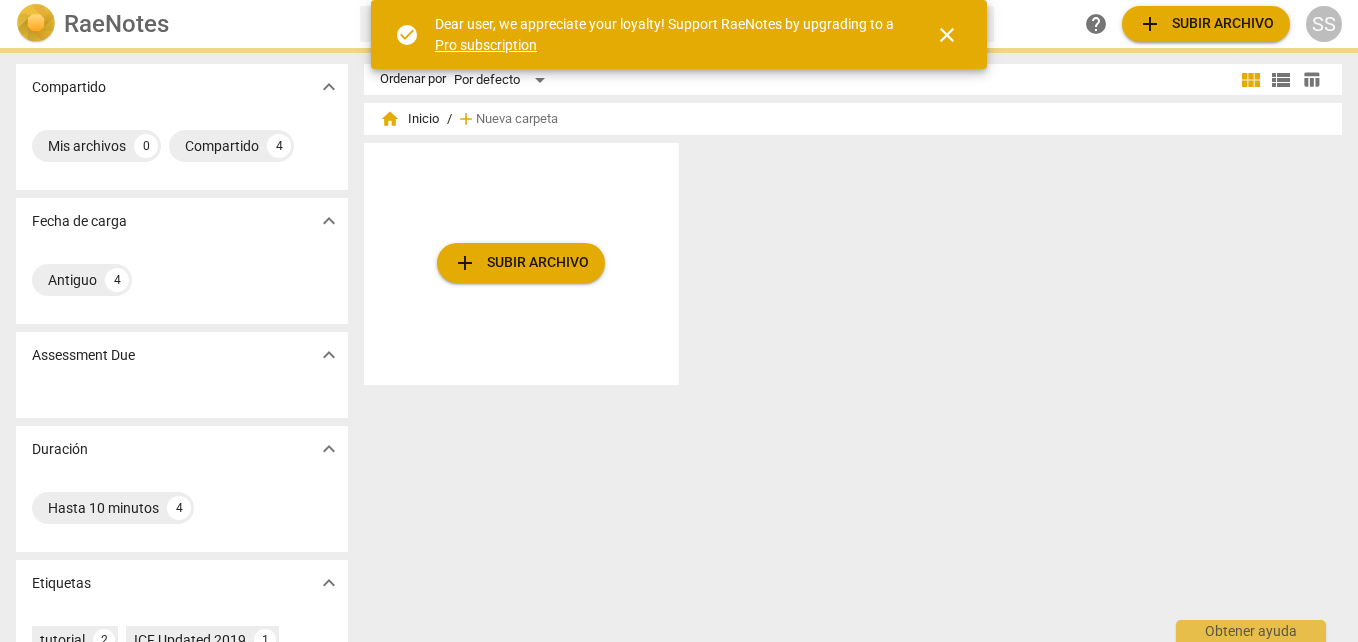 scroll, scrollTop: 0, scrollLeft: 0, axis: both 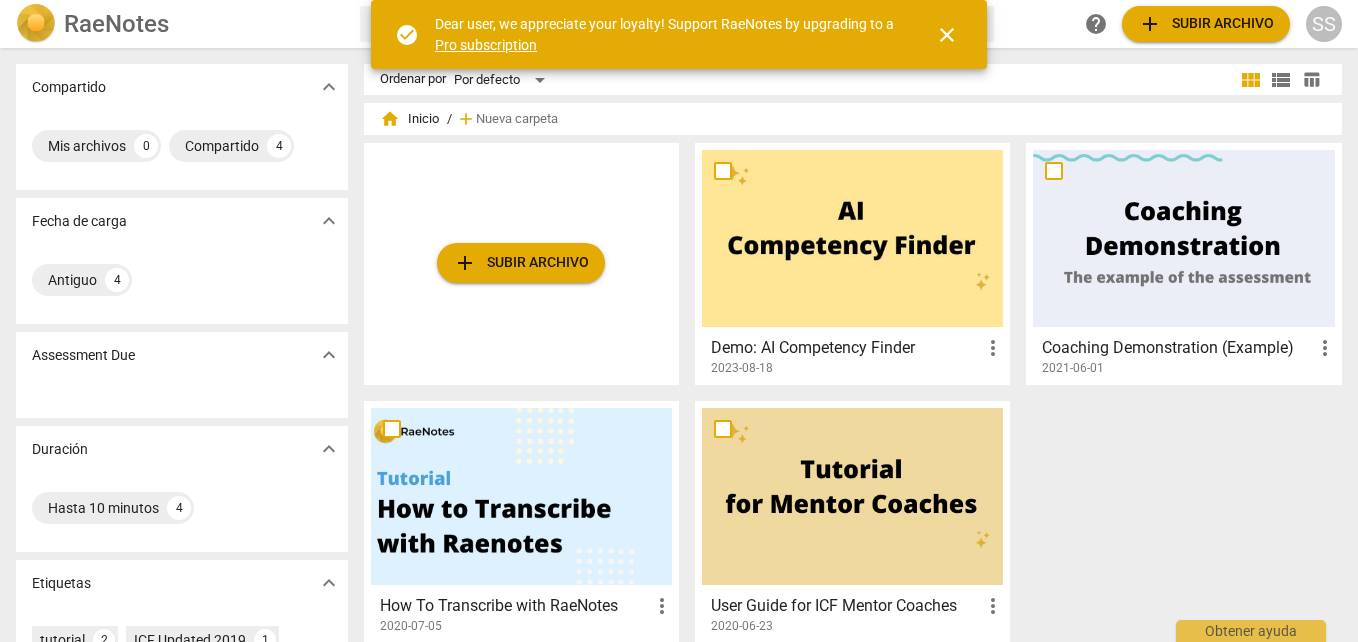 click on "add" at bounding box center [1150, 24] 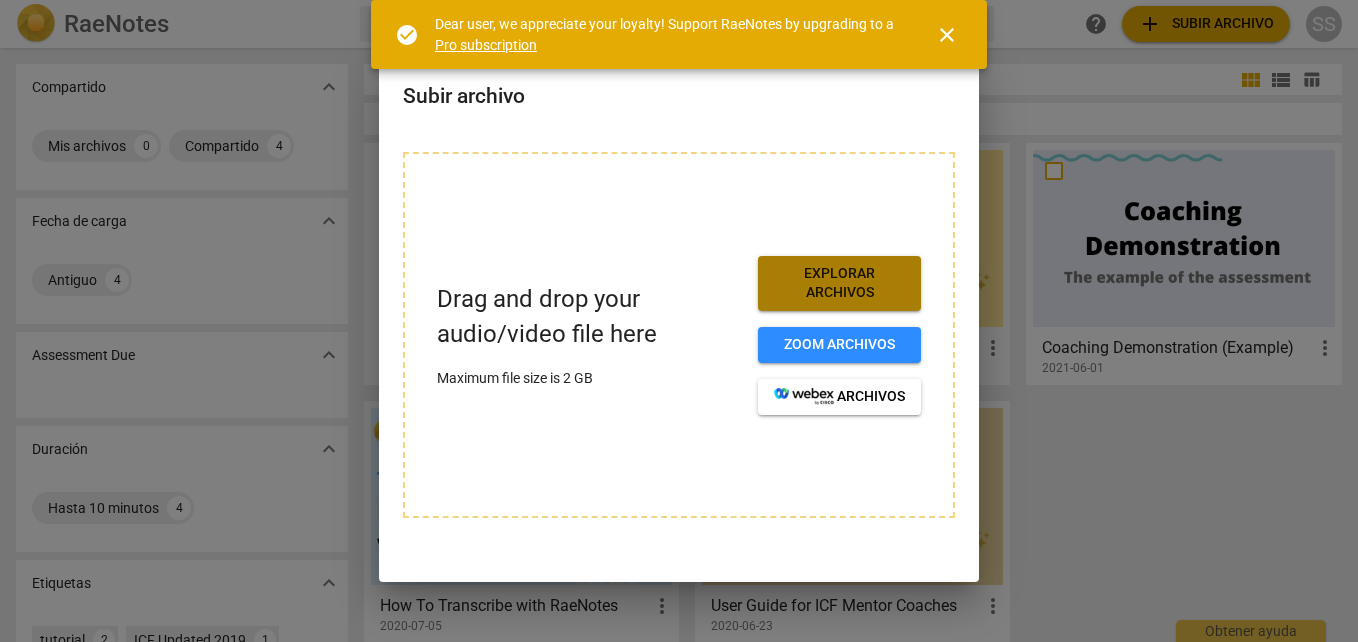 click on "Explorar archivos" at bounding box center (839, 283) 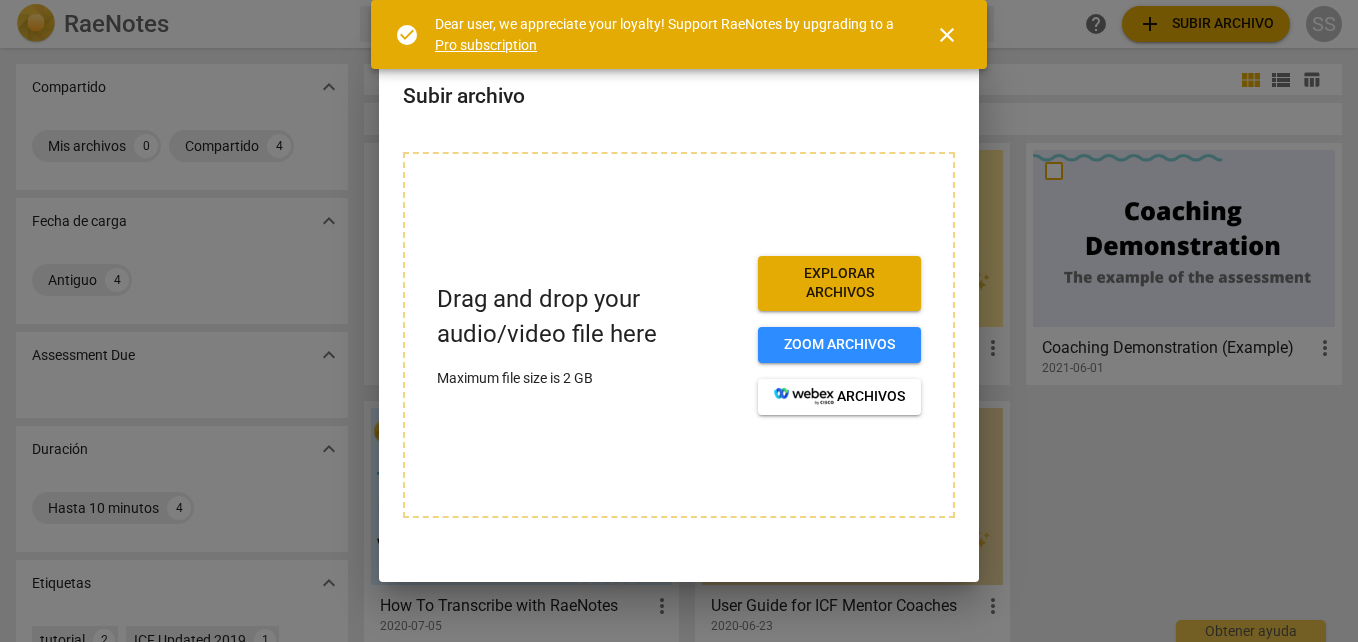 click on "close" at bounding box center [947, 35] 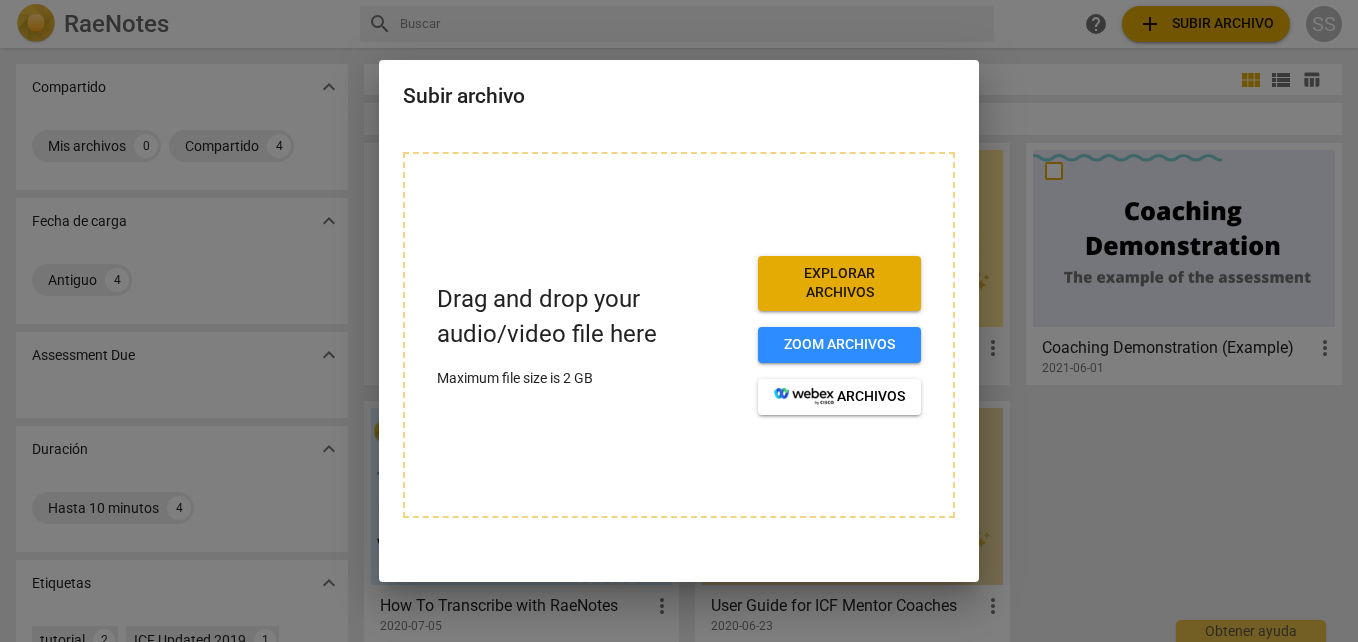 click at bounding box center [679, 321] 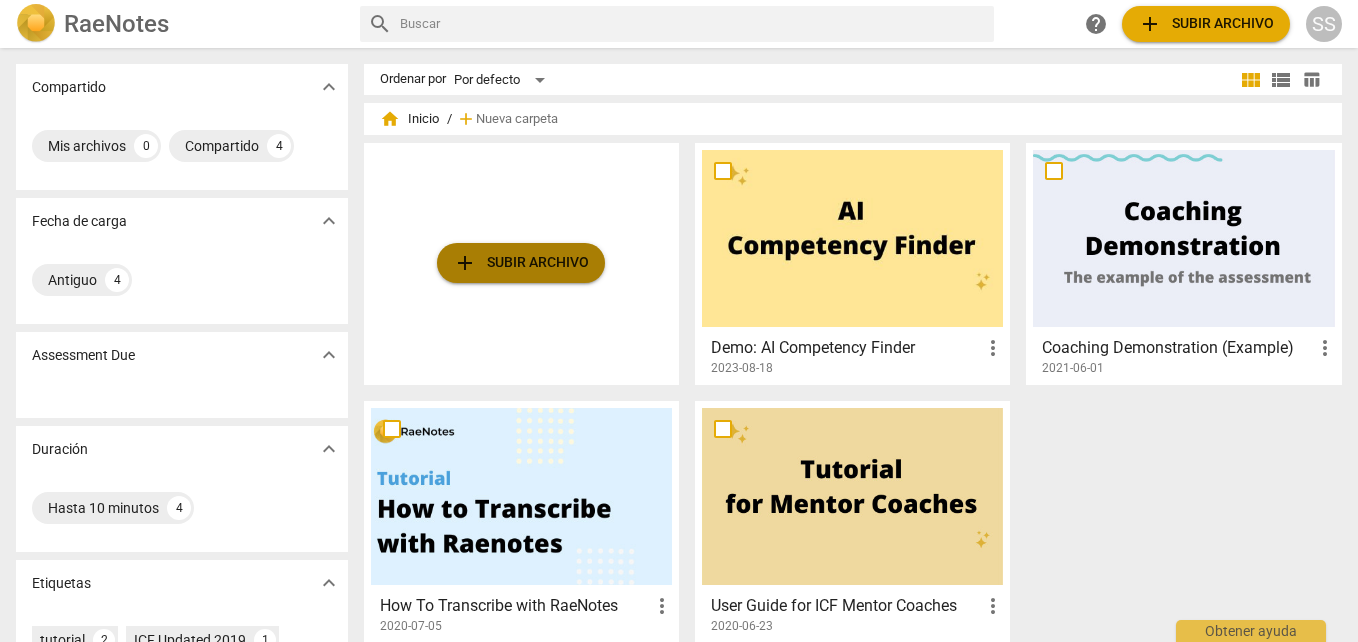click on "add   Subir archivo" at bounding box center [521, 263] 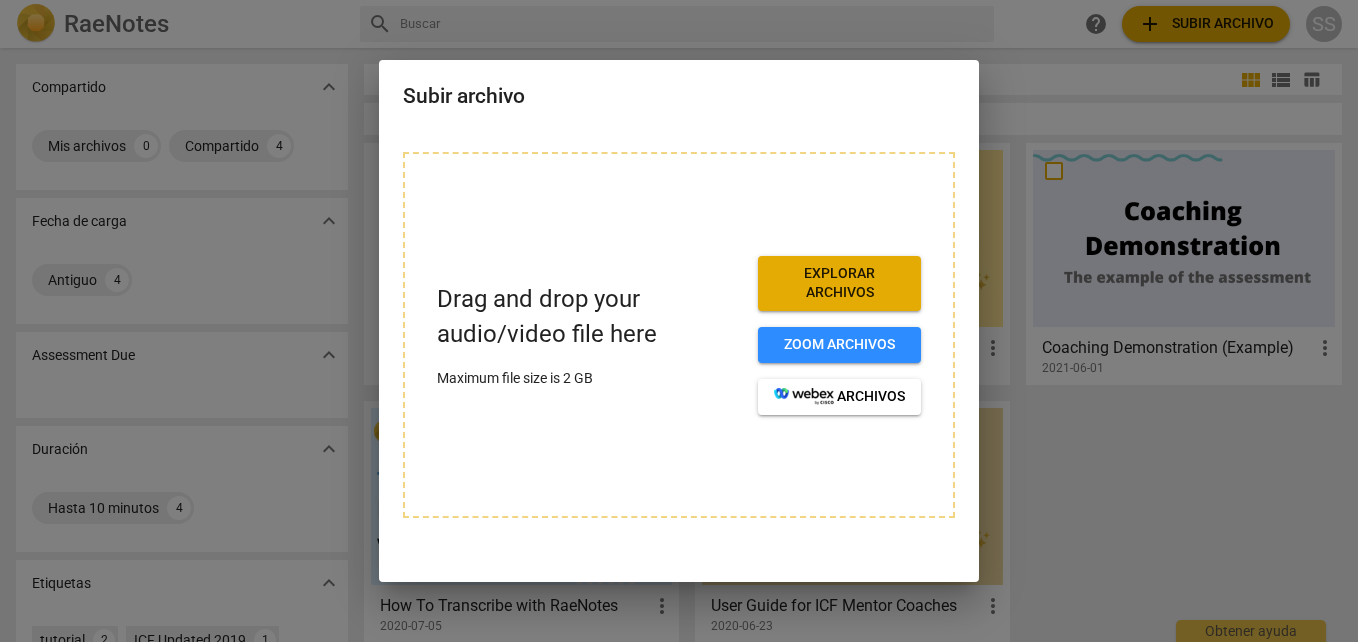 click at bounding box center [679, 321] 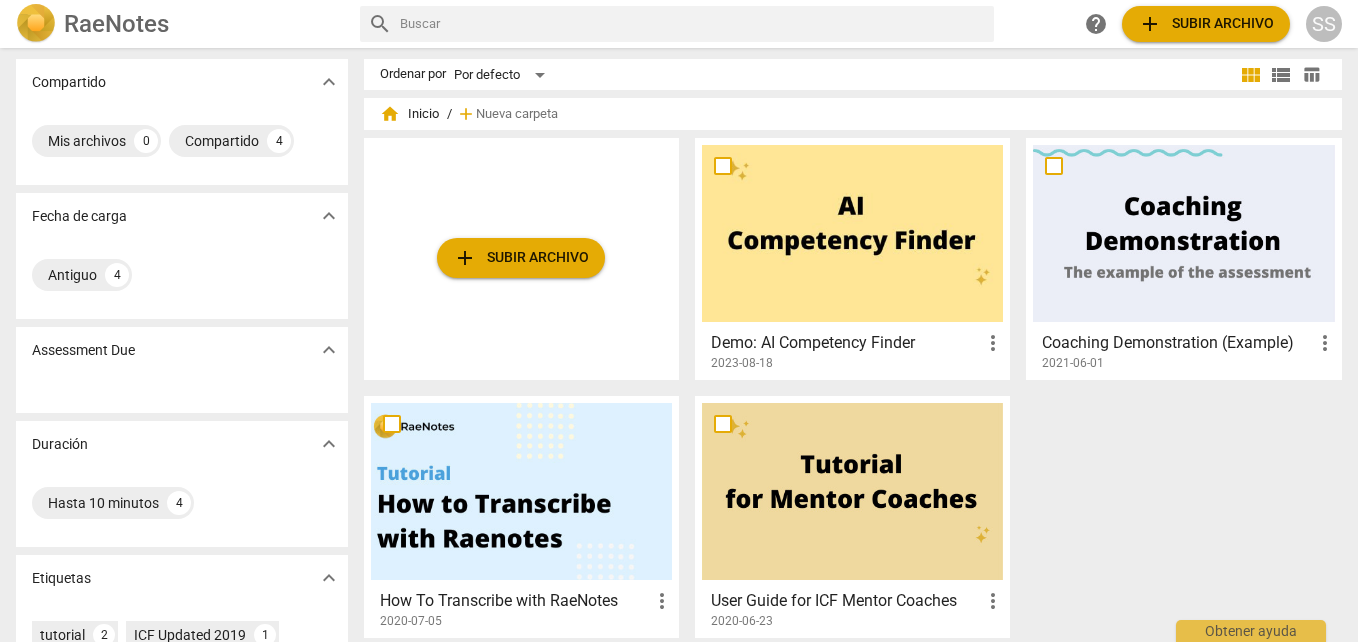 scroll, scrollTop: 0, scrollLeft: 0, axis: both 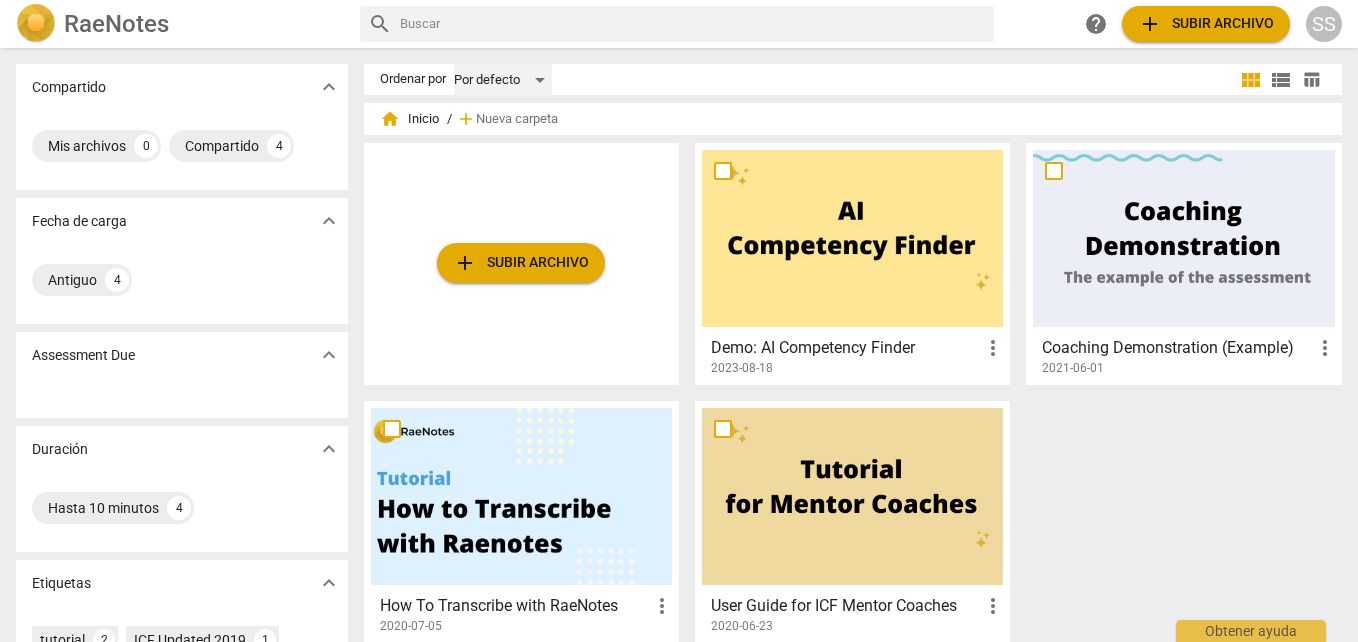 click on "Por defecto" at bounding box center (503, 80) 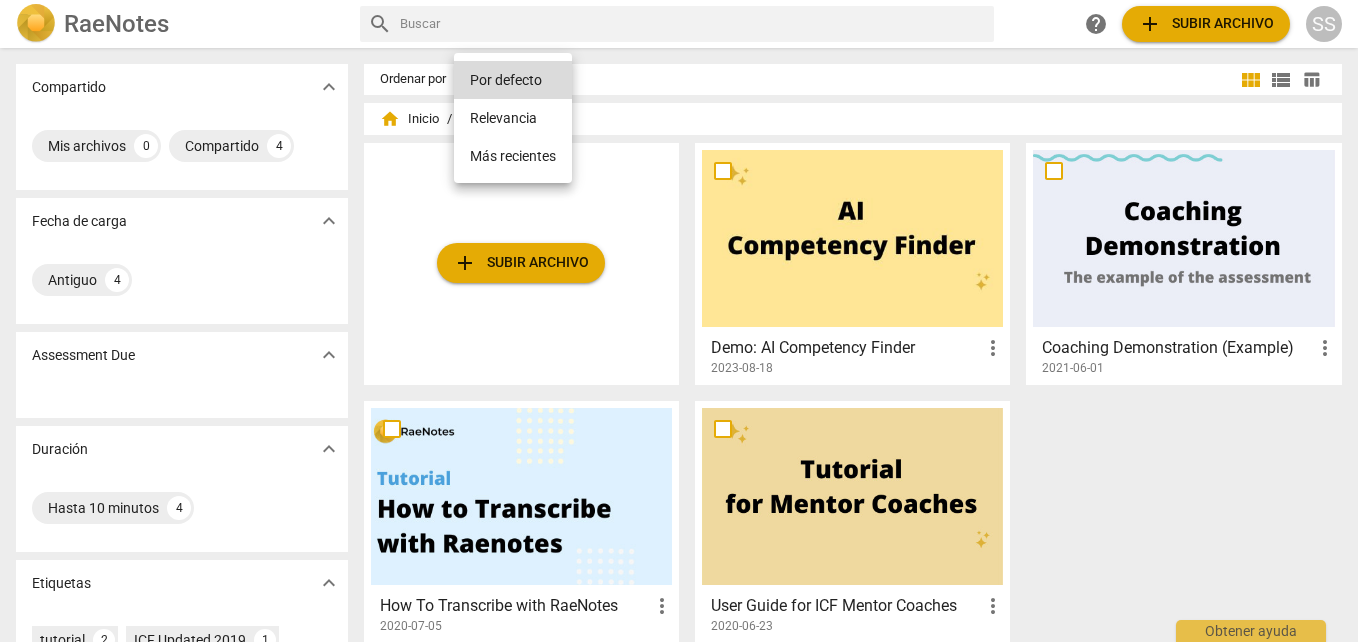 click on "Relevancia" at bounding box center (513, 118) 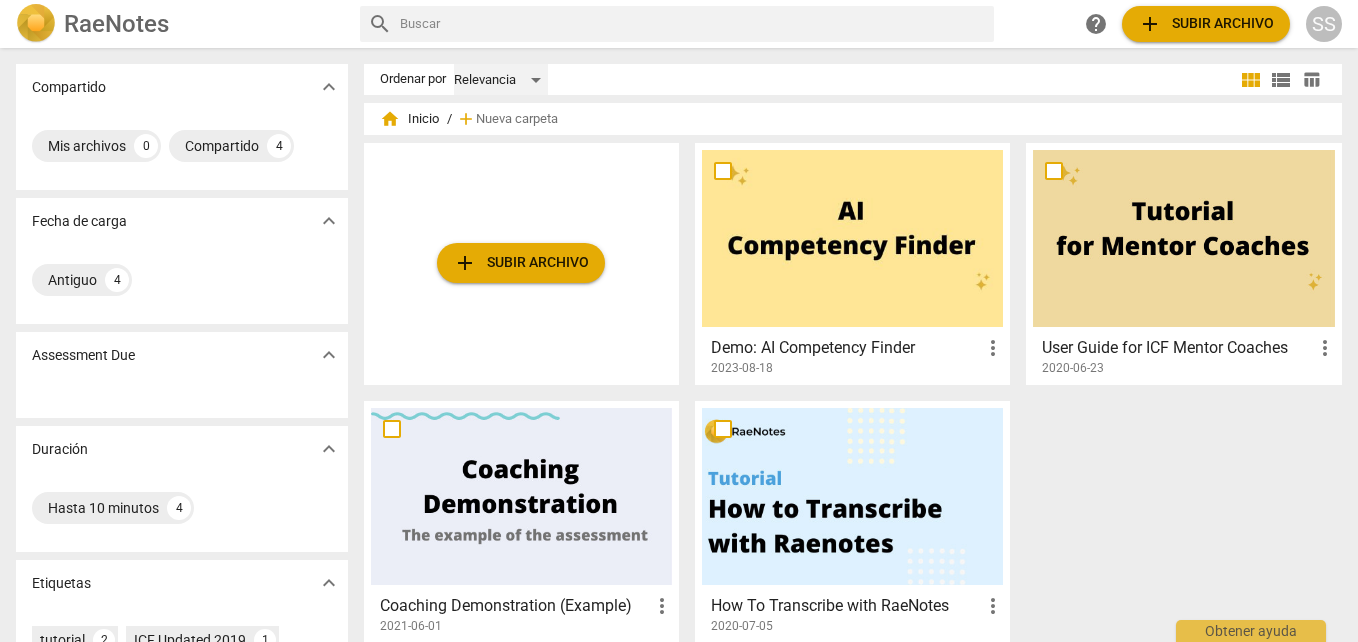click on "Relevancia" at bounding box center (501, 80) 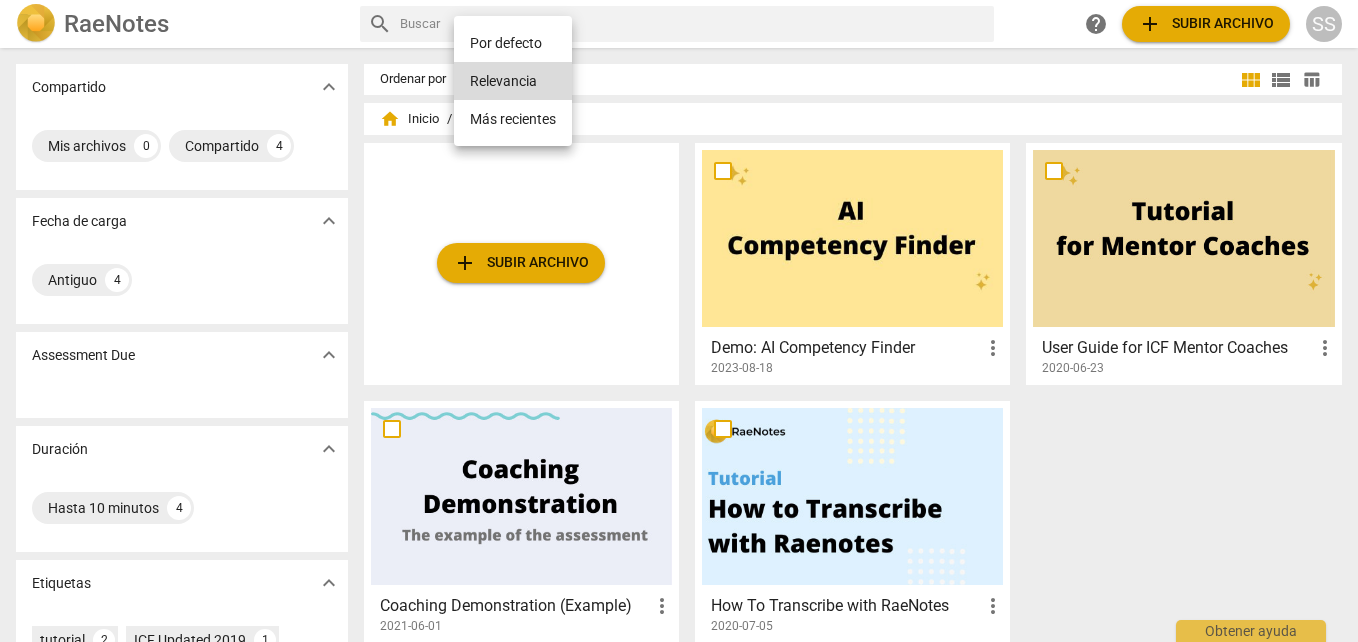 click on "Más recientes" at bounding box center (513, 119) 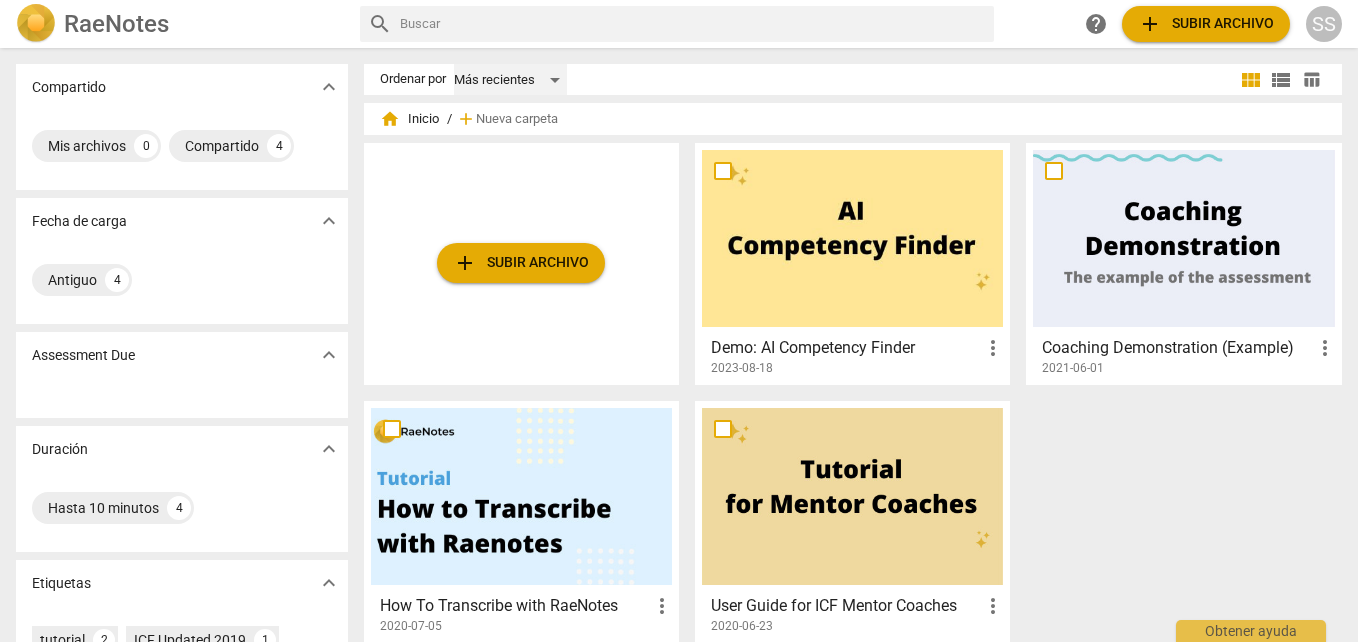 click on "Más recientes" at bounding box center [510, 80] 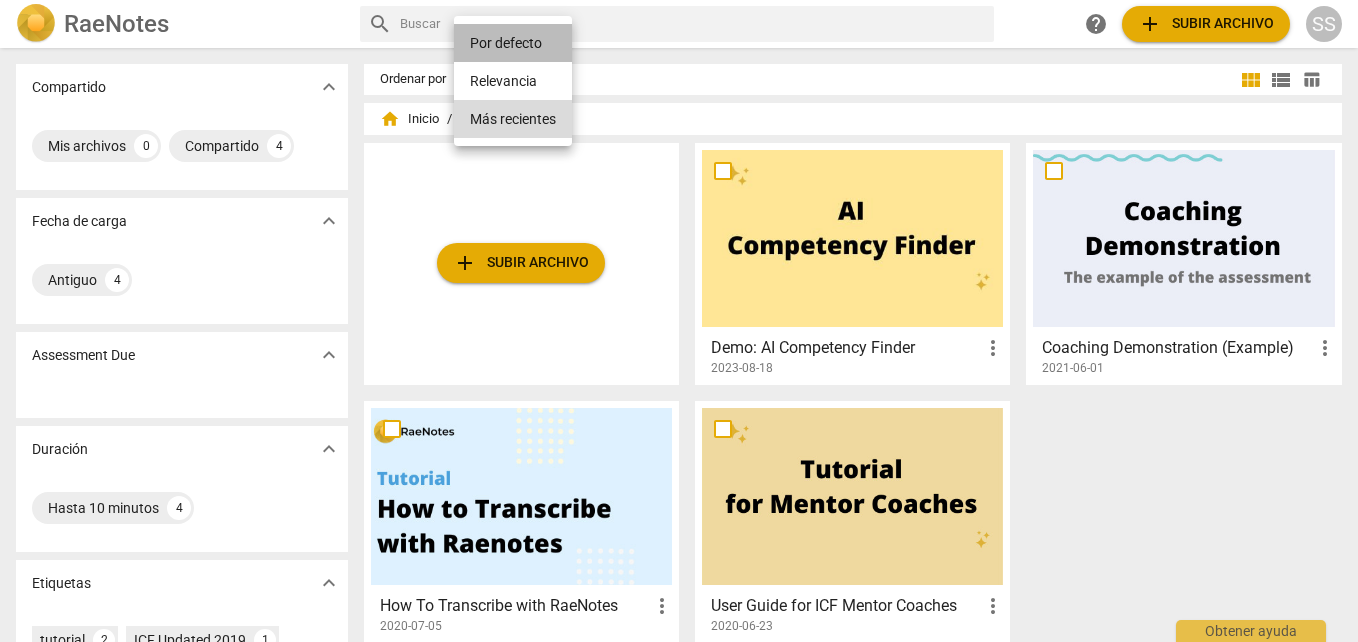 click on "Por defecto" at bounding box center [513, 43] 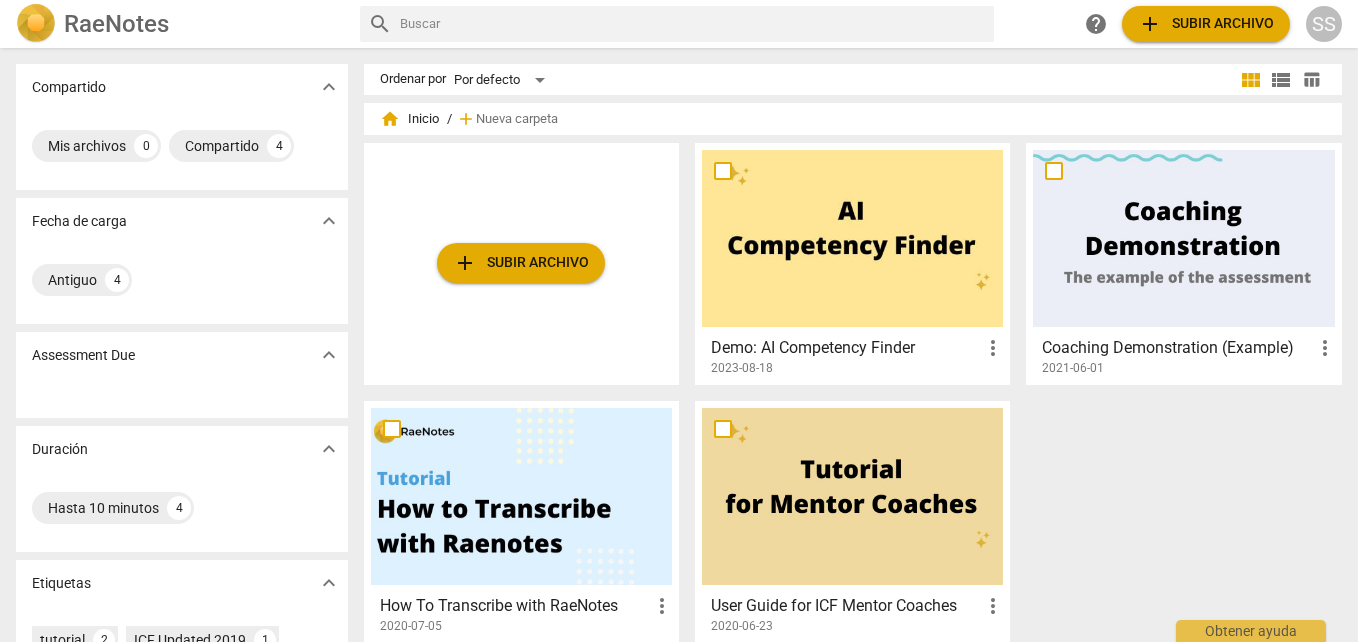 click on "SS" at bounding box center [1324, 24] 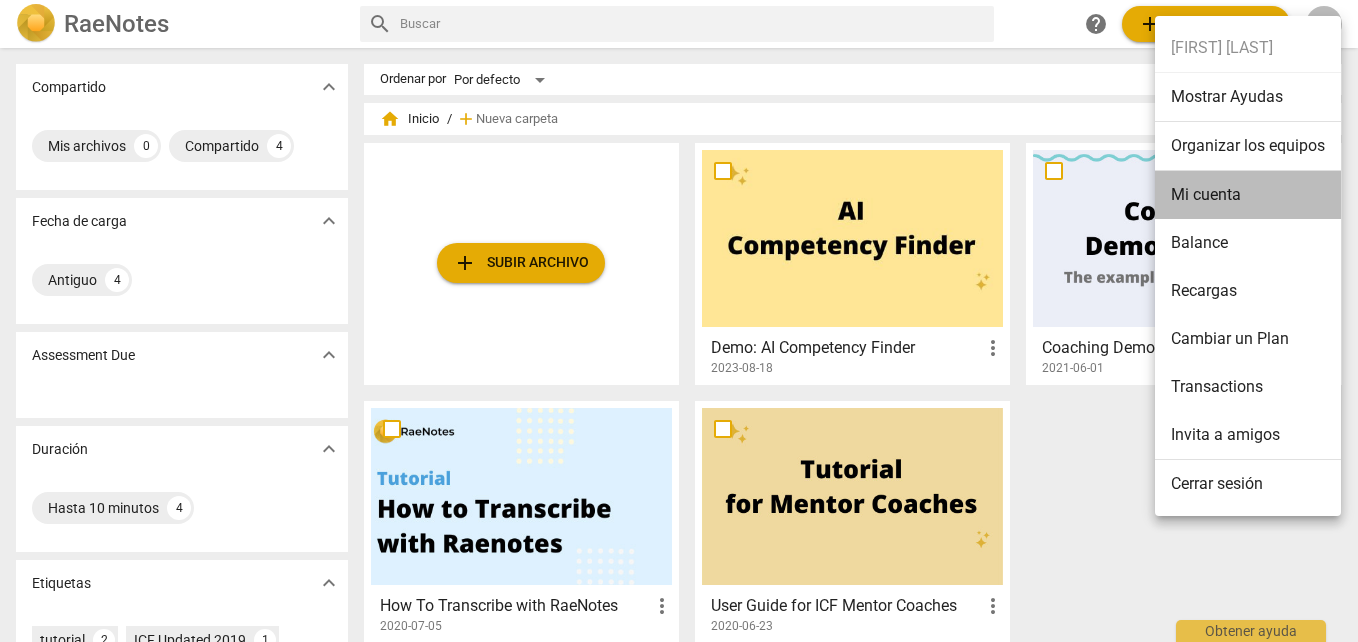 click on "Mi cuenta" at bounding box center [1248, 195] 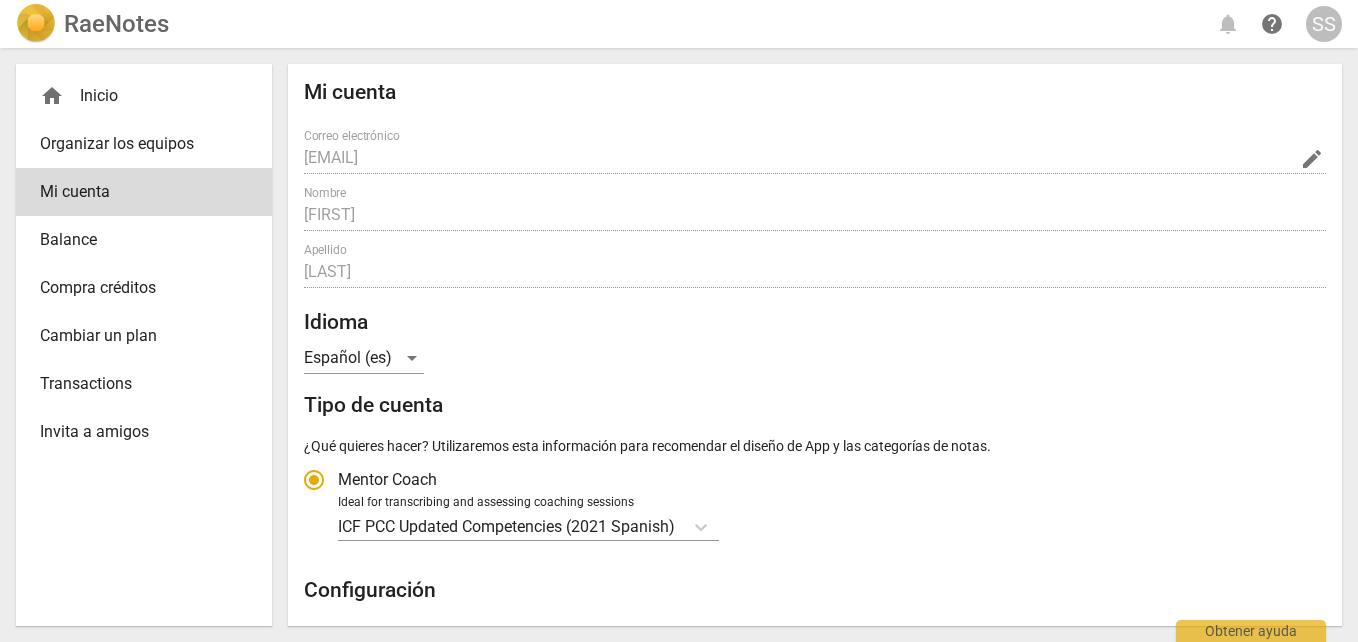 radio on "false" 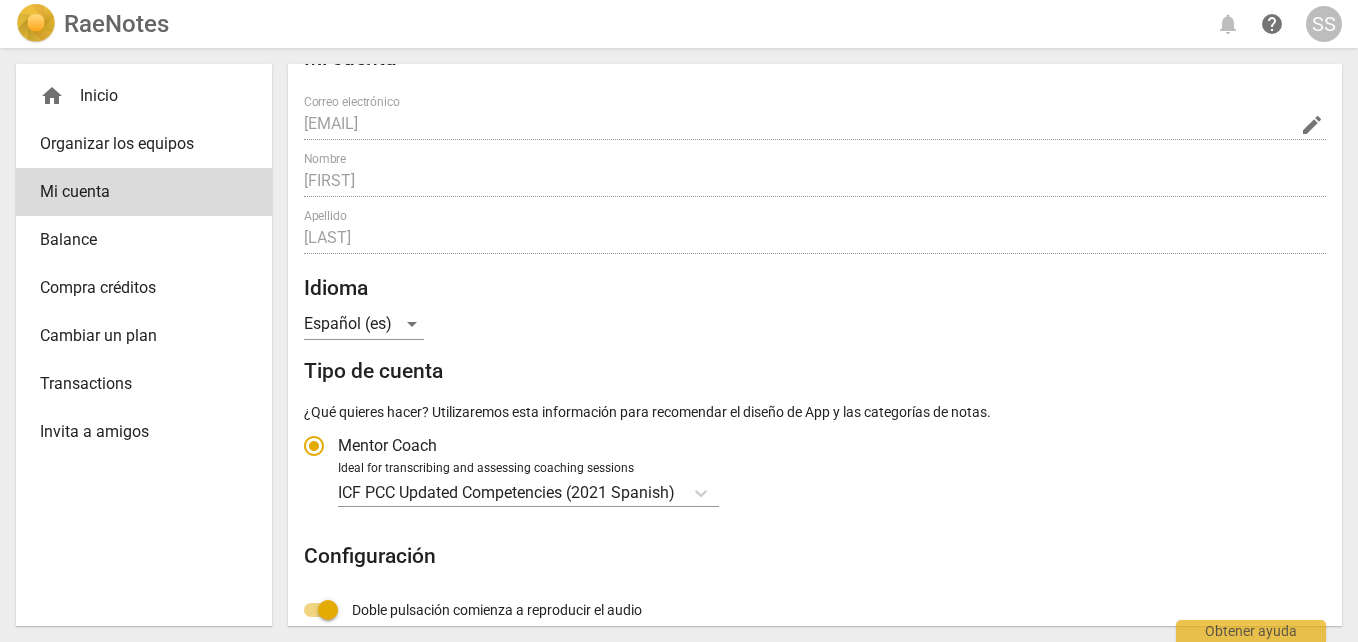 scroll, scrollTop: 0, scrollLeft: 0, axis: both 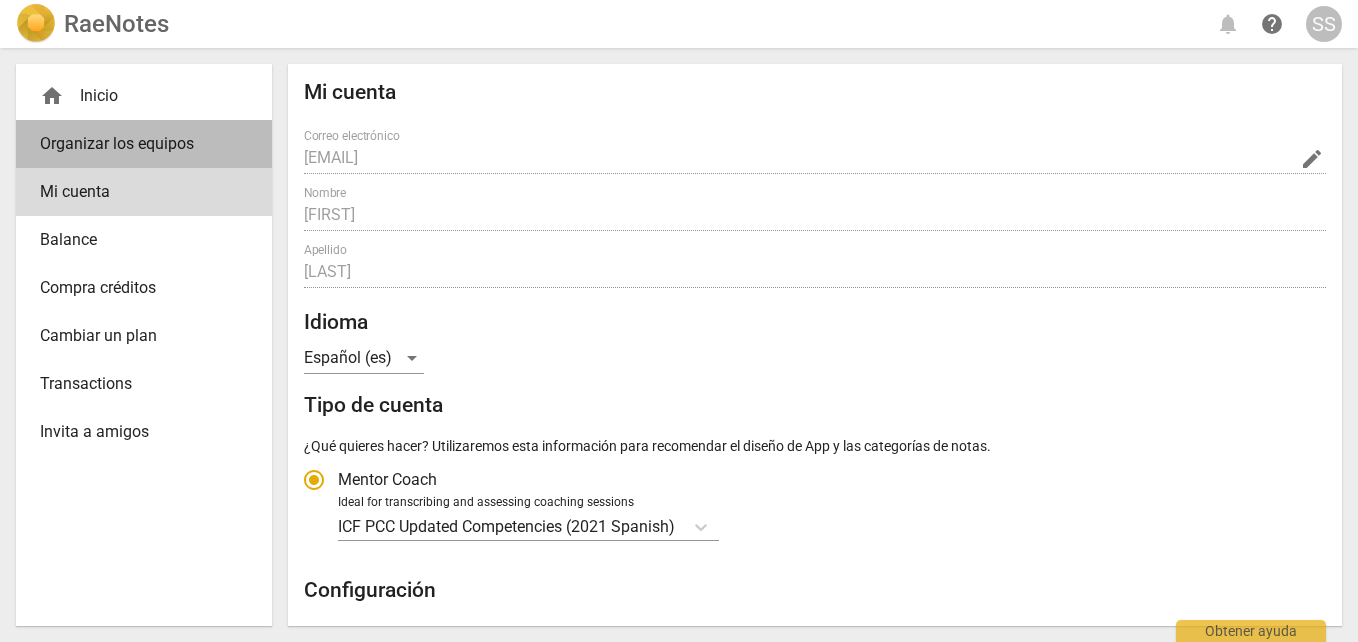 click on "Organizar los equipos" at bounding box center [136, 144] 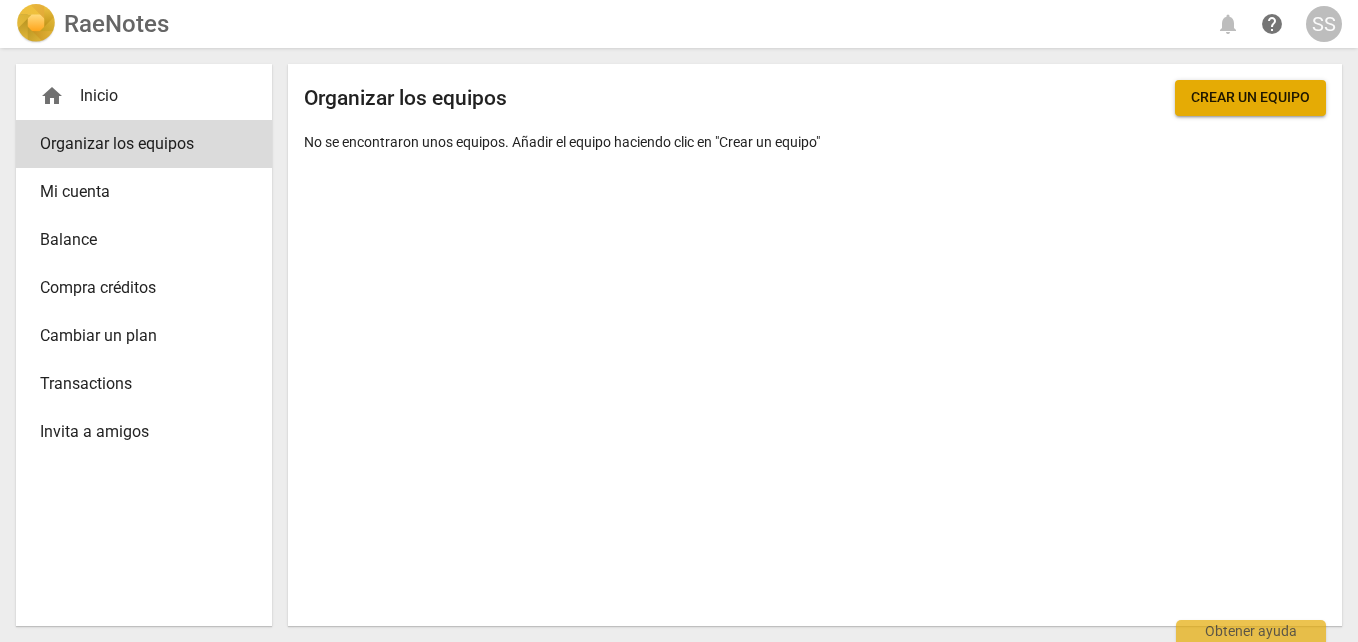 click on "home Inicio" at bounding box center (136, 96) 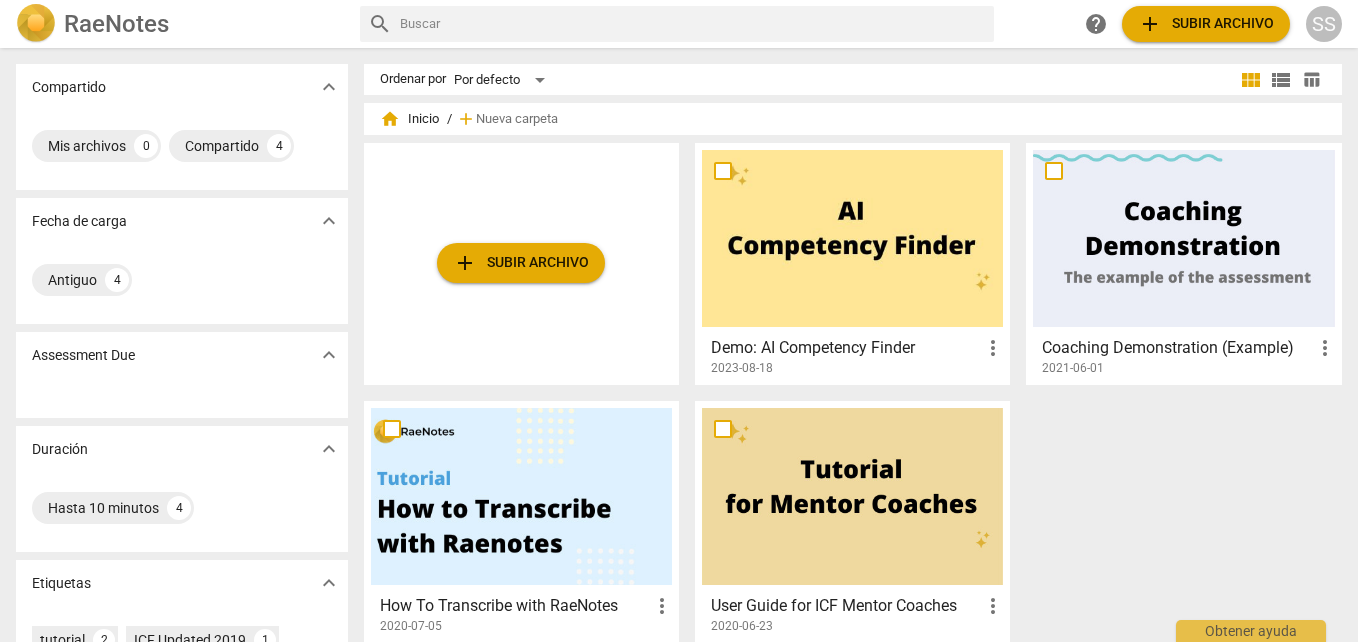 click on "home" at bounding box center [390, 119] 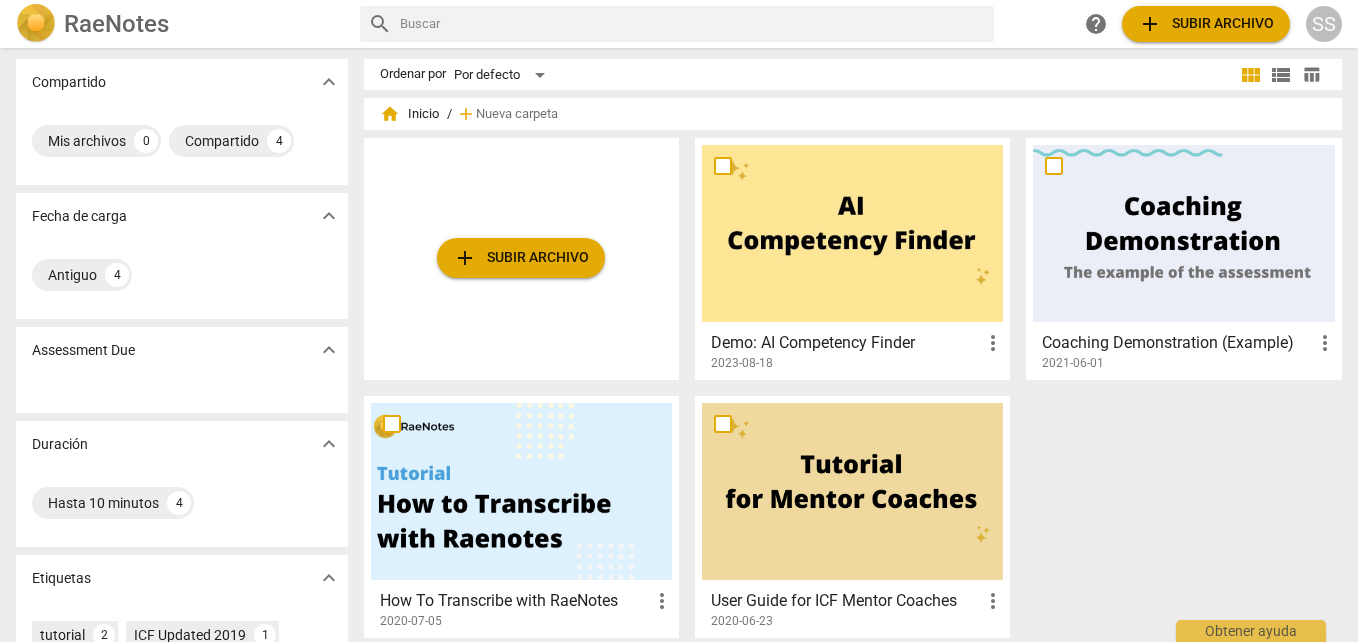 scroll, scrollTop: 0, scrollLeft: 0, axis: both 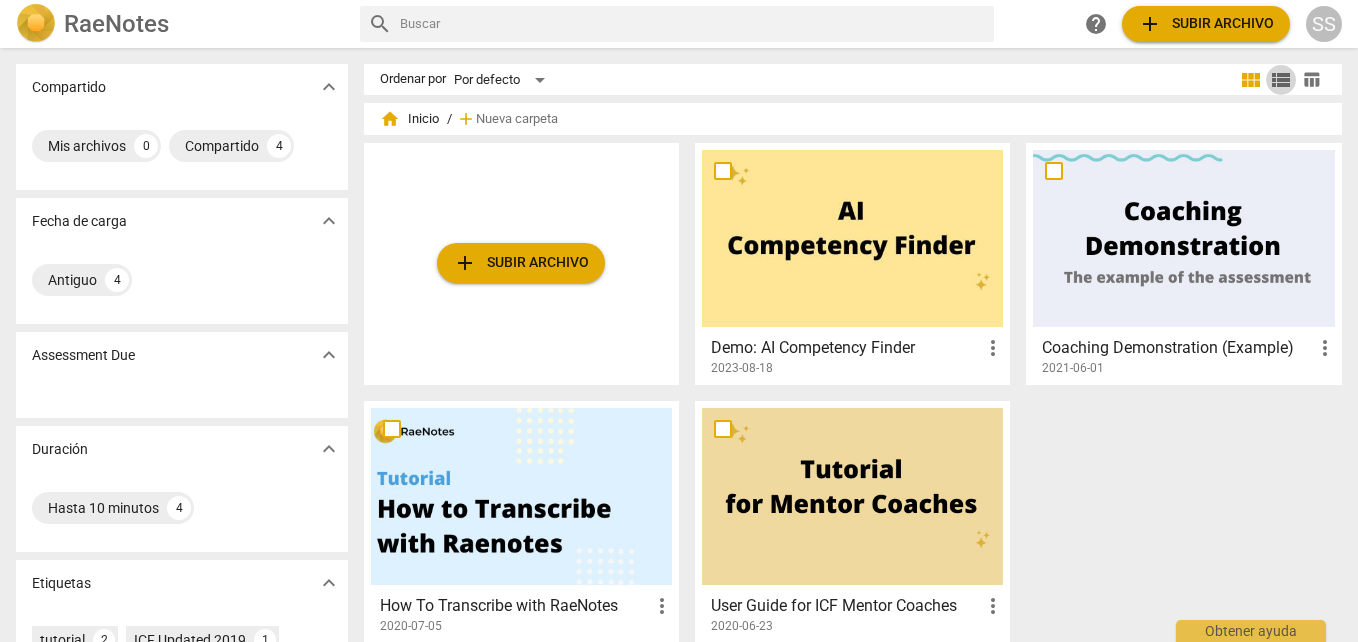 click on "view_list" at bounding box center [1281, 80] 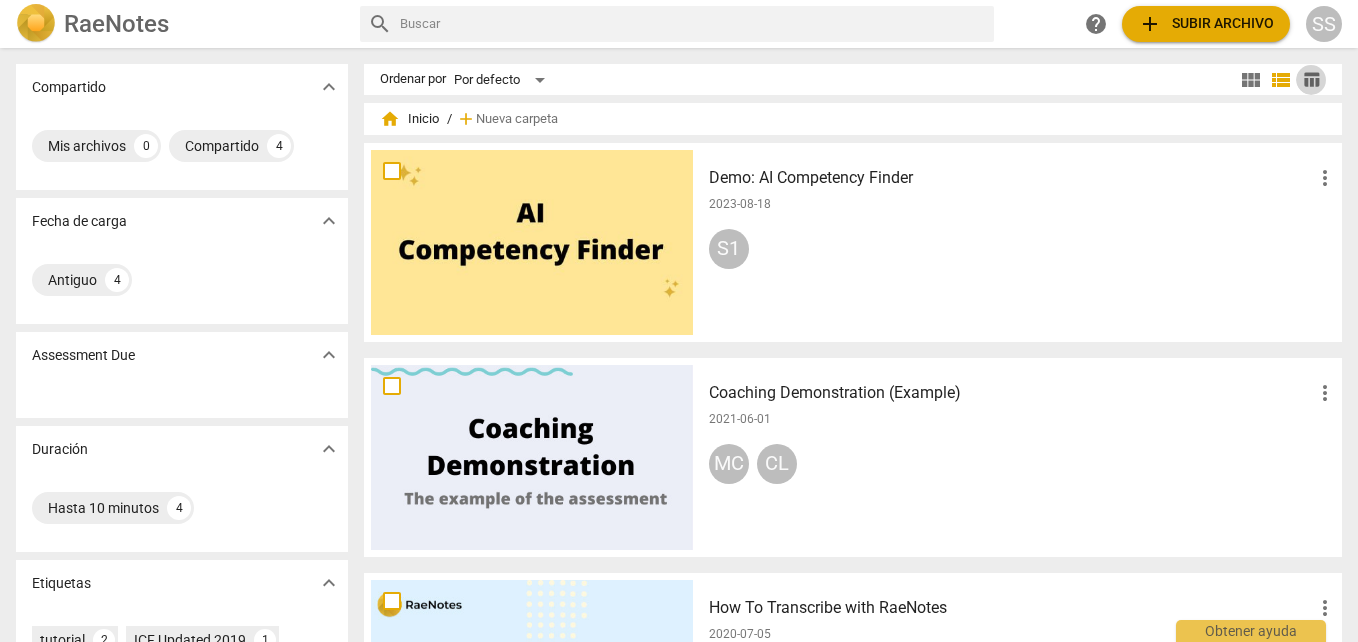 click on "table_chart" at bounding box center (1311, 79) 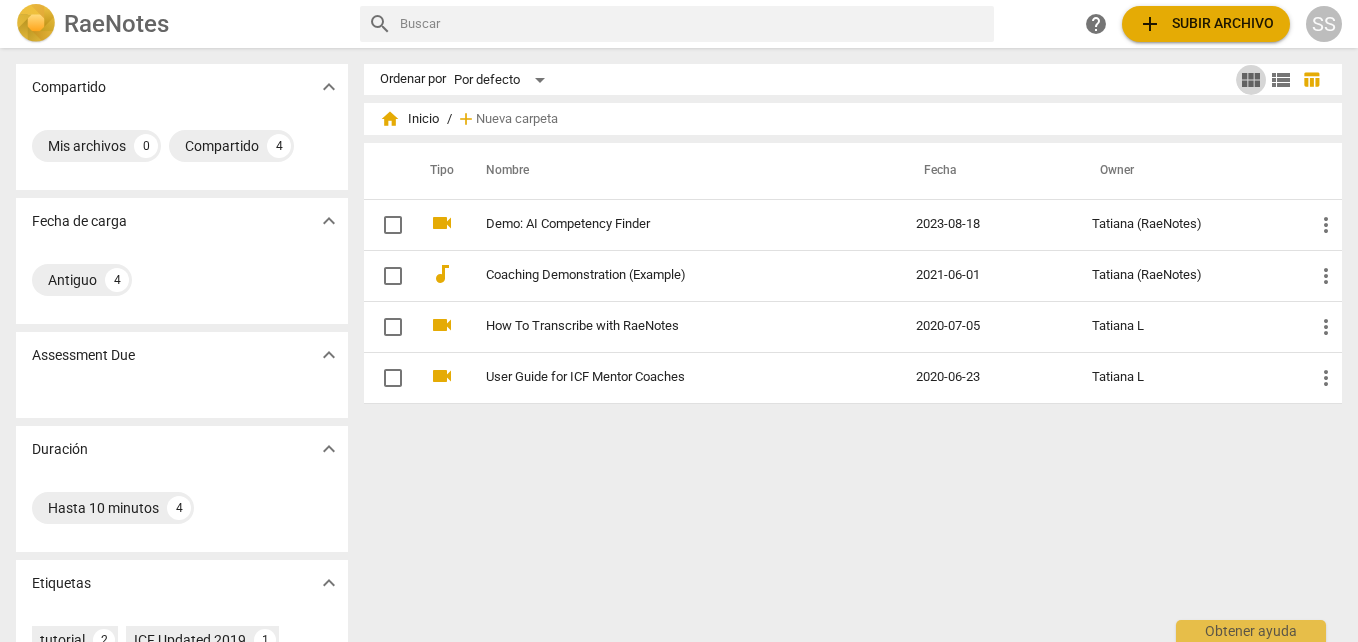click on "view_module" at bounding box center [1251, 80] 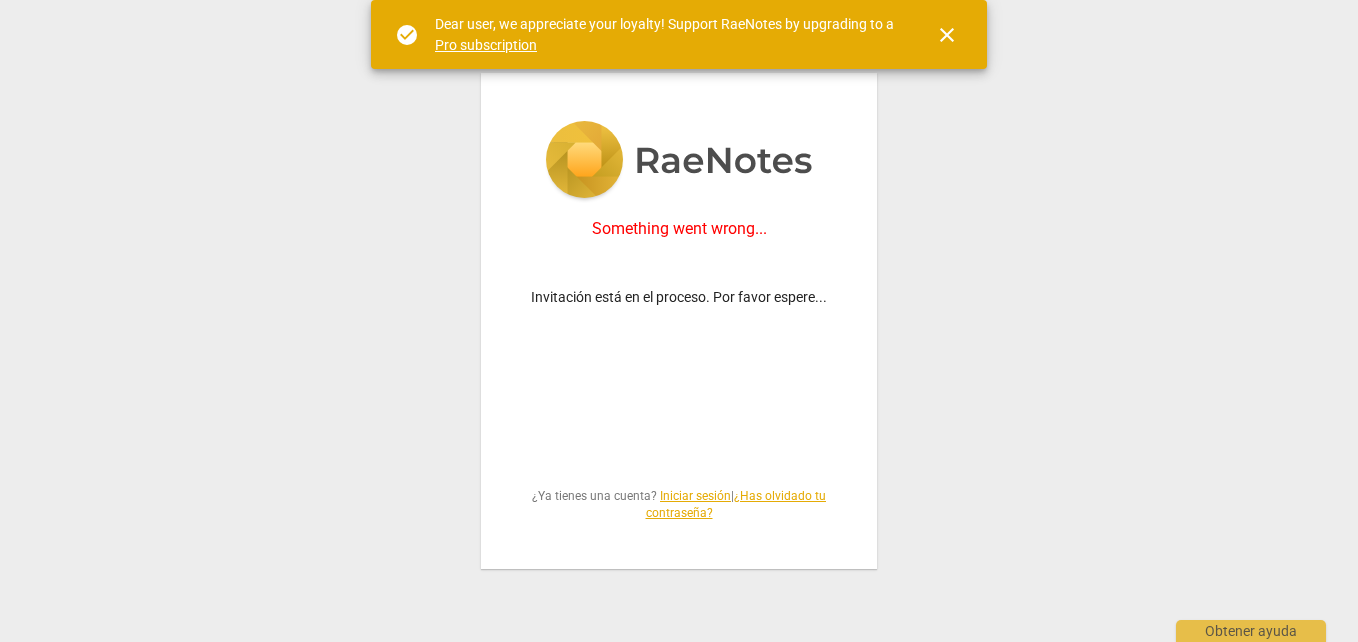 scroll, scrollTop: 0, scrollLeft: 0, axis: both 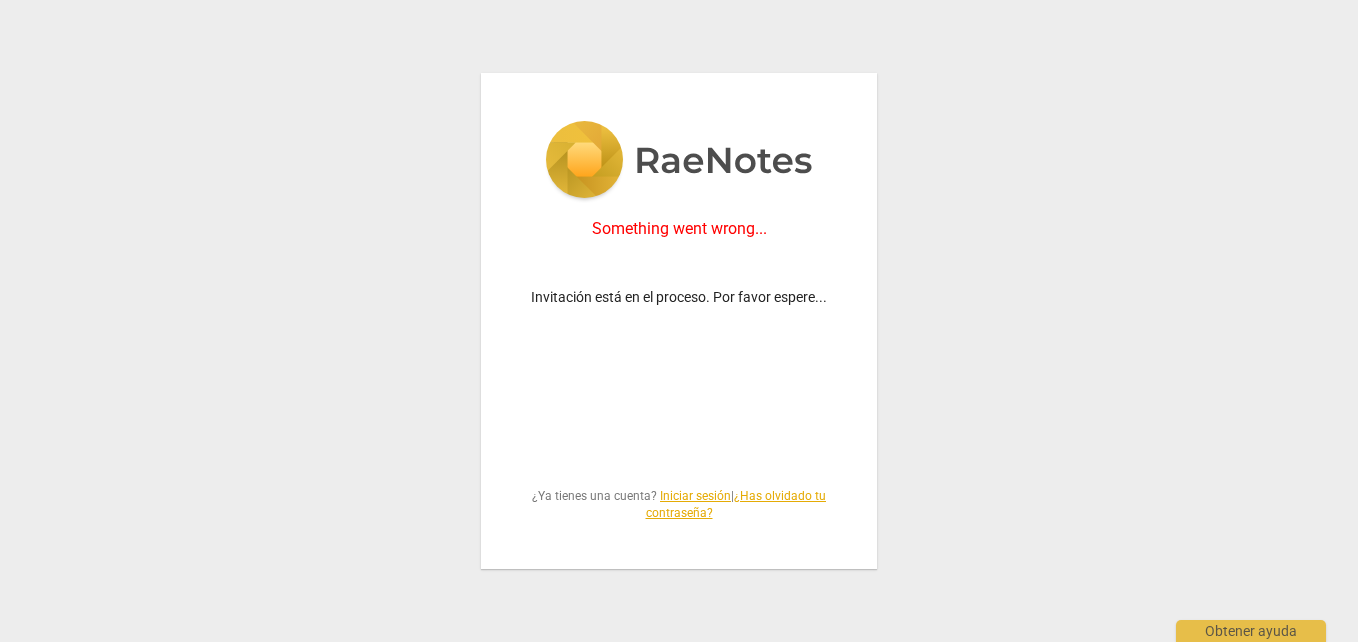 click on "Something went wrong... Invitación está en el proceso. Por favor espere... ¿Ya tienes una cuenta?   Iniciar sesión    |    ¿Has olvidado tu contraseña?" at bounding box center (679, 321) 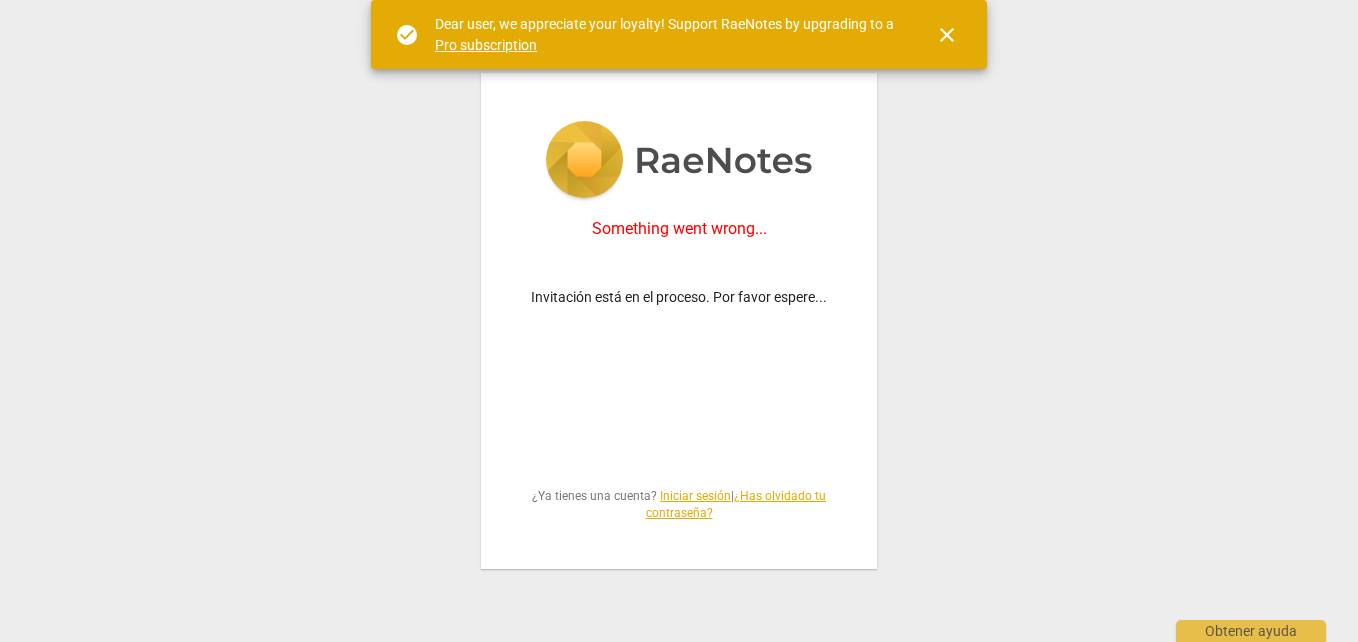 scroll, scrollTop: 0, scrollLeft: 0, axis: both 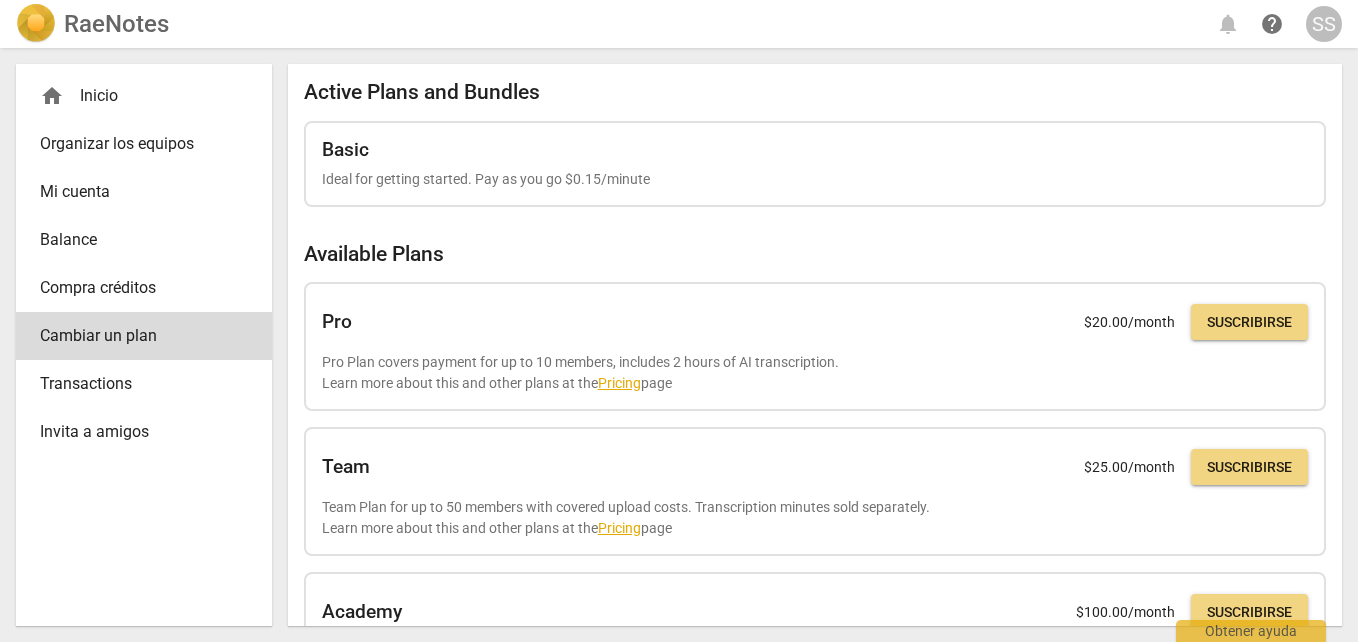 click on "Mi cuenta" at bounding box center (136, 192) 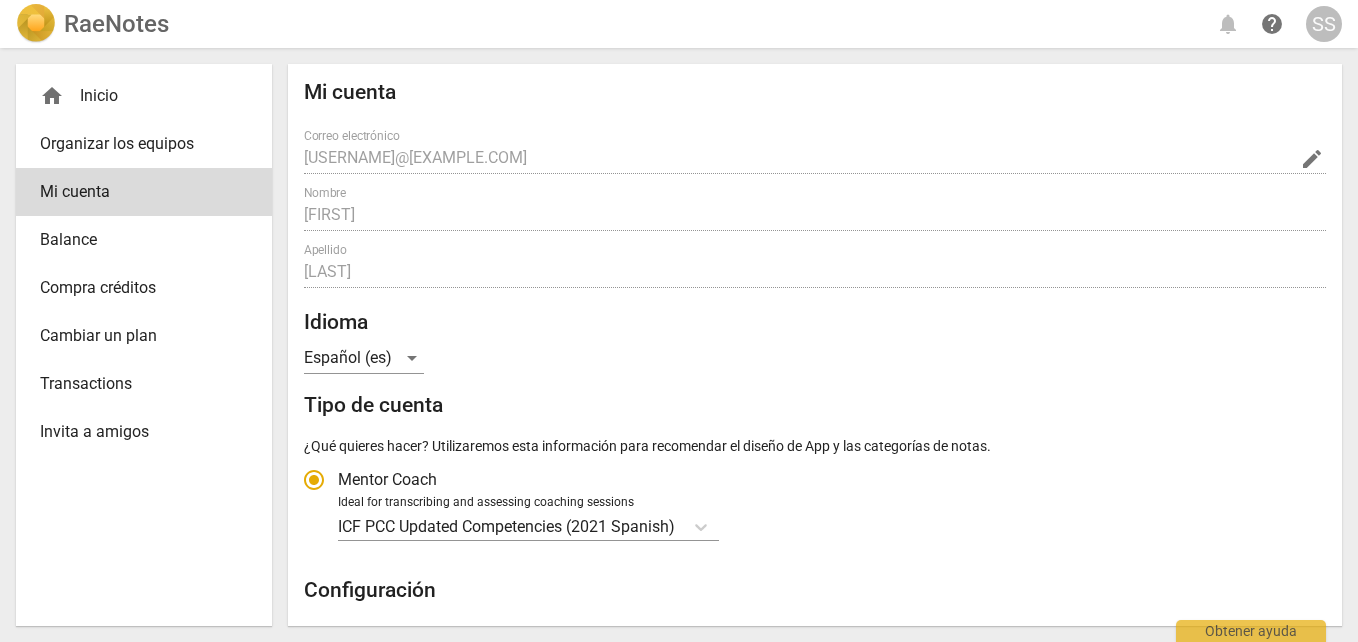 radio on "false" 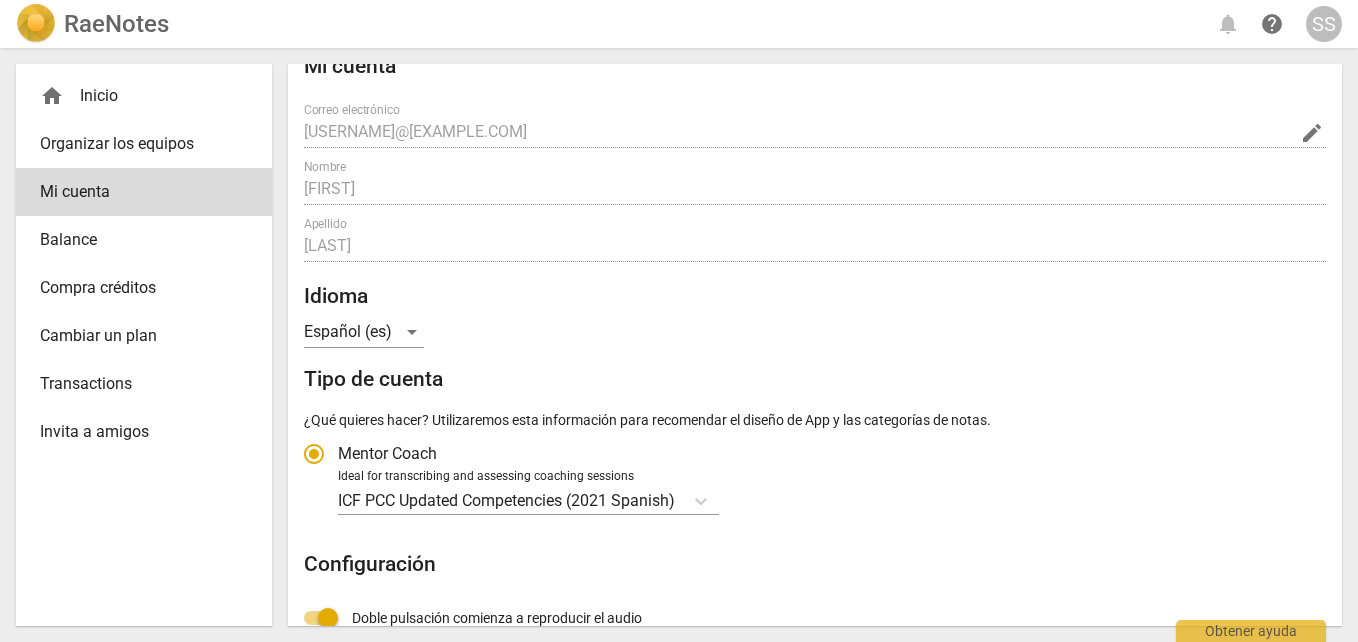 scroll, scrollTop: 0, scrollLeft: 0, axis: both 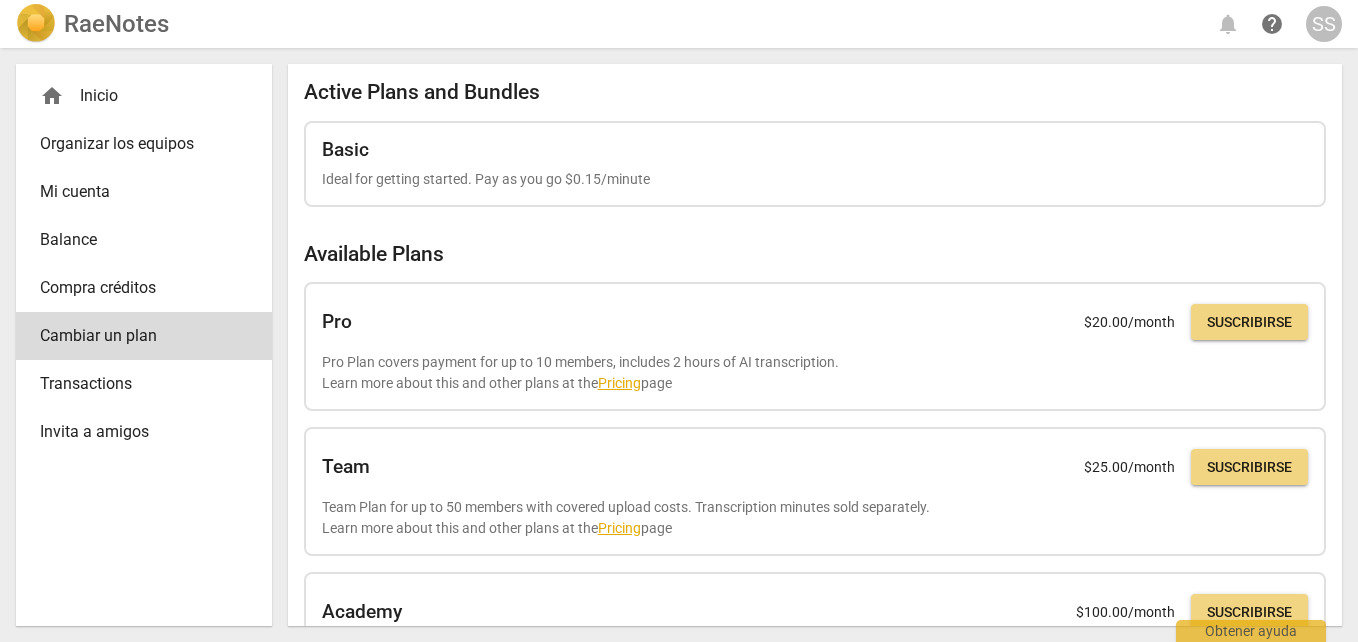 click on "Active Plans and Bundles Basic Ideal for getting started. Pay as you go $0.15/minute Available Plans Pro $ 20.00 /month Suscribirse Pro Plan covers payment for up to 10 members, includes 2 hours of AI transcription. Learn more about this and other plans at the  Pricing  page Team $ 25.00 /month Suscribirse Team Plan for up to 50 members with covered upload costs. Transcription minutes sold separately. Learn more about this and other plans at the  Pricing  page Academy $ 100.00 /month Suscribirse Academy Plan monthly subscription for larger organizations Learn more about this and other plans at the  Pricing  page Pro 1 year $ 240.00 /year Purchase Pro Plan covers payment for up to 10 members, includes 2 hours of AI transcription. Learn more about this and other plans at the  Pricing  page Bundles Individual Bundle 1000 Minutes valid for 1 month $ 75.00 Purchase Individual Bundle 5000 Minutes valid for 3 months $ 499.98 Purchase" at bounding box center [815, 645] 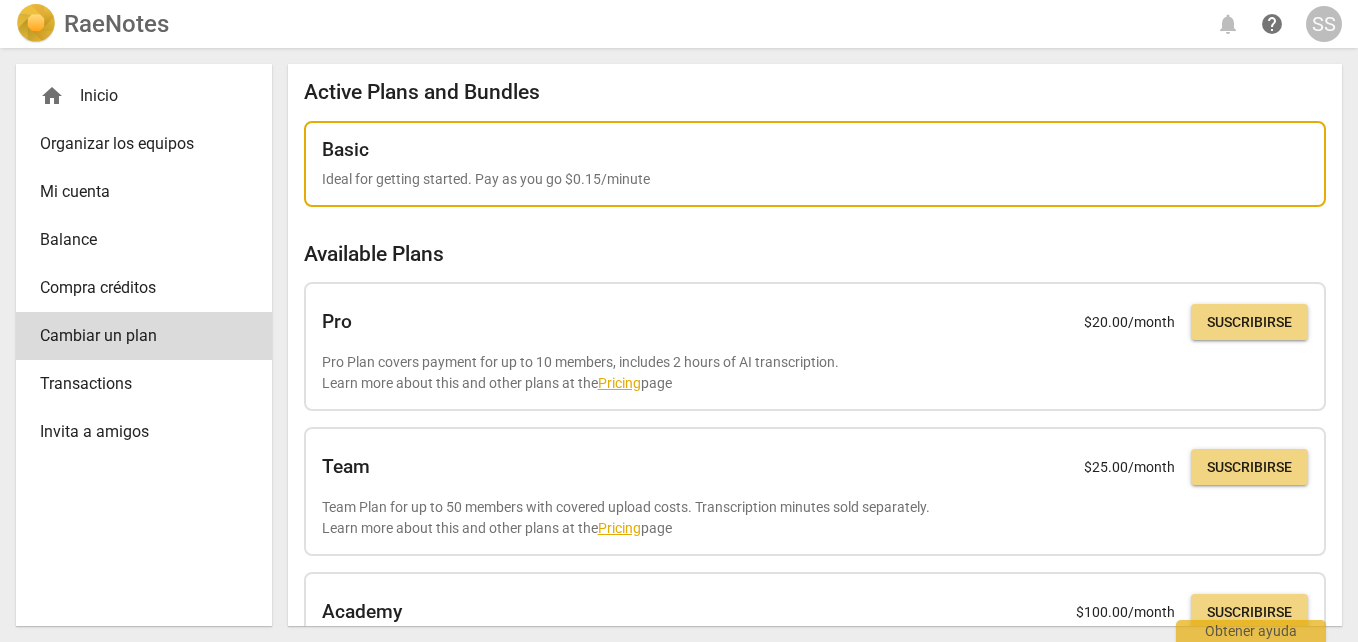 click on "Ideal for getting started. Pay as you go $0.15/minute" at bounding box center [815, 179] 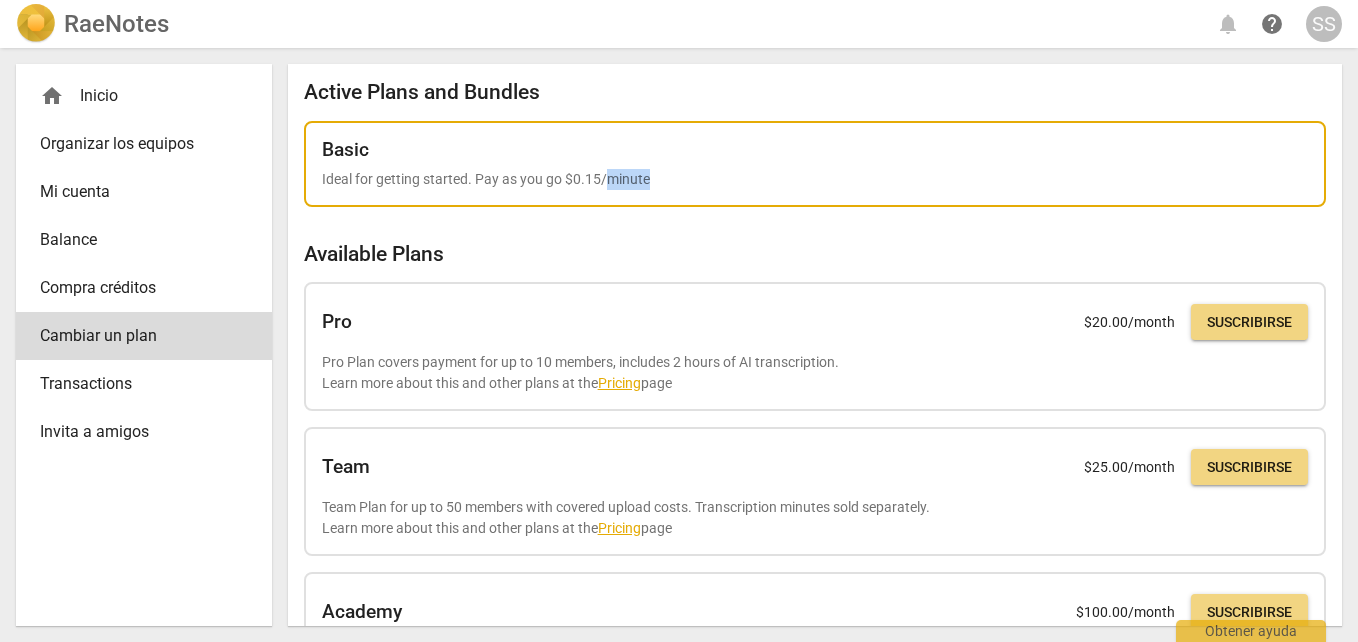 click on "Basic Ideal for getting started. Pay as you go $0.15/minute" at bounding box center [815, 164] 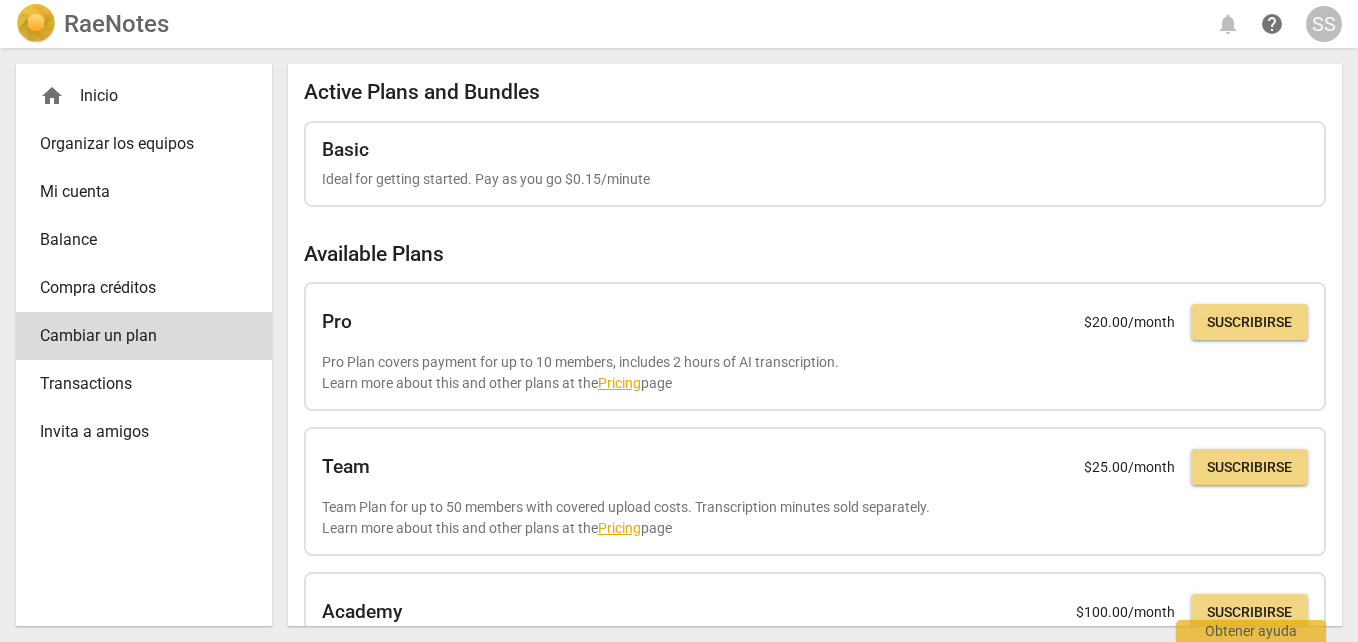 drag, startPoint x: 607, startPoint y: 193, endPoint x: 735, endPoint y: 236, distance: 135.02963 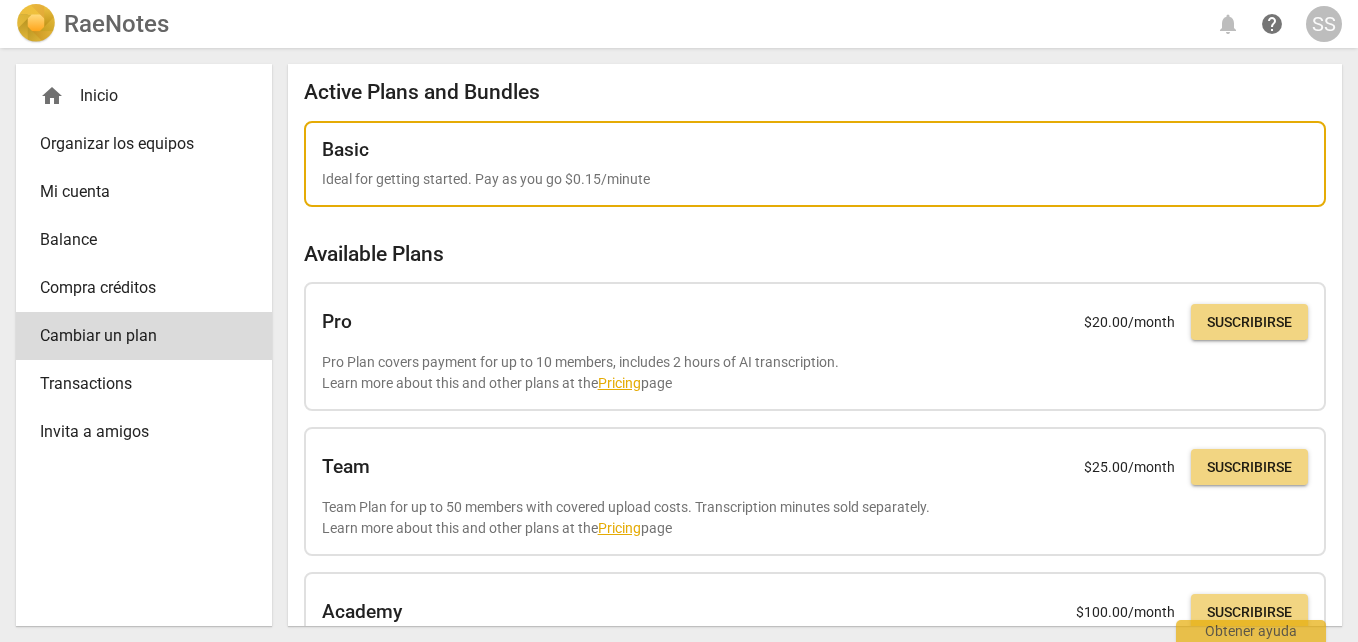 click on "Basic" at bounding box center [815, 150] 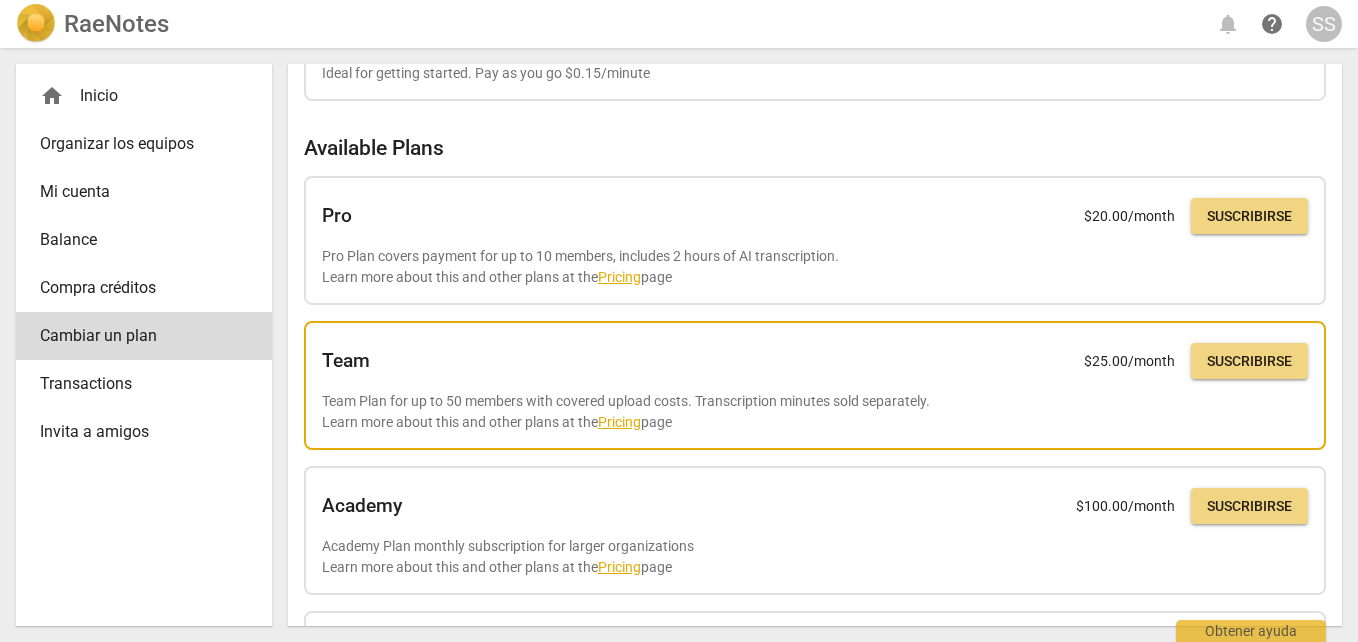 scroll, scrollTop: 0, scrollLeft: 0, axis: both 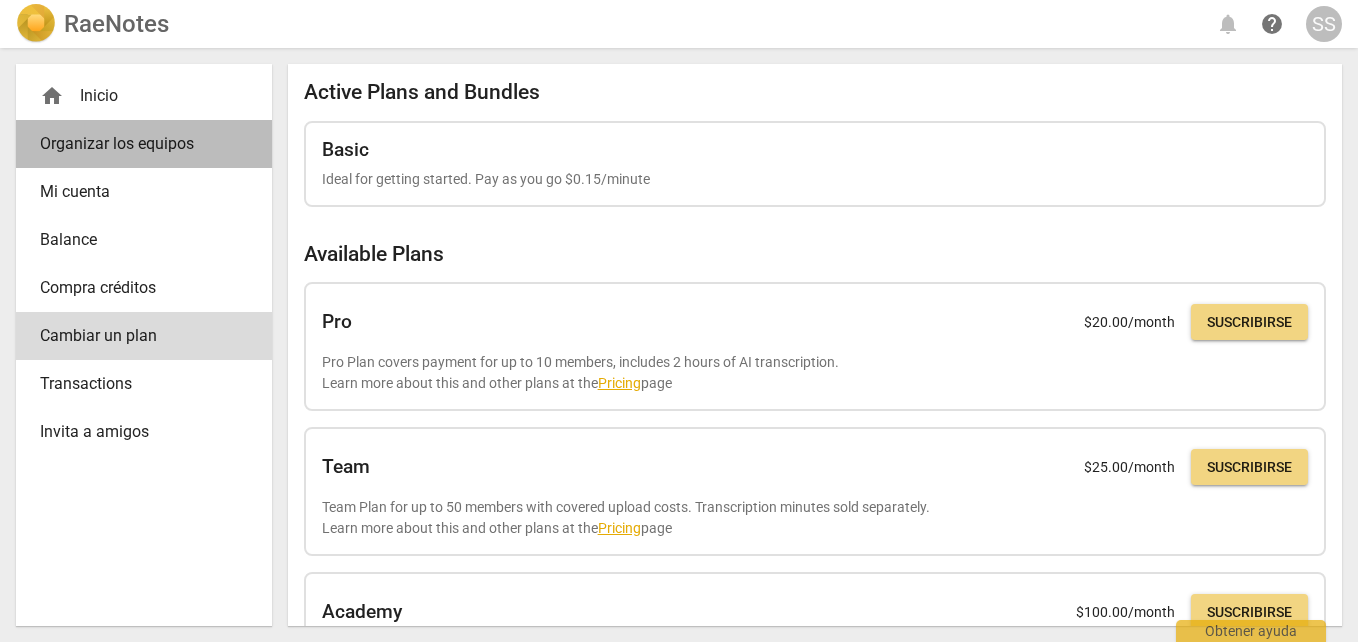 click on "Organizar los equipos" at bounding box center (144, 144) 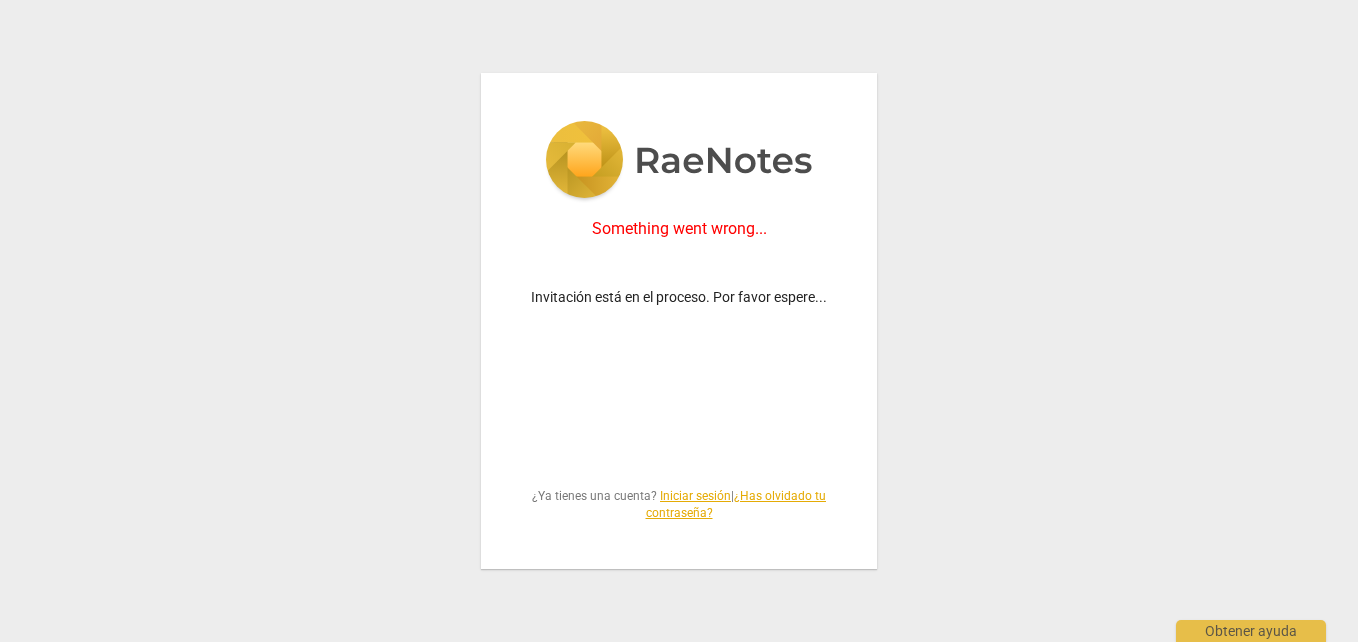 click on "Iniciar sesión" at bounding box center [695, 496] 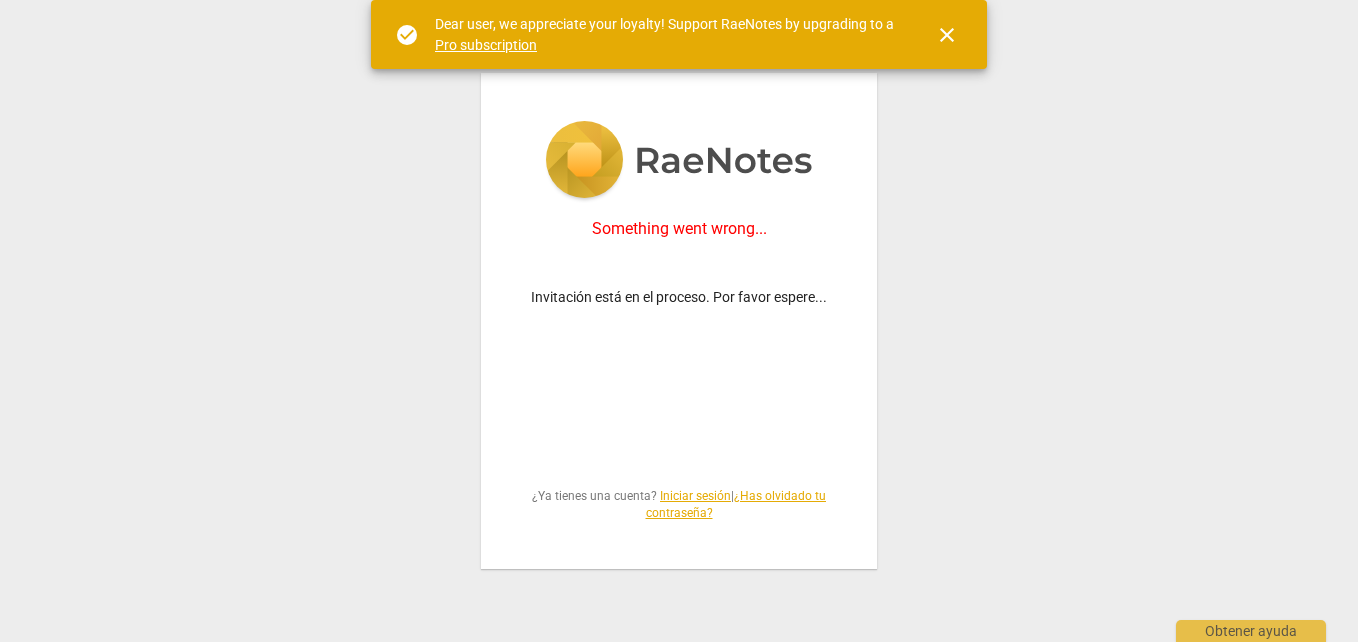 scroll, scrollTop: 0, scrollLeft: 0, axis: both 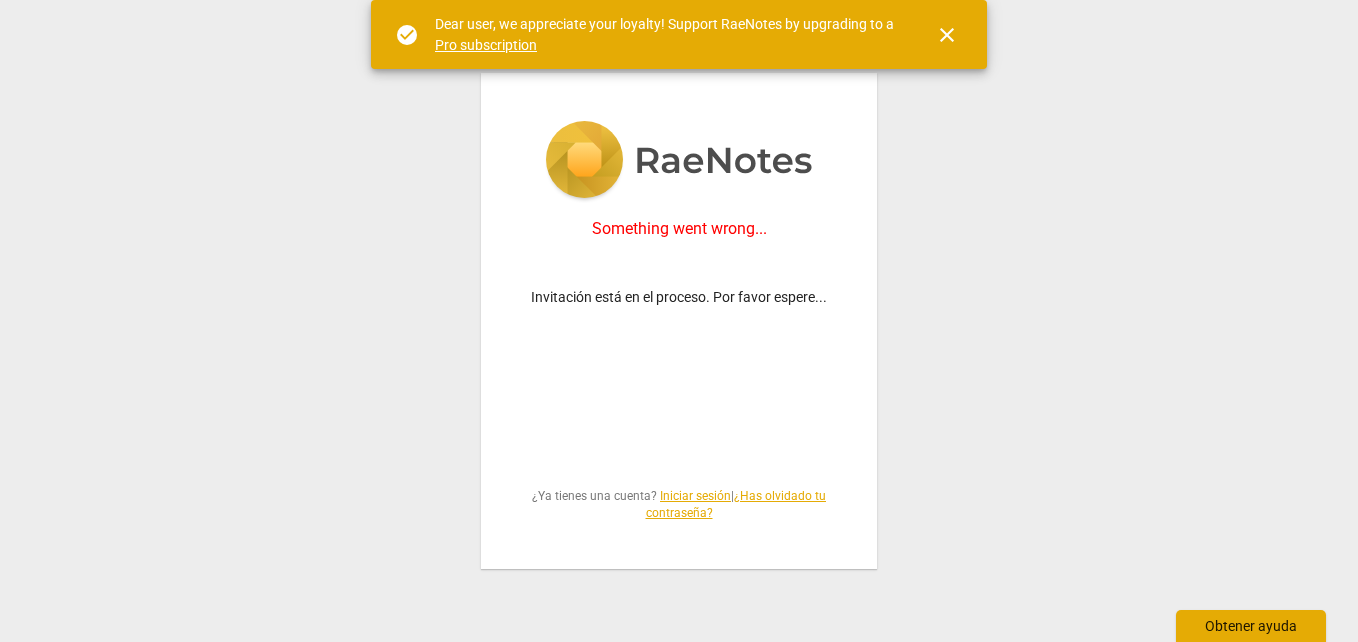 click on "Obtener ayuda" at bounding box center (1251, 626) 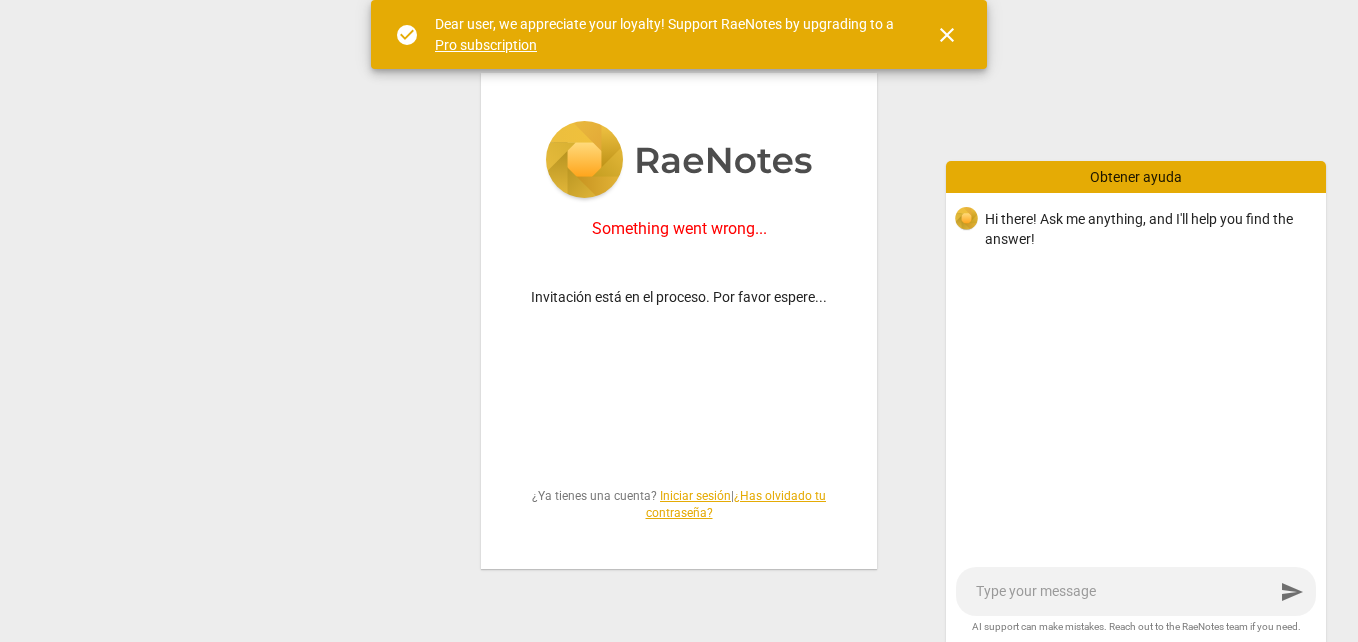 type on "h" 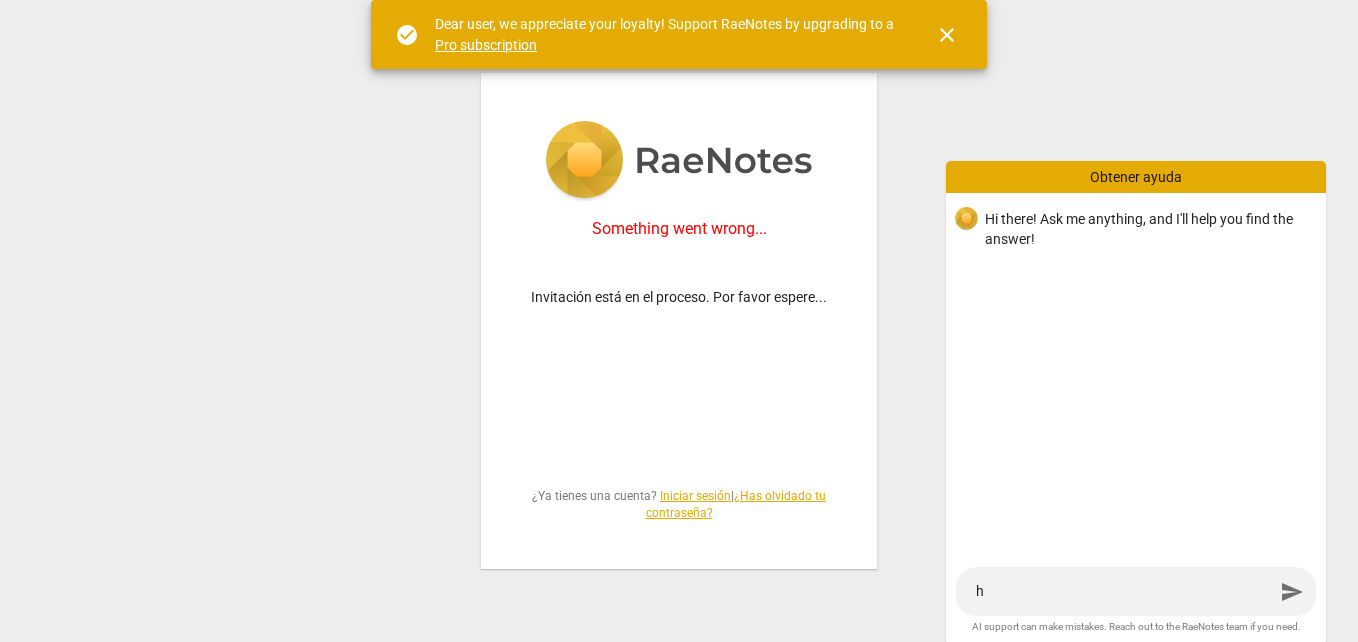 type on "ho" 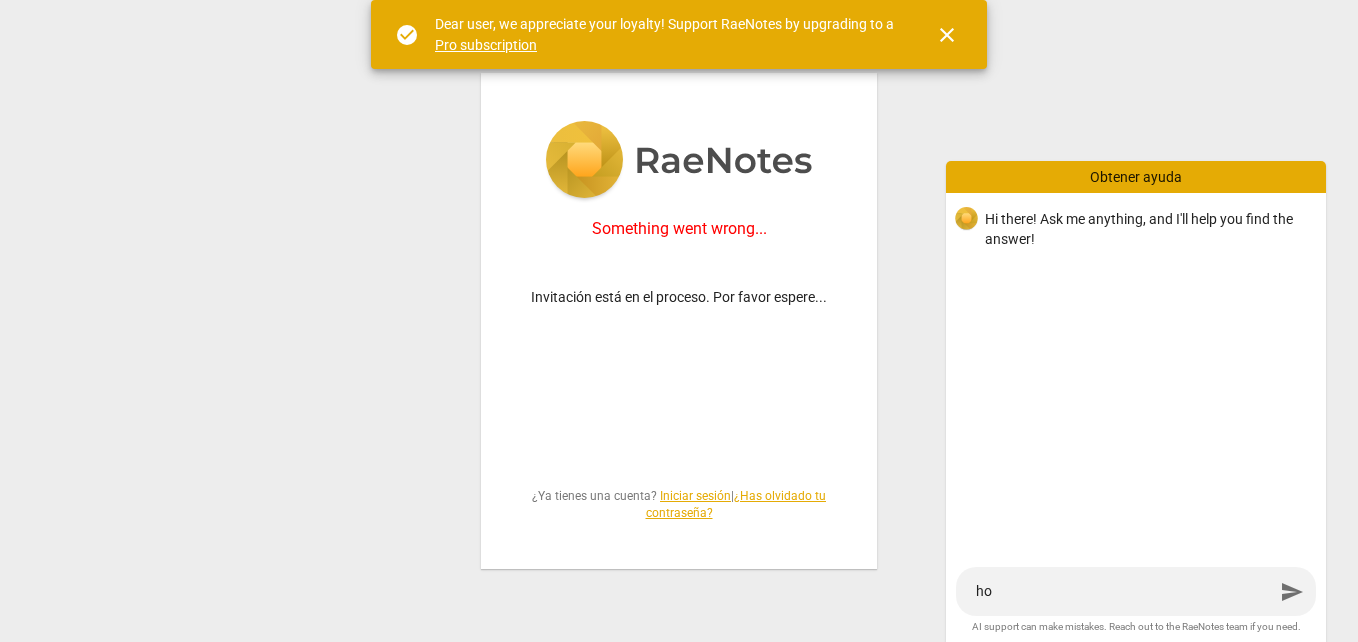 type on "hol" 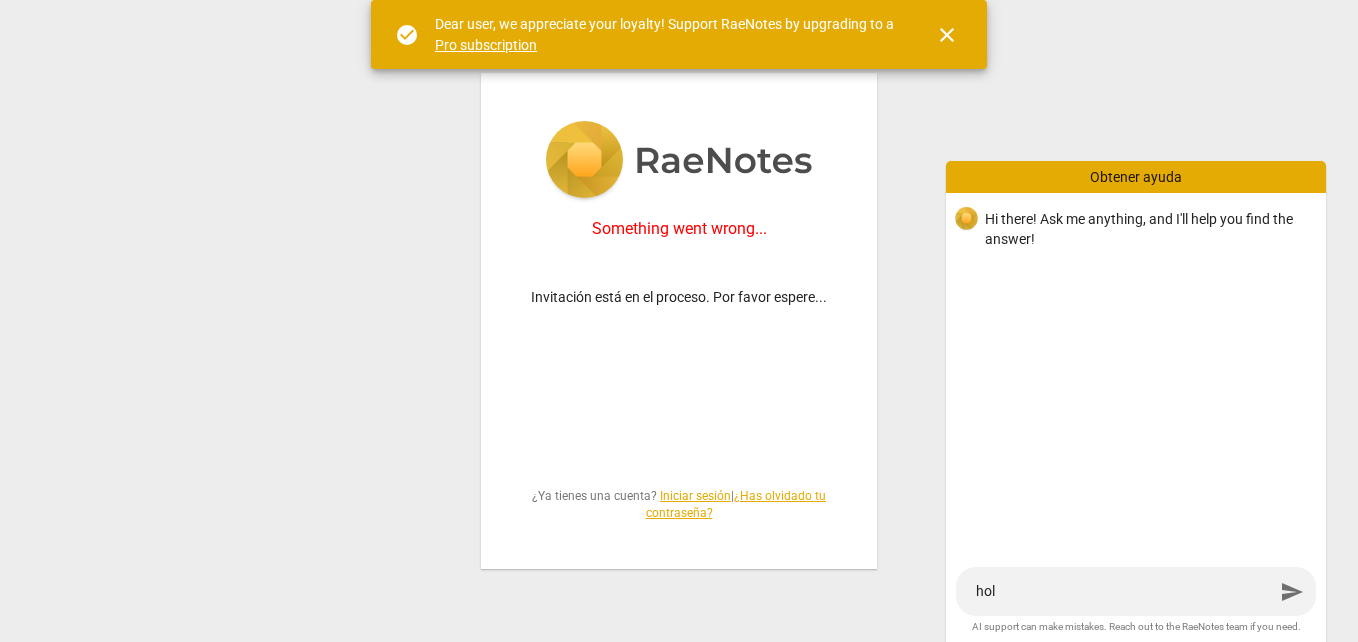 type on "hola" 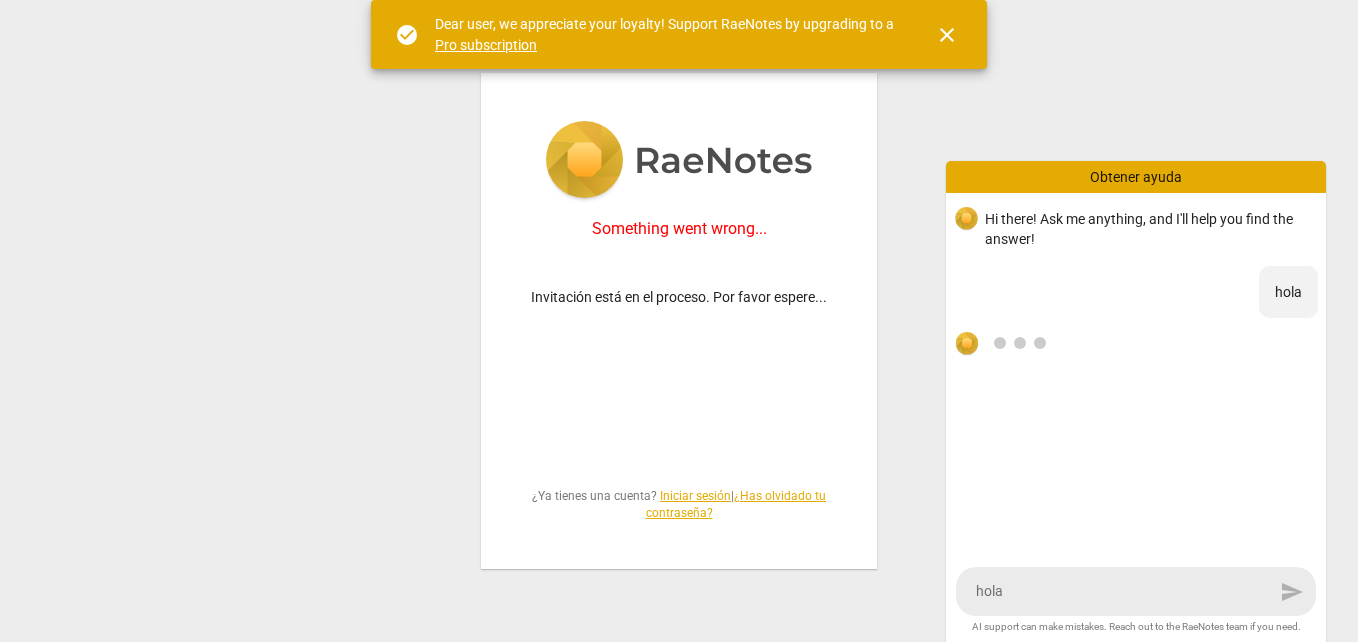 type 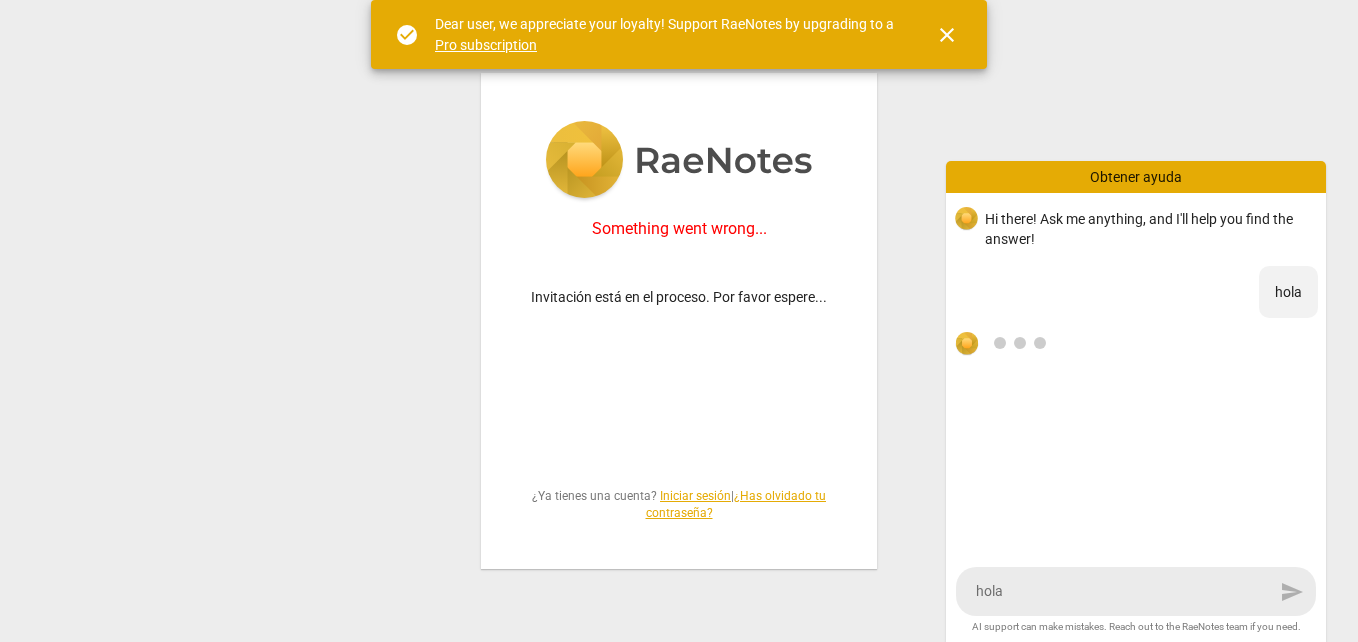 type 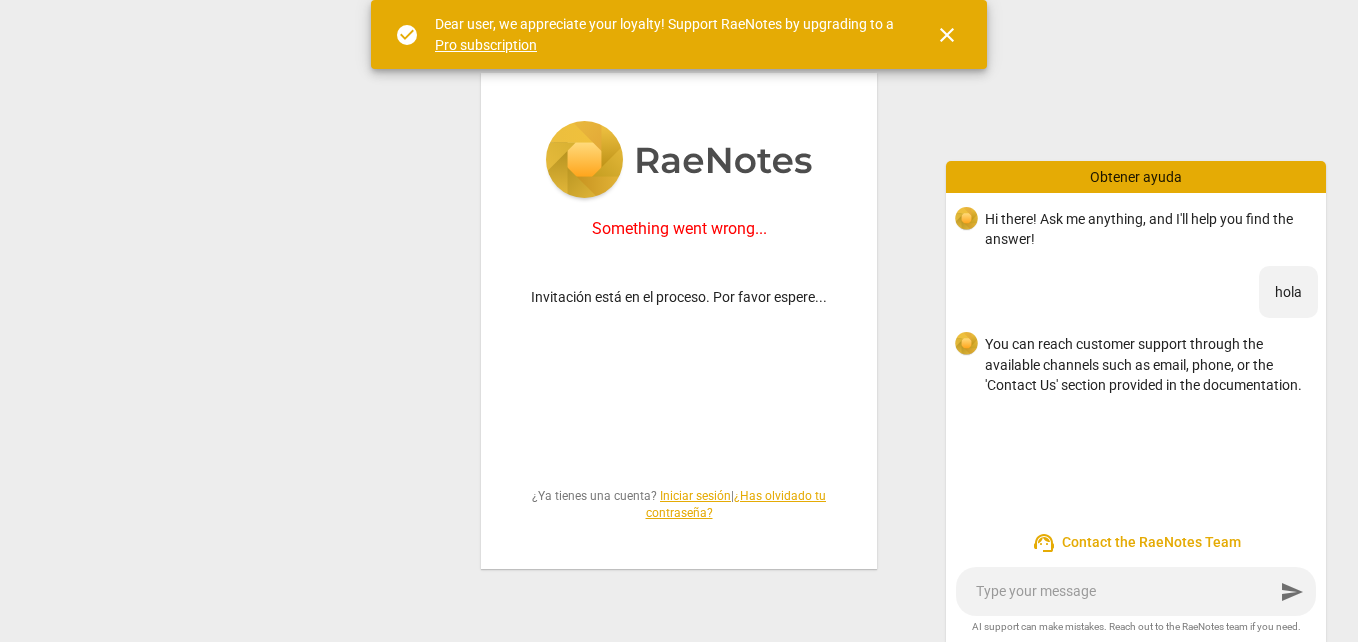 type on "e" 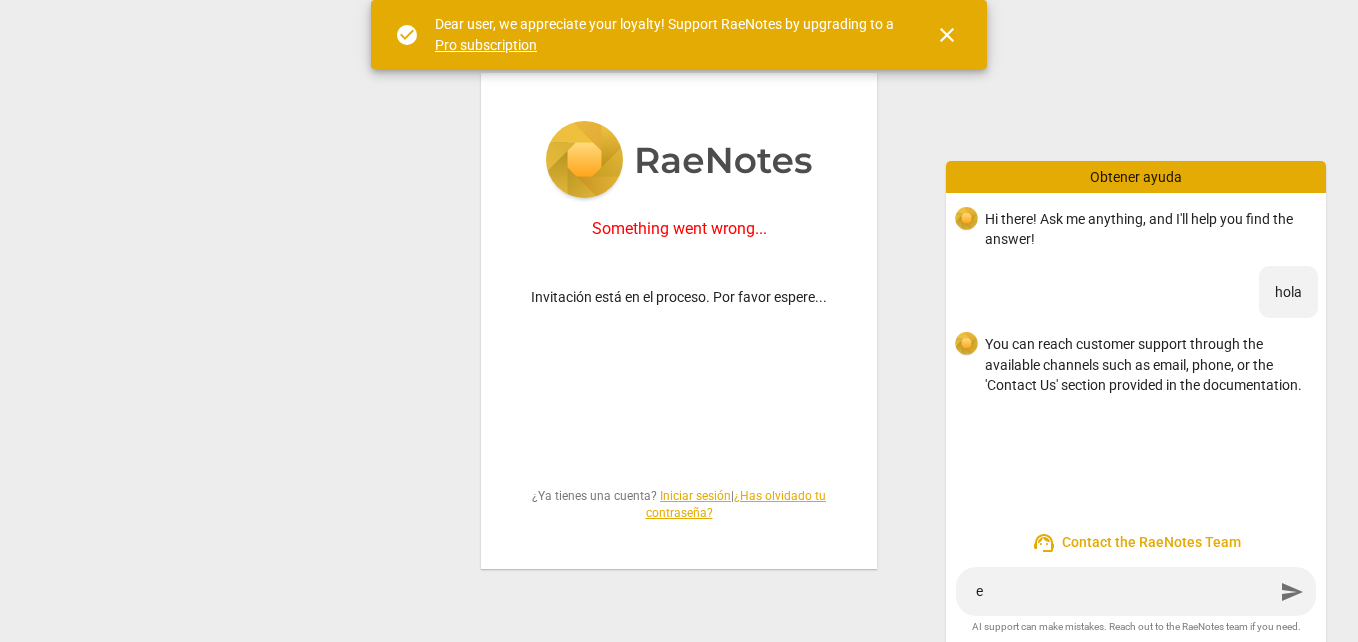 type on "en" 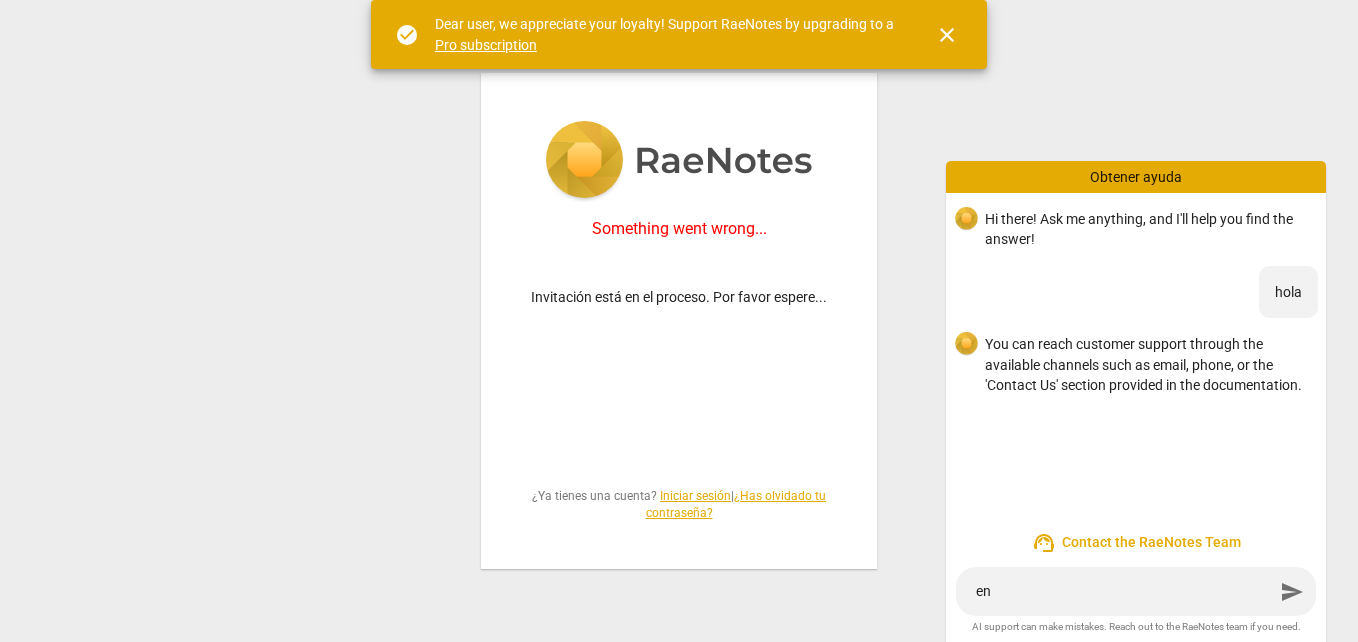 type on "en" 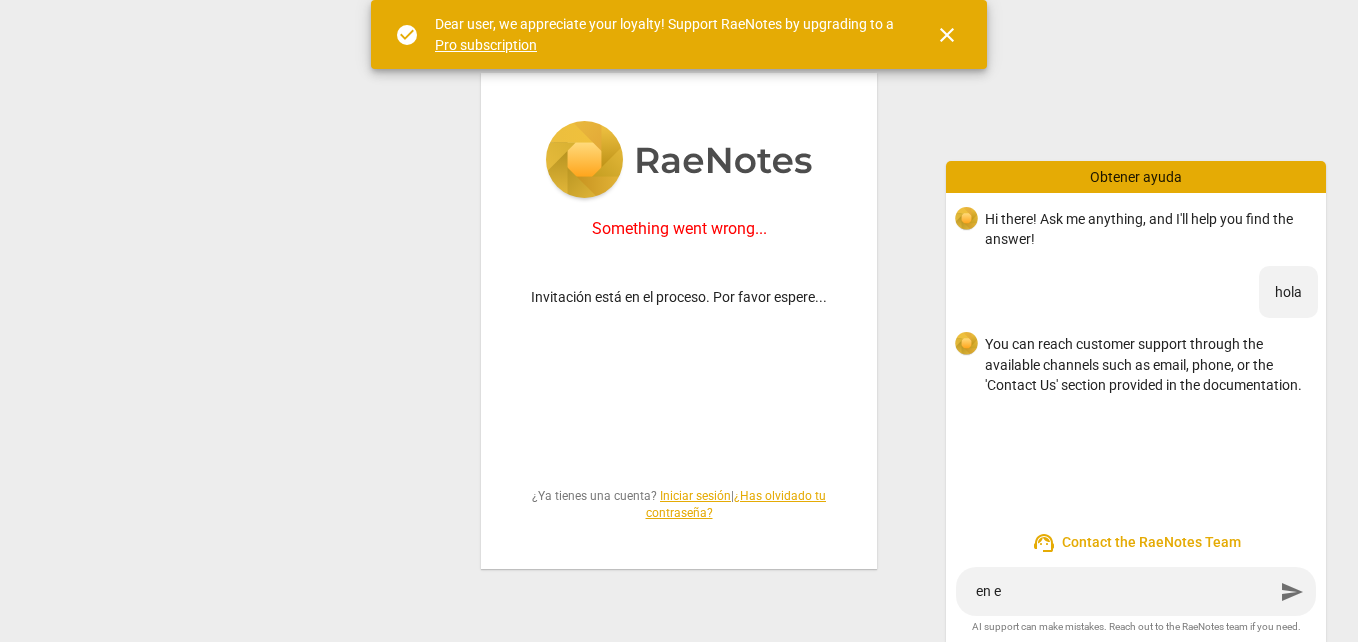 type on "en es" 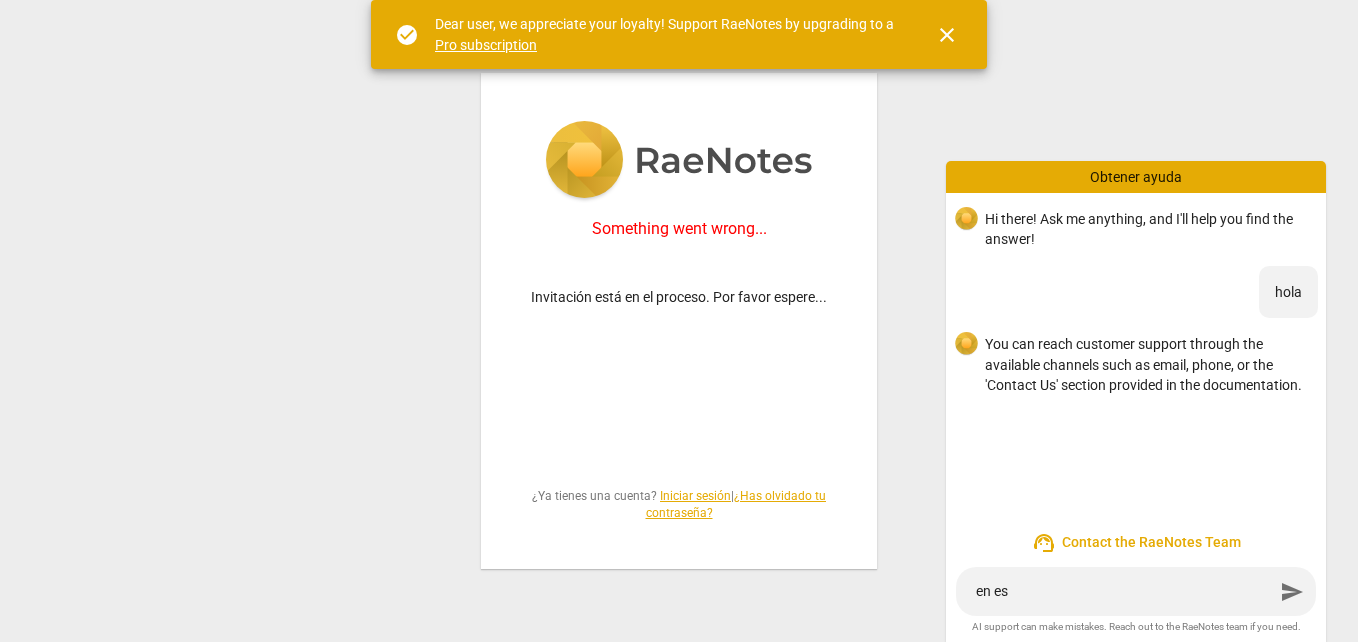 type on "en esp" 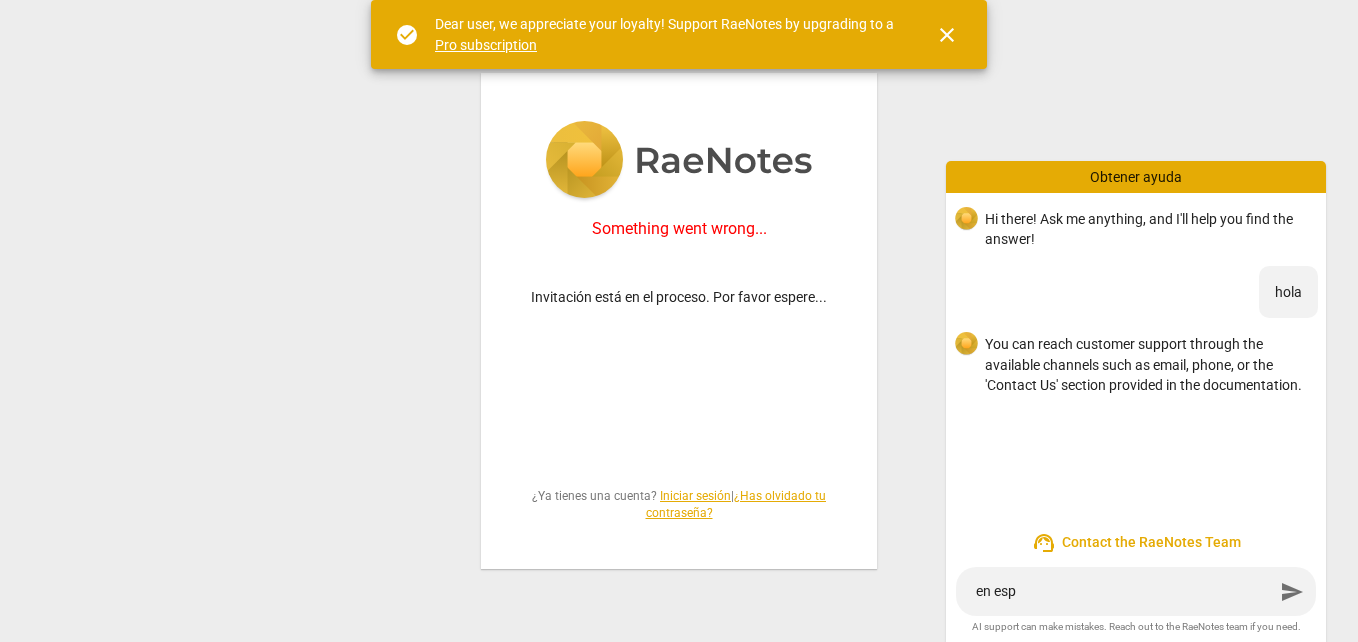 type on "en espa" 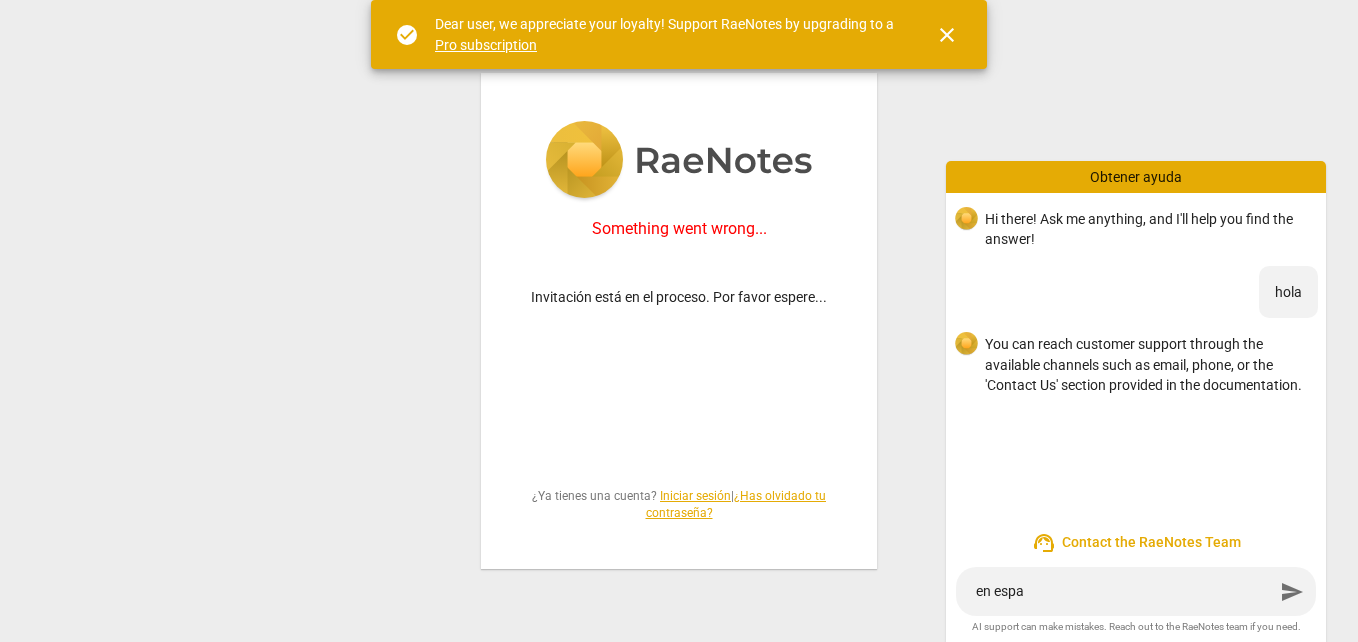 type on "en españ" 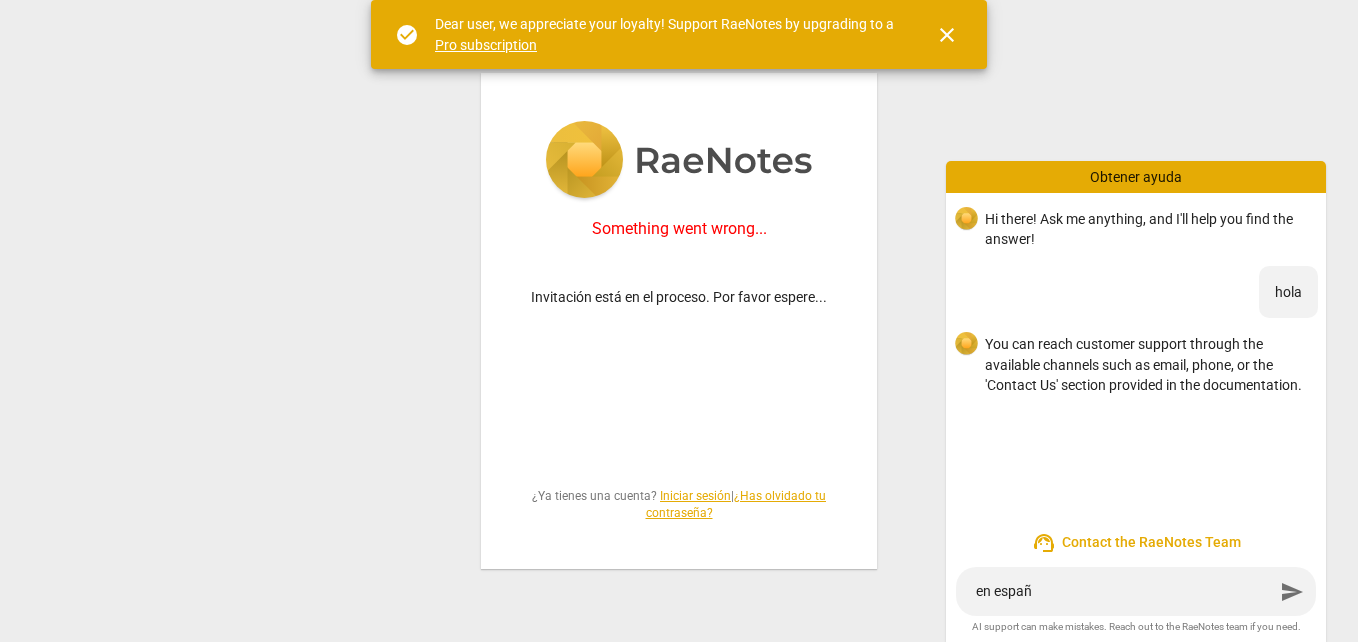 type on "en españo" 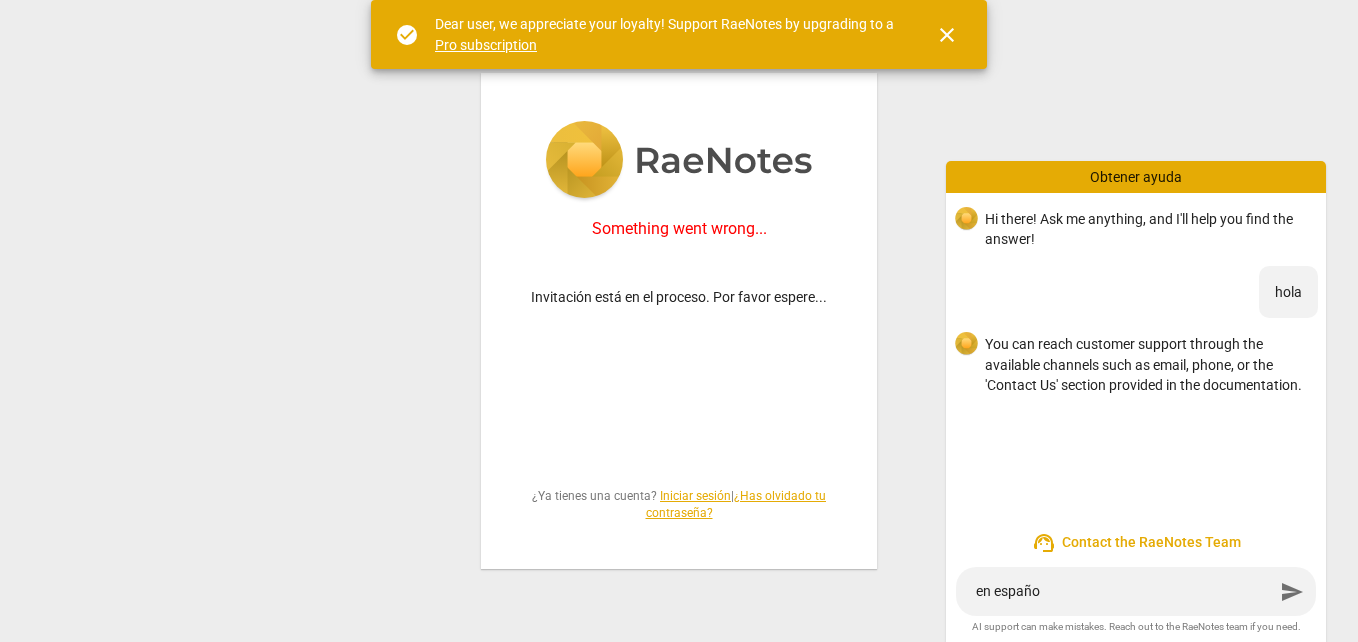 type on "en español" 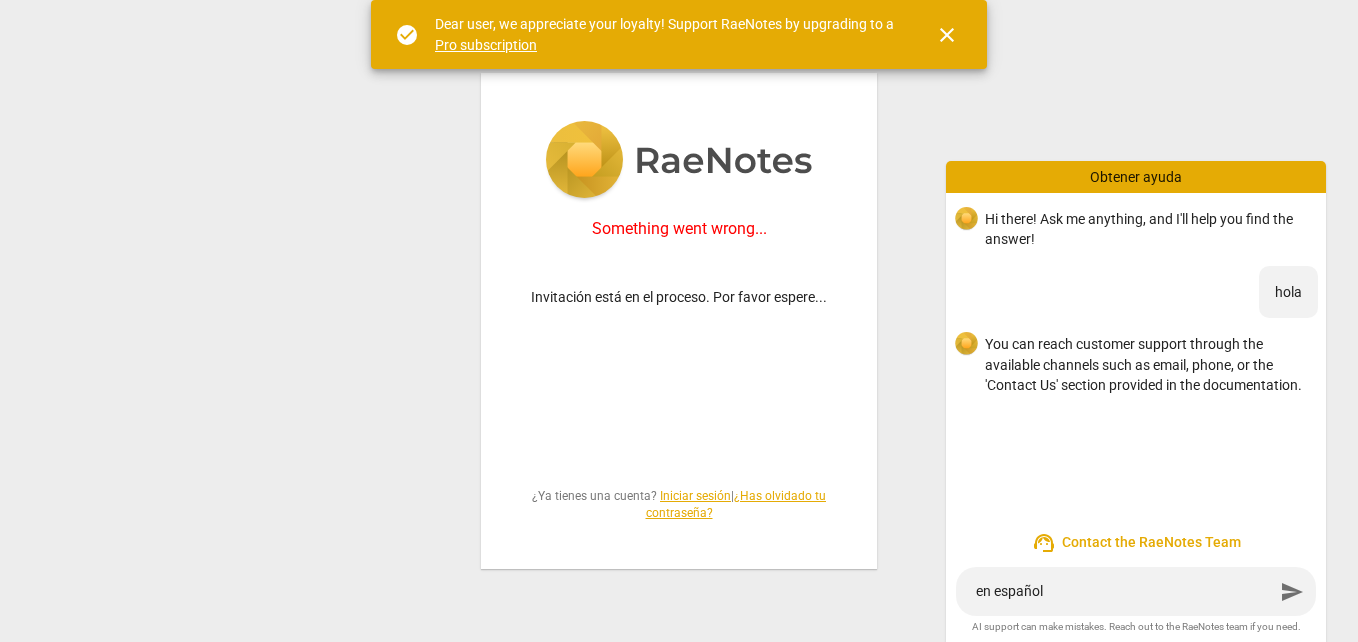 type on "en español" 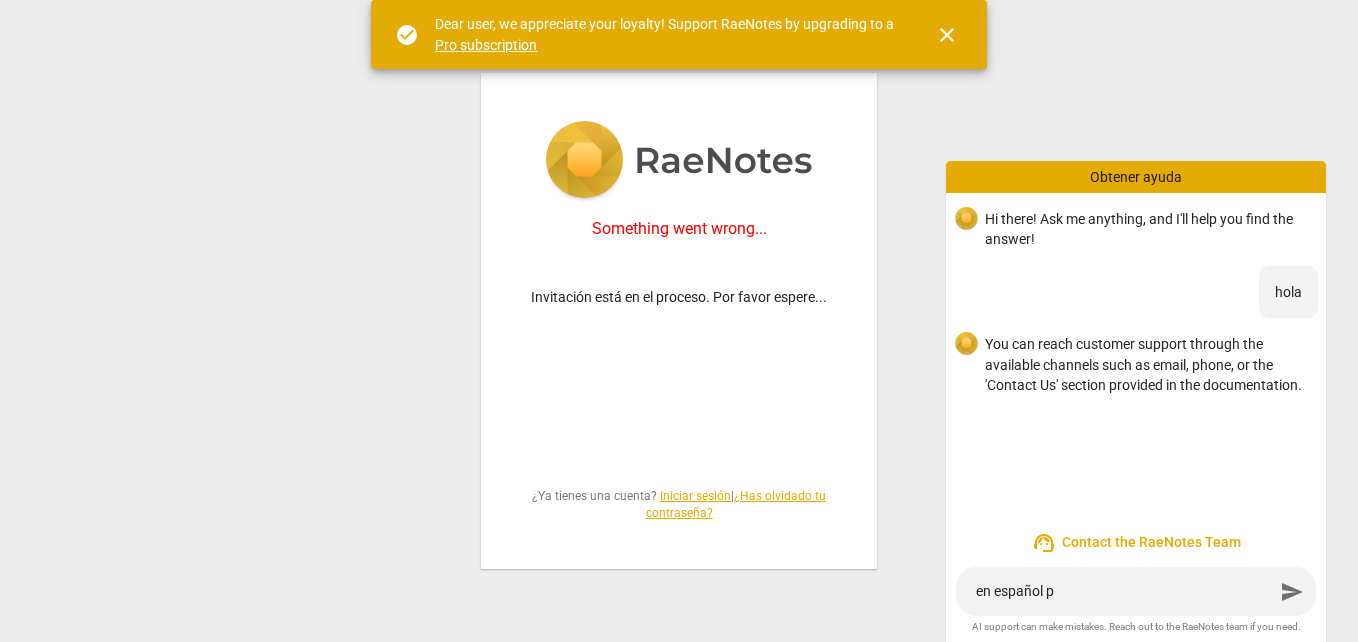 type on "en español pu" 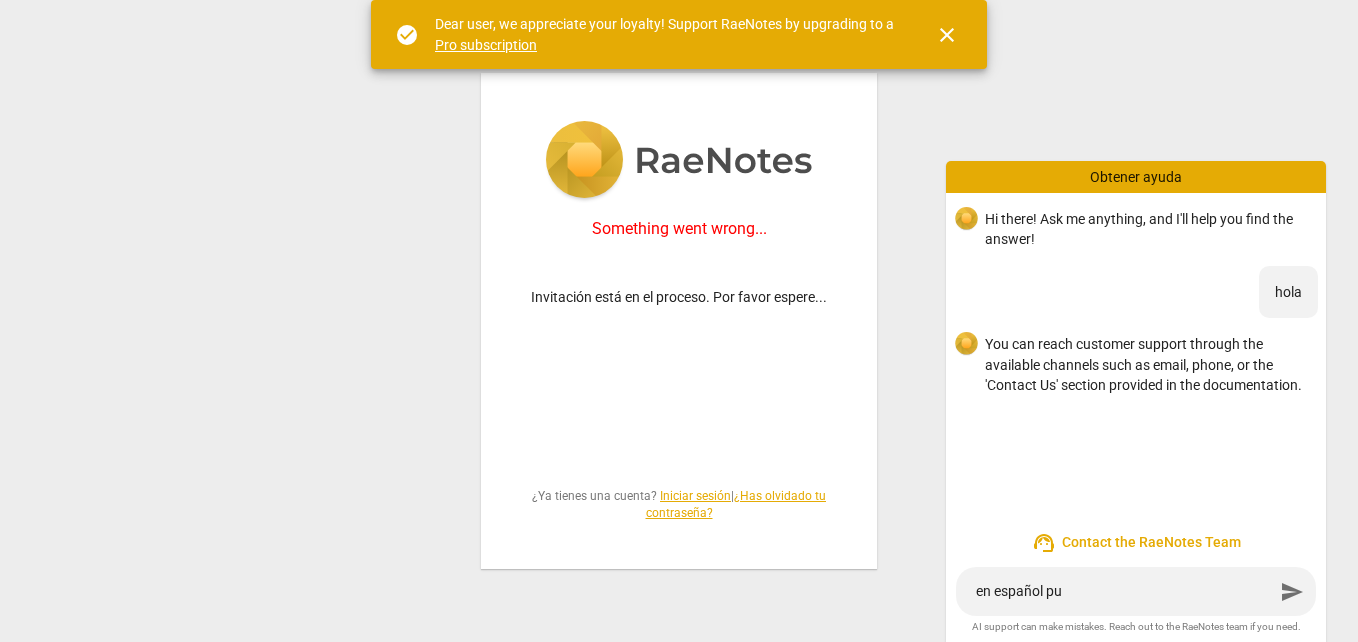 type on "en español pue" 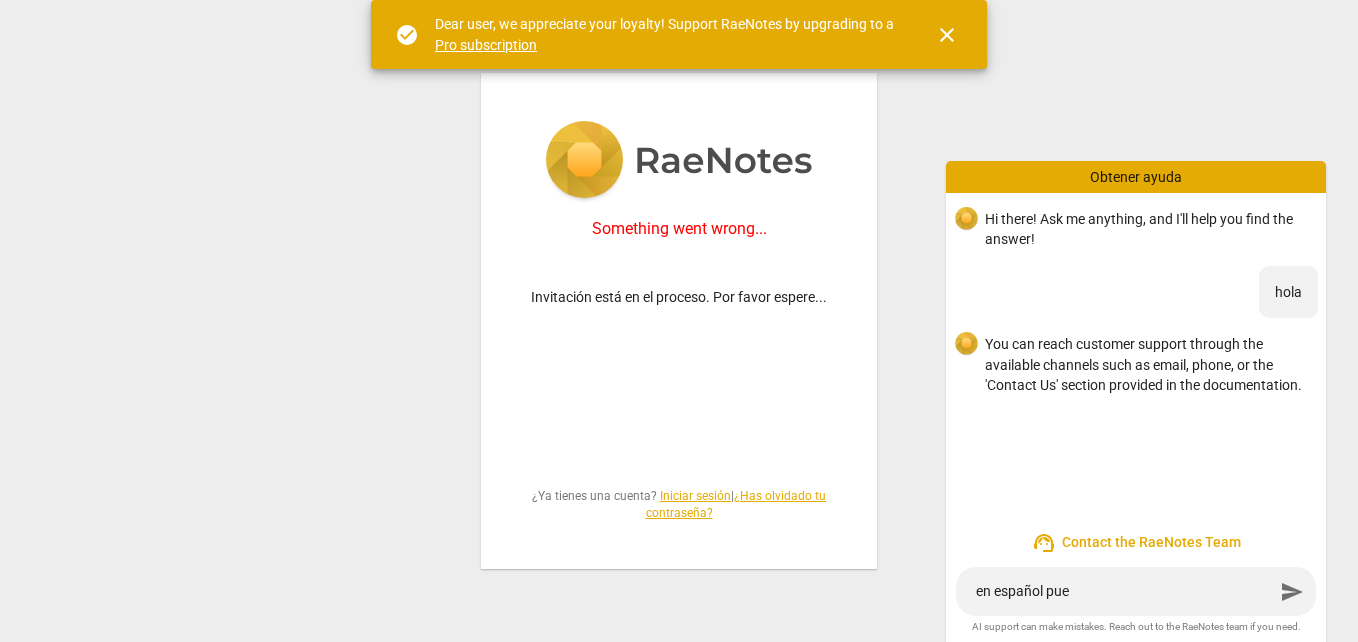 type on "en español pued" 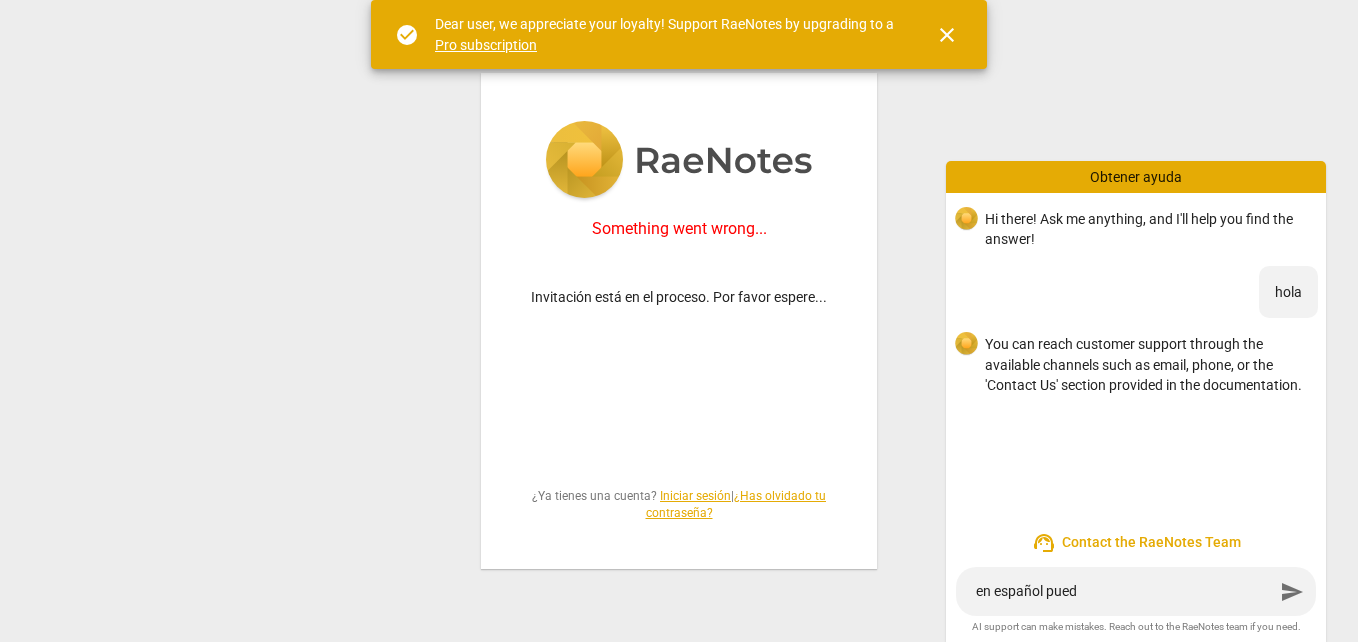 type on "en español puede" 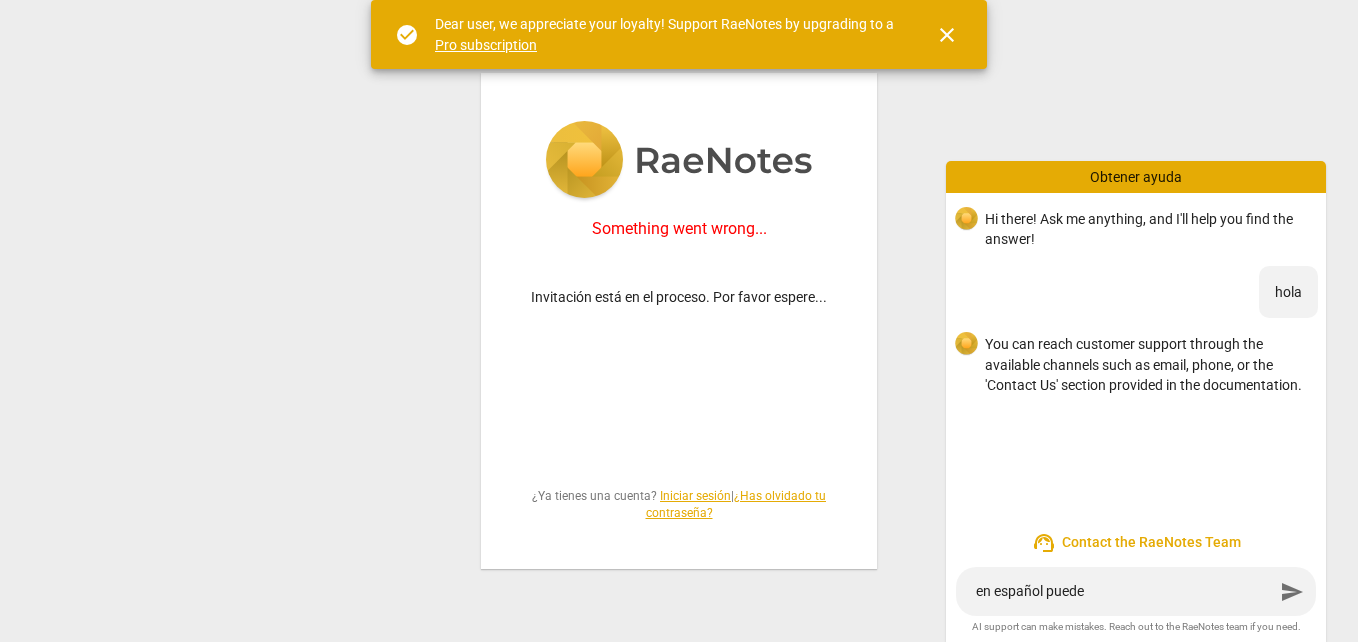 type on "en español puede" 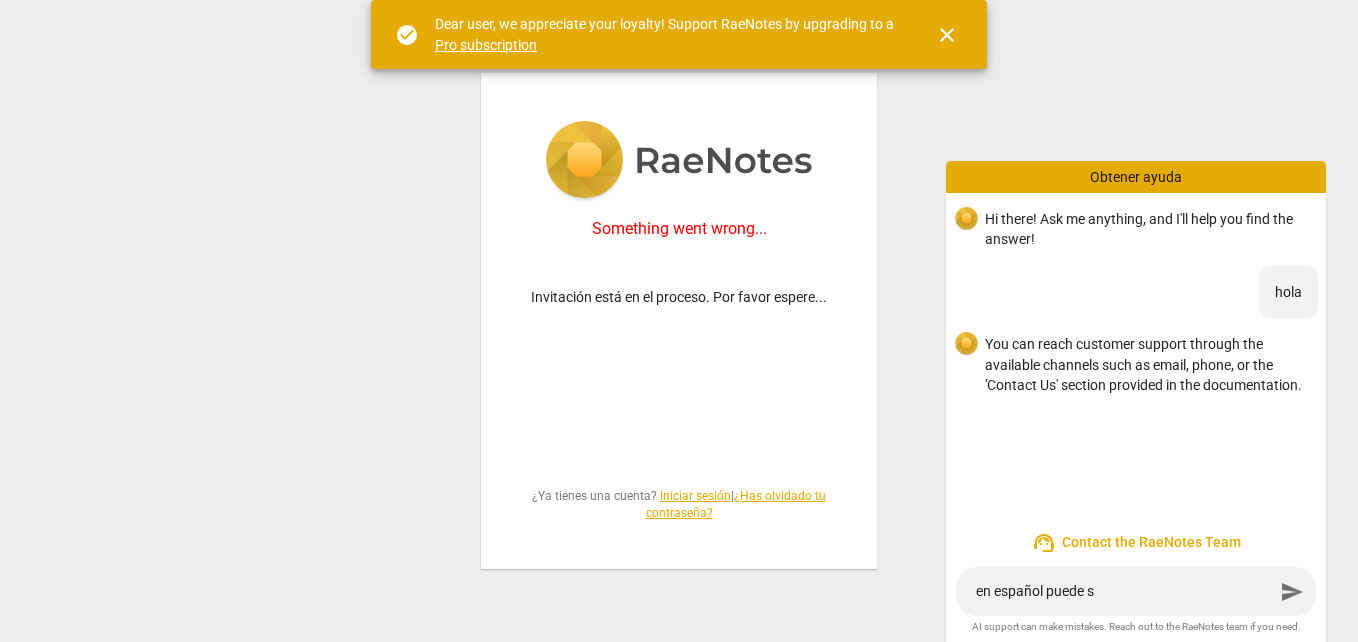 type on "en español puede se" 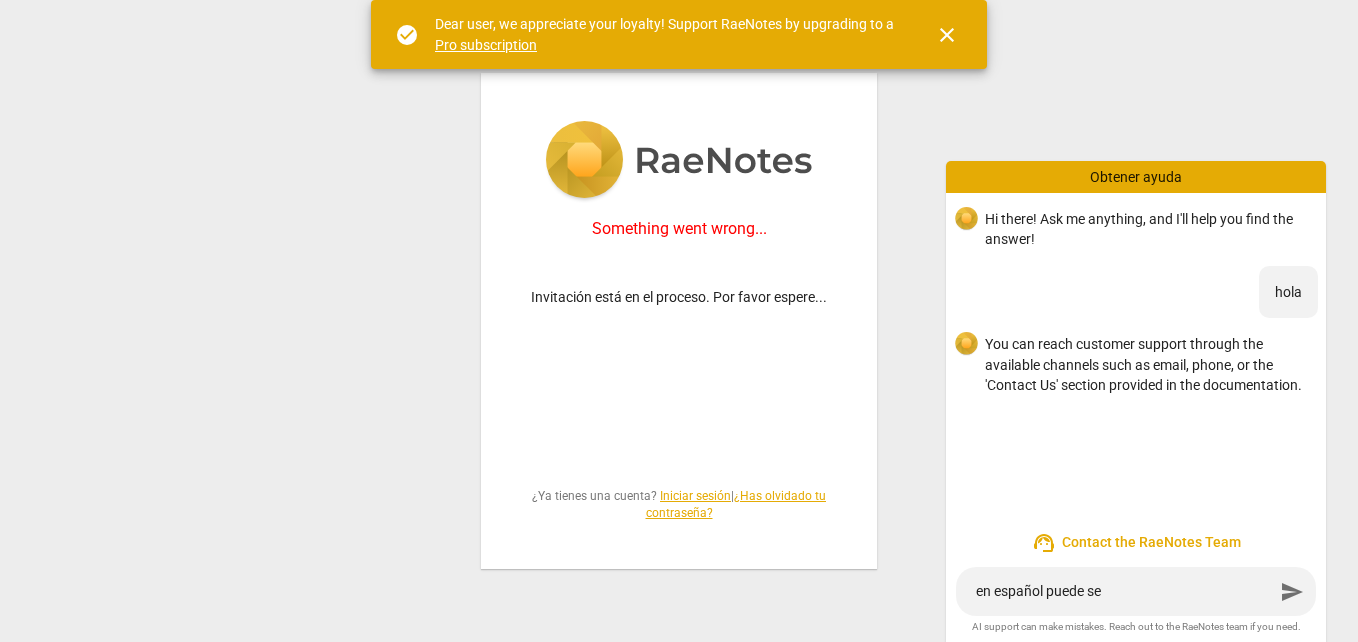 type on "en español puede ser" 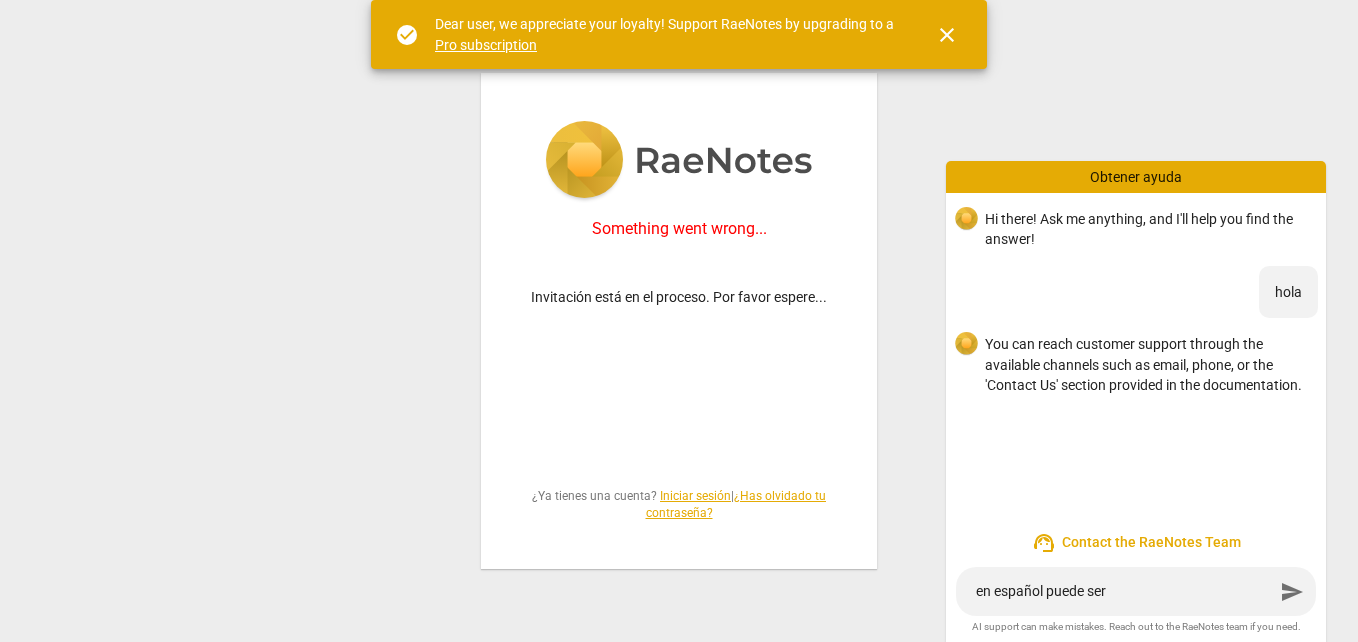 type on "en español puede ser?" 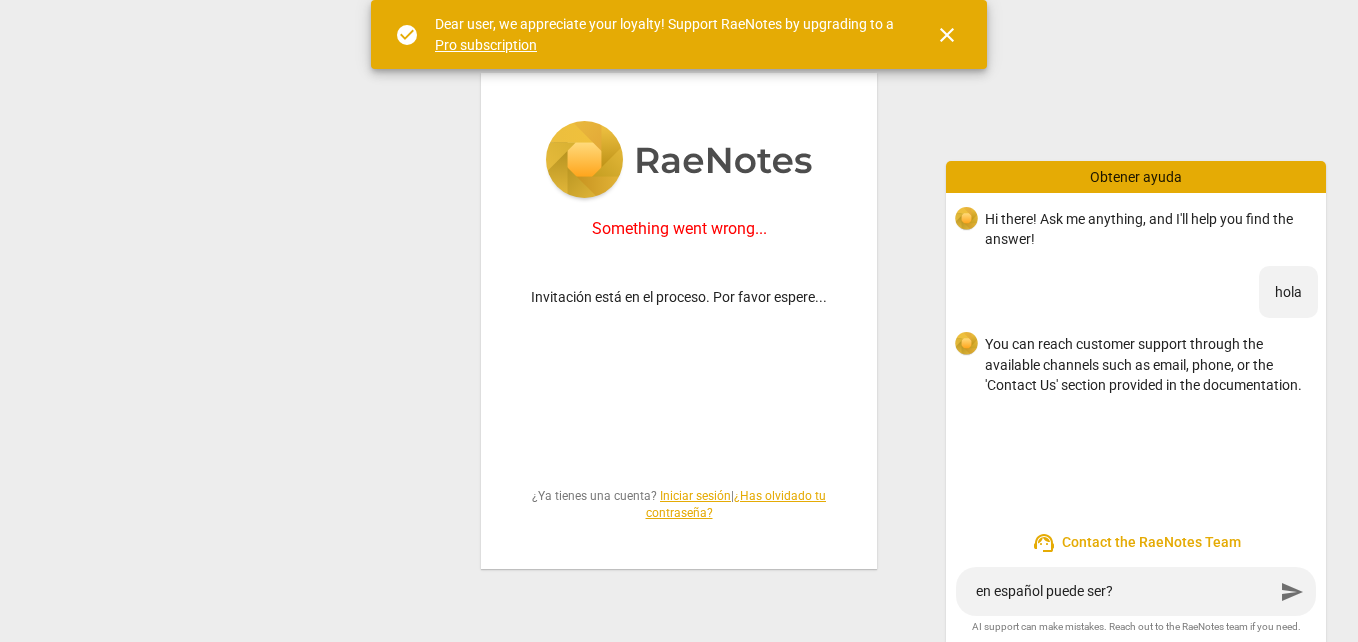 type on "en español puede ser?" 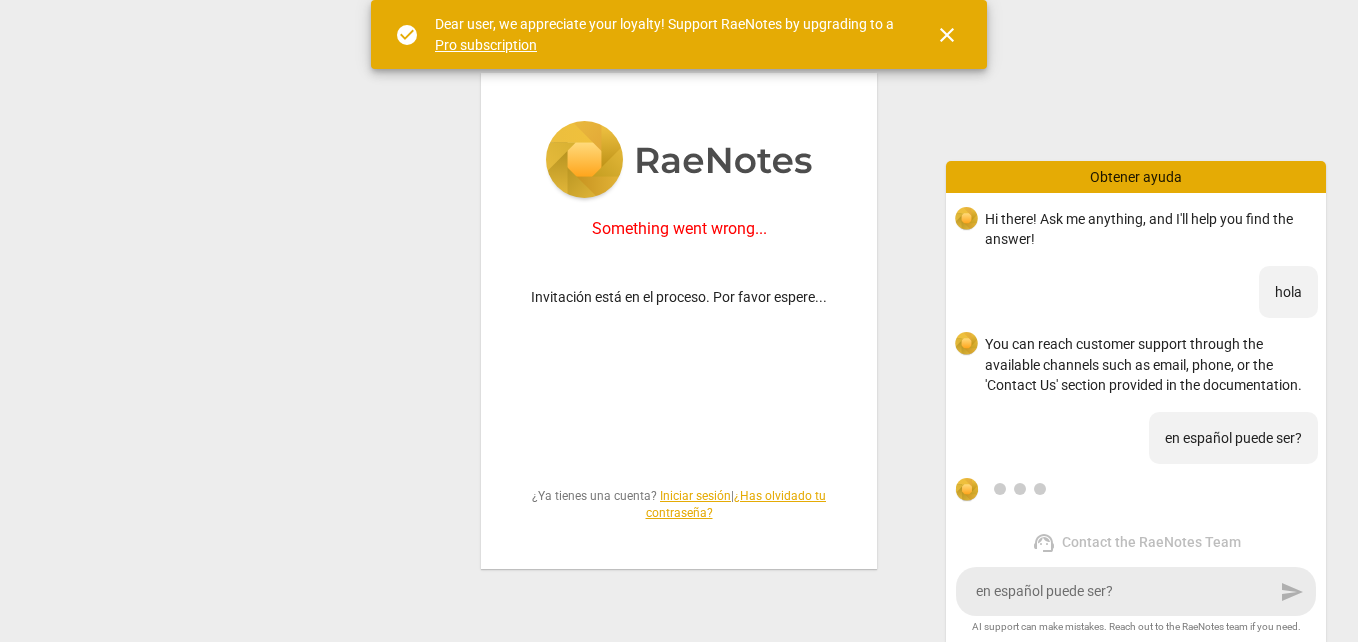 type 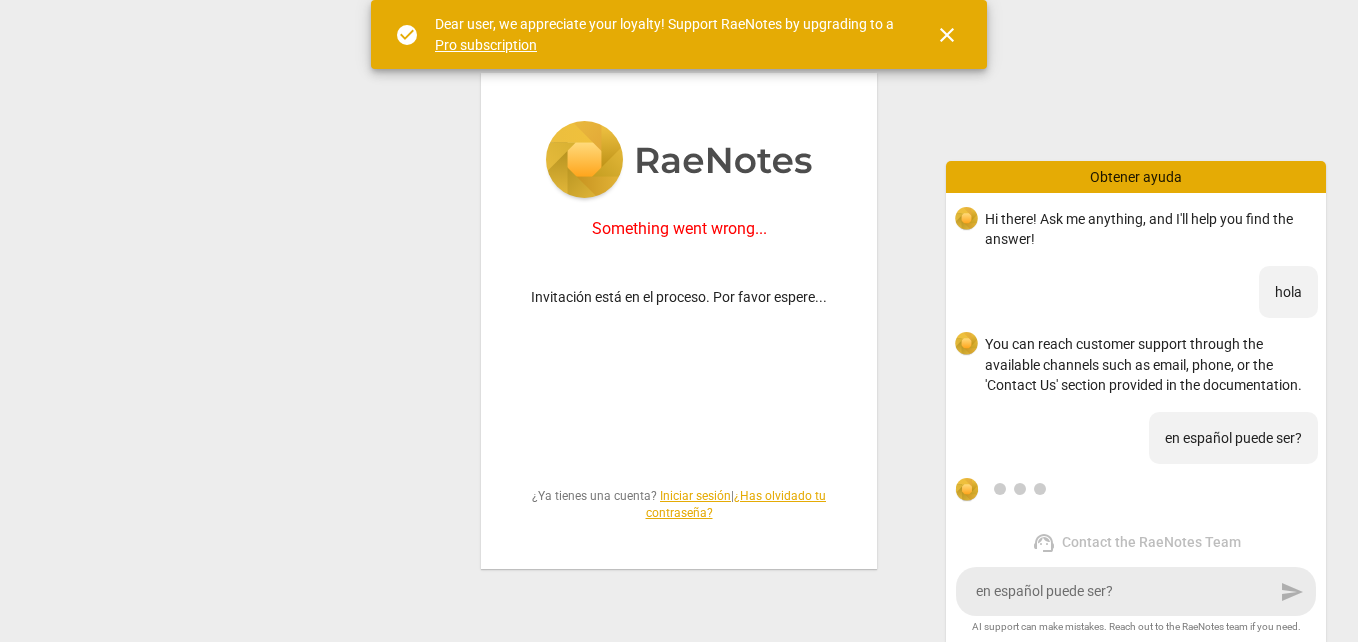 type 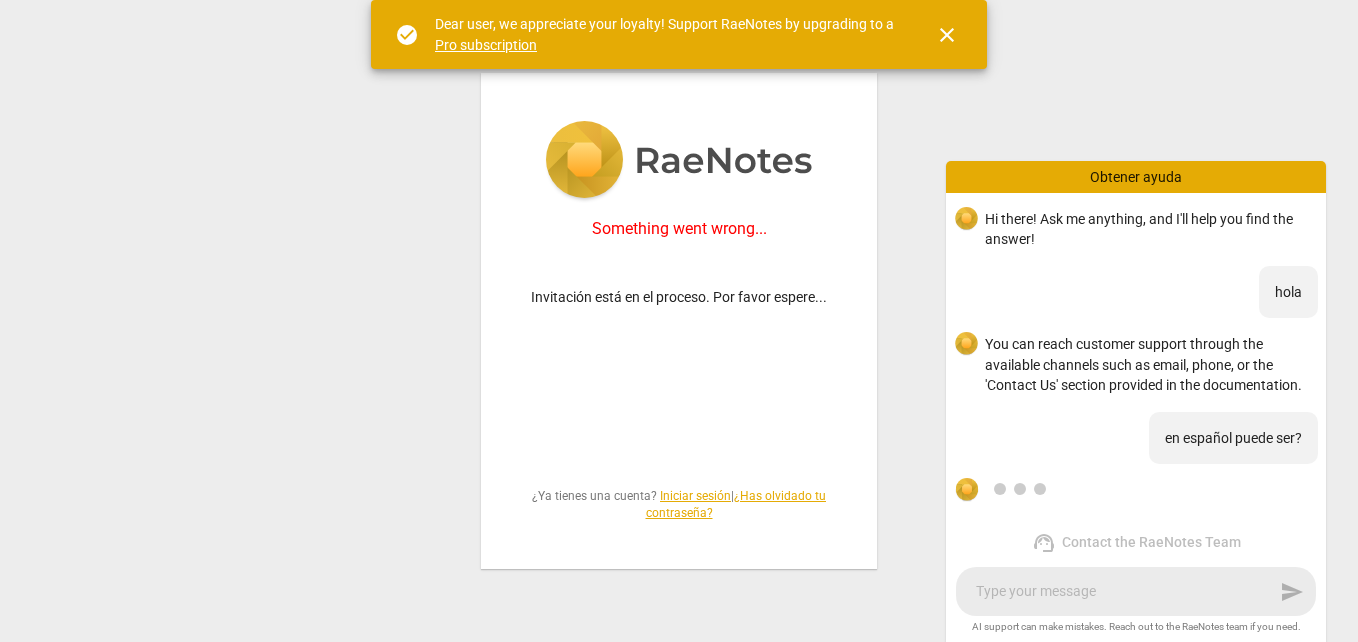scroll, scrollTop: 55, scrollLeft: 0, axis: vertical 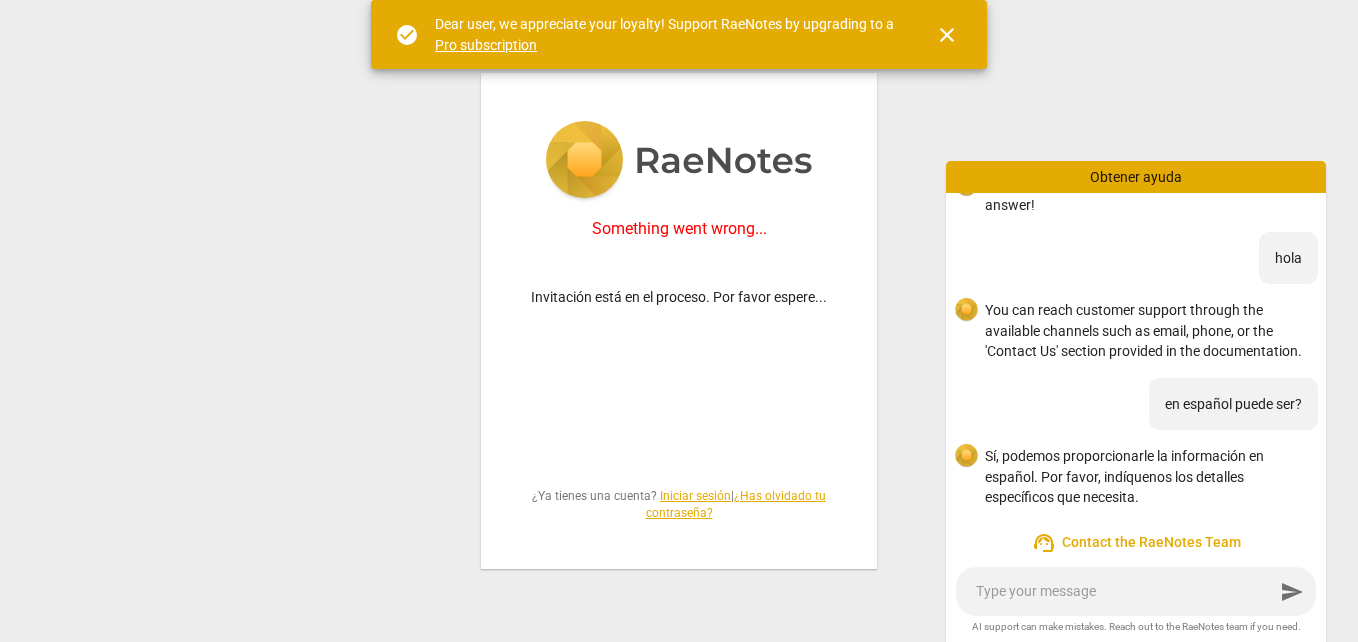 click at bounding box center (1125, 591) 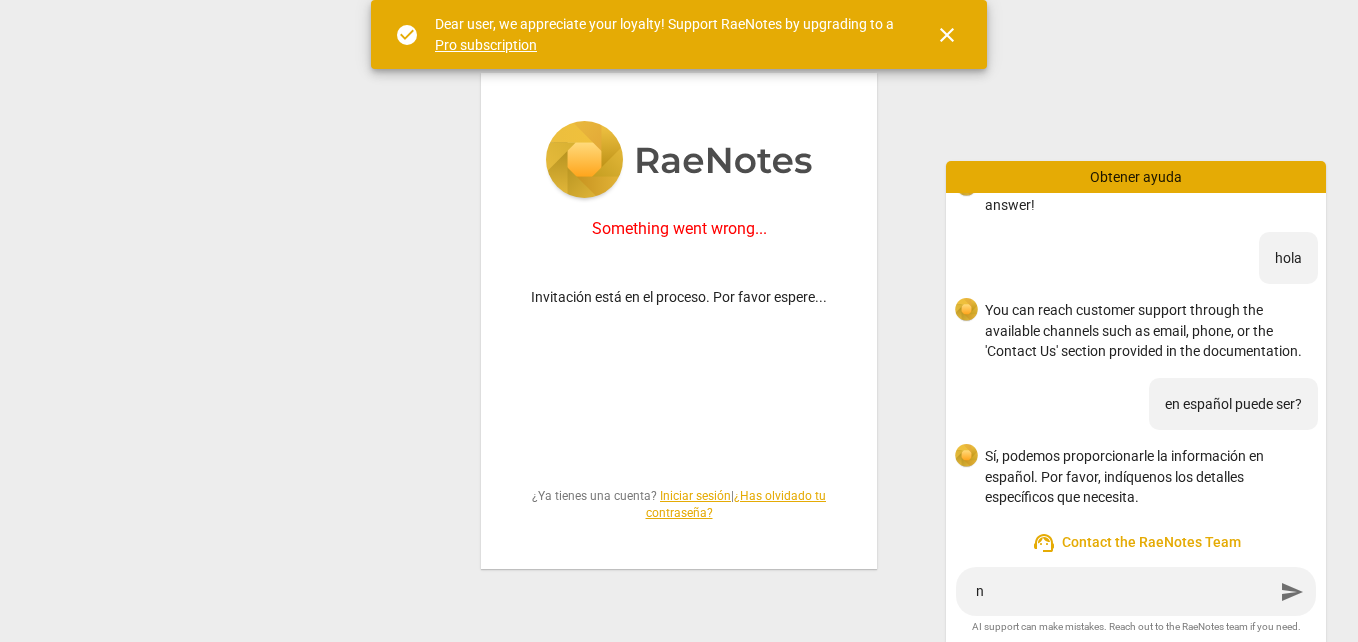 type on "no" 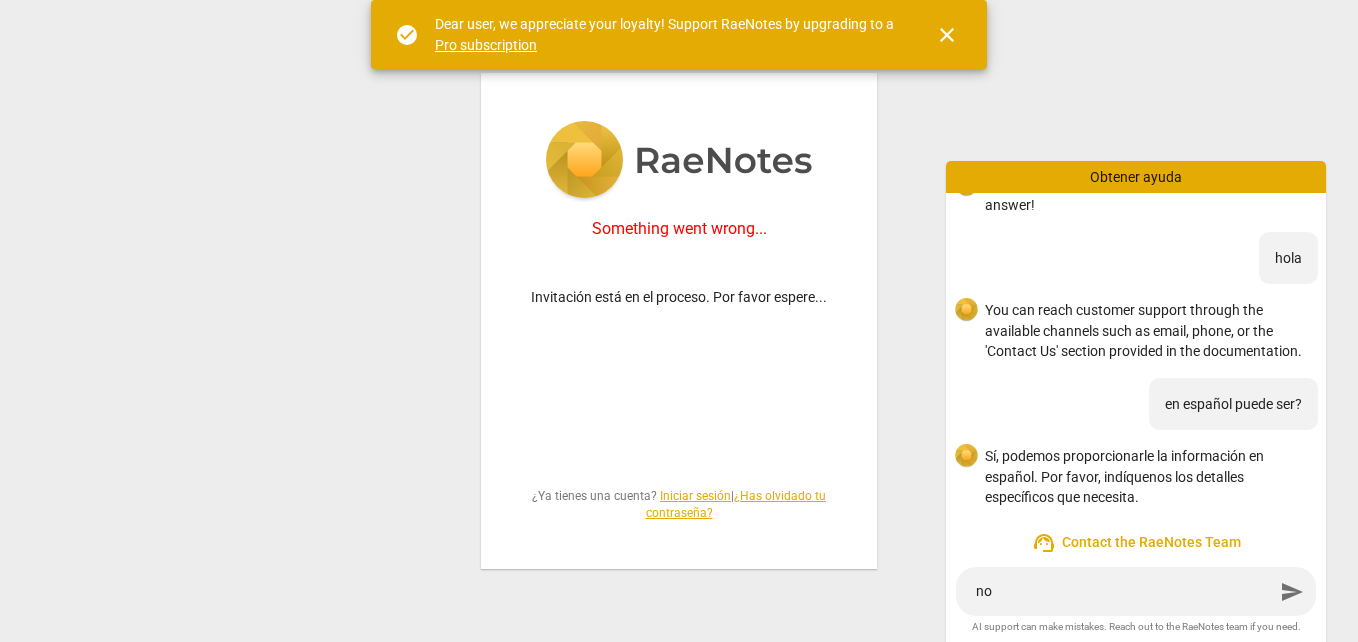 type on "no" 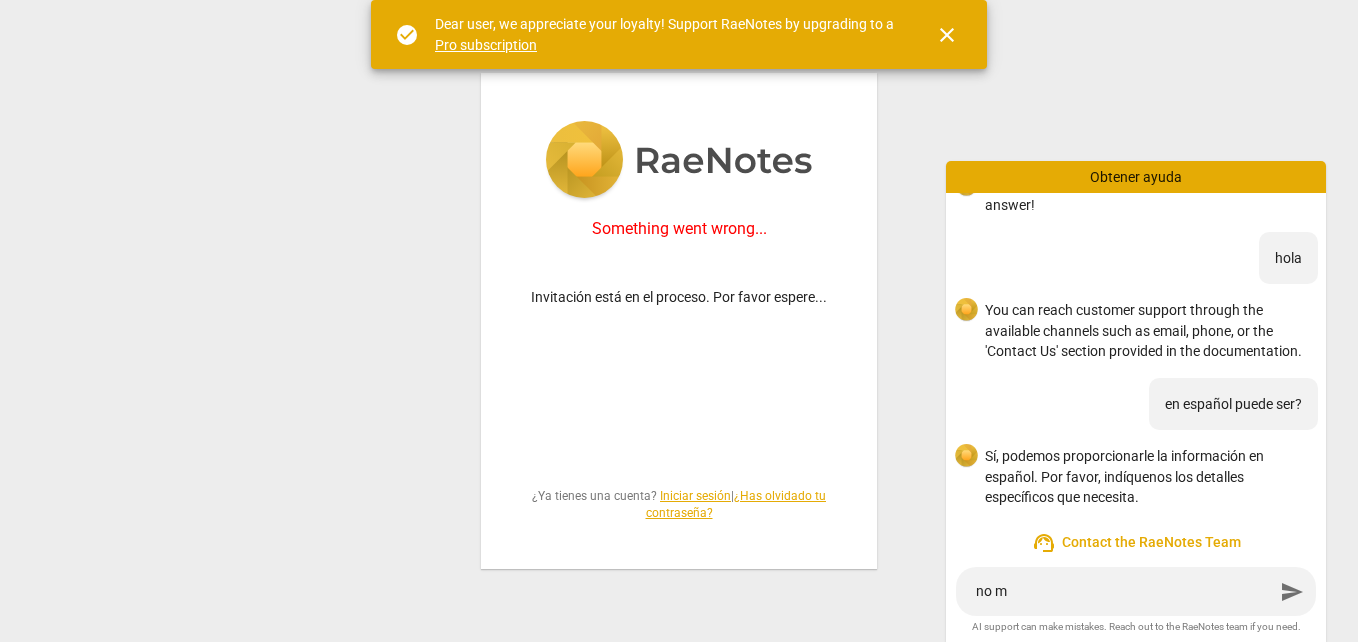 type on "no me" 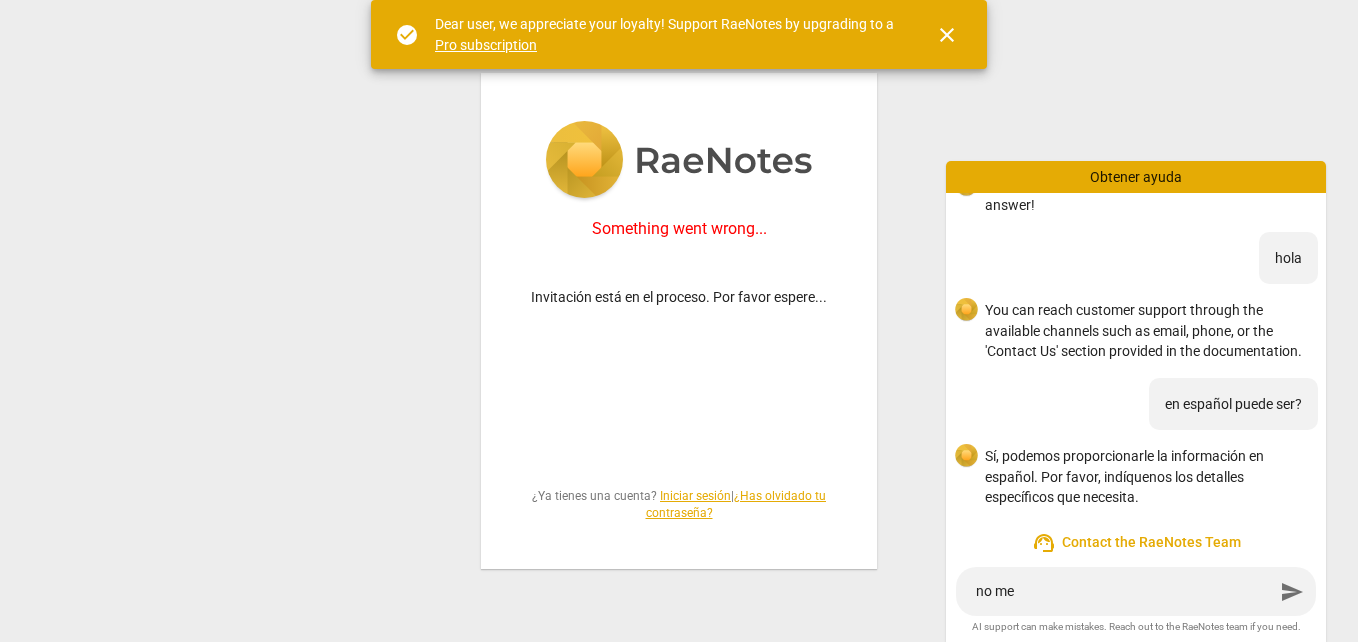 type on "no me" 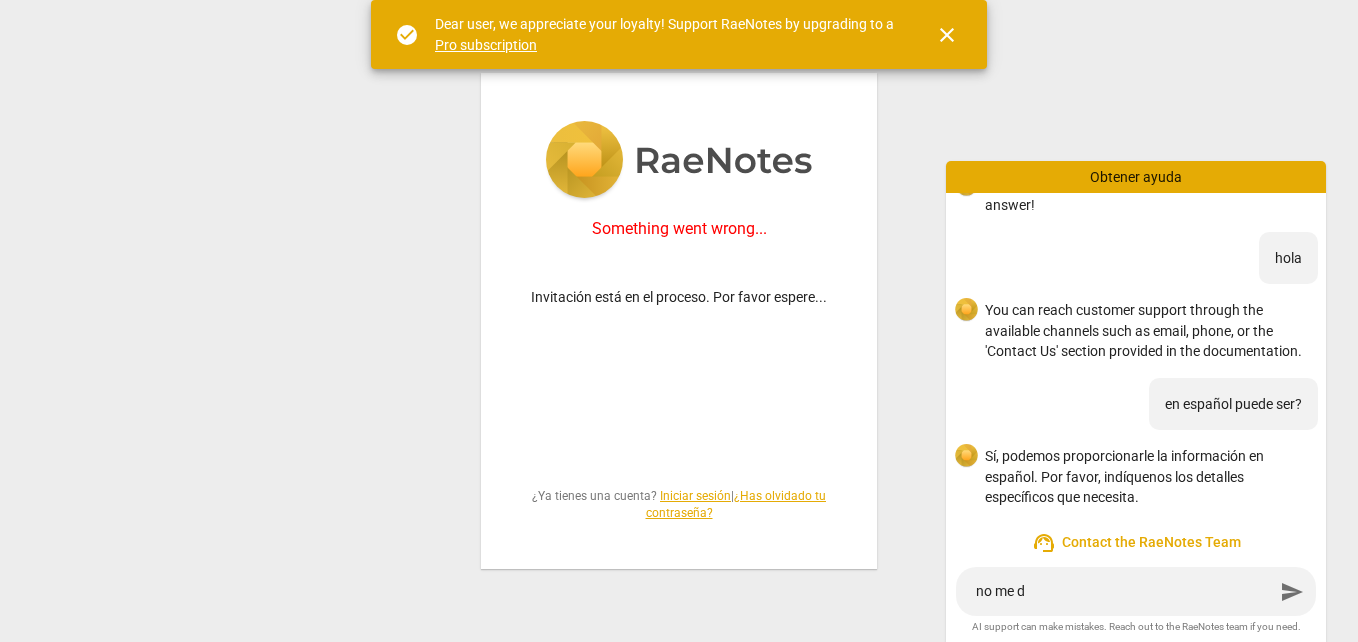 type on "no me de" 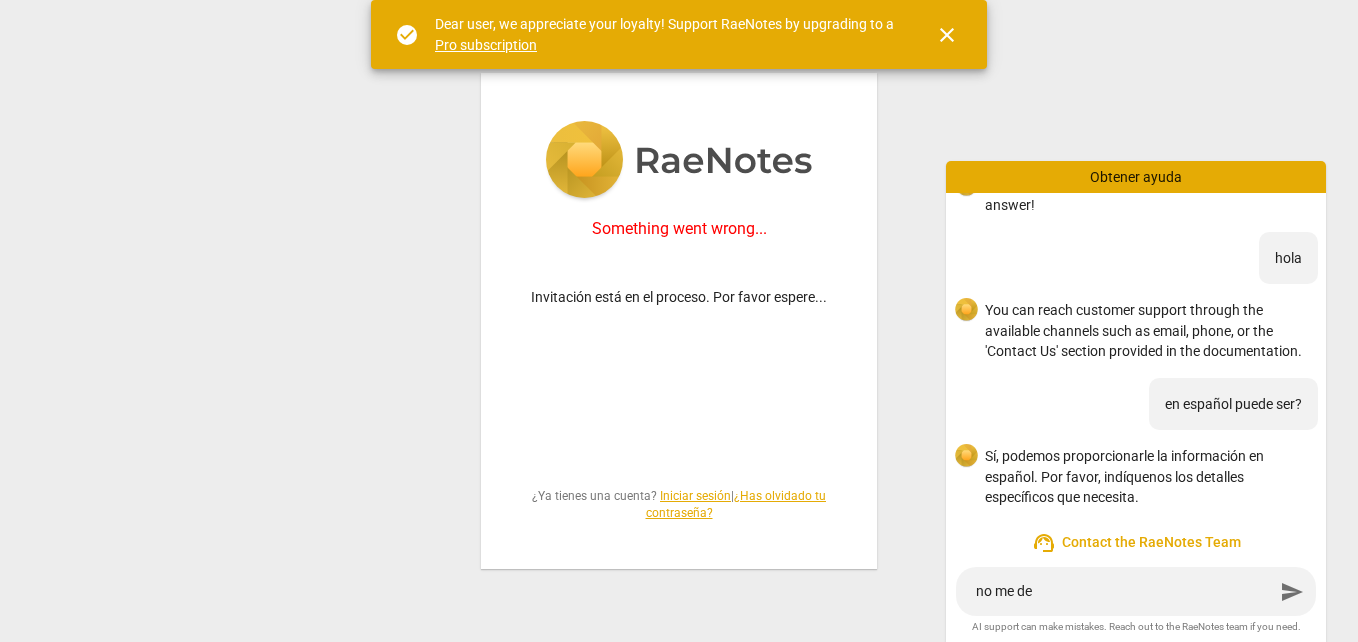 type on "no me dej" 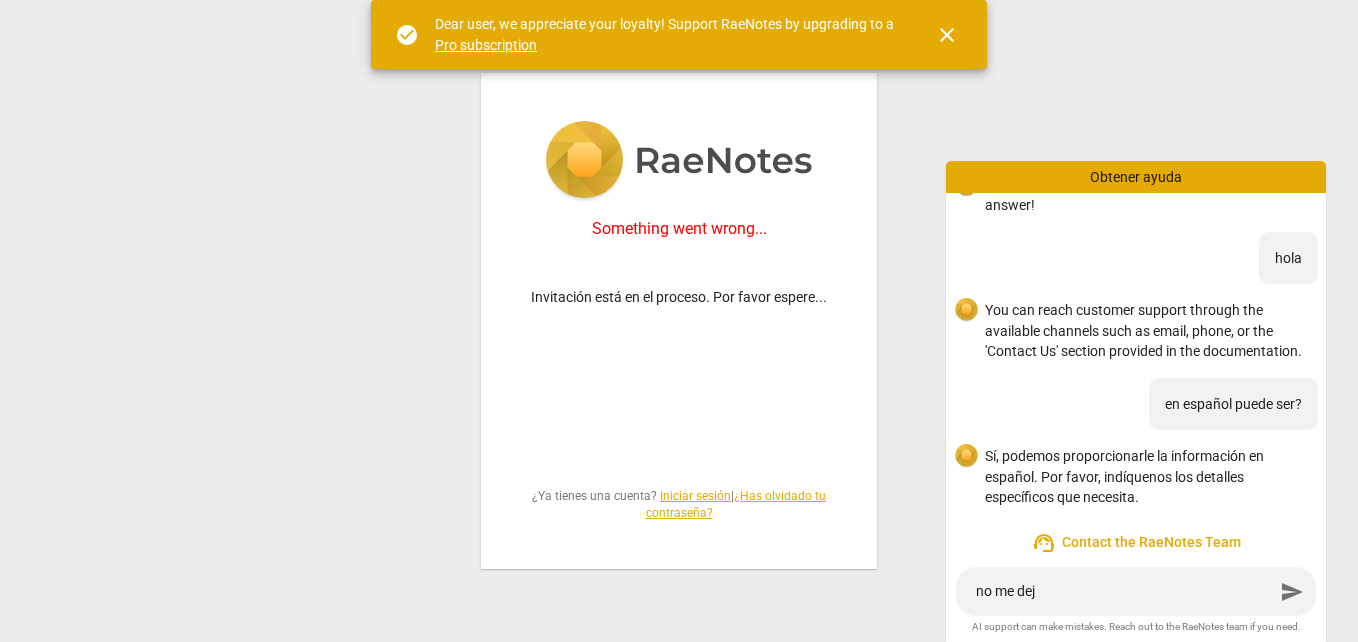 type on "no me deja" 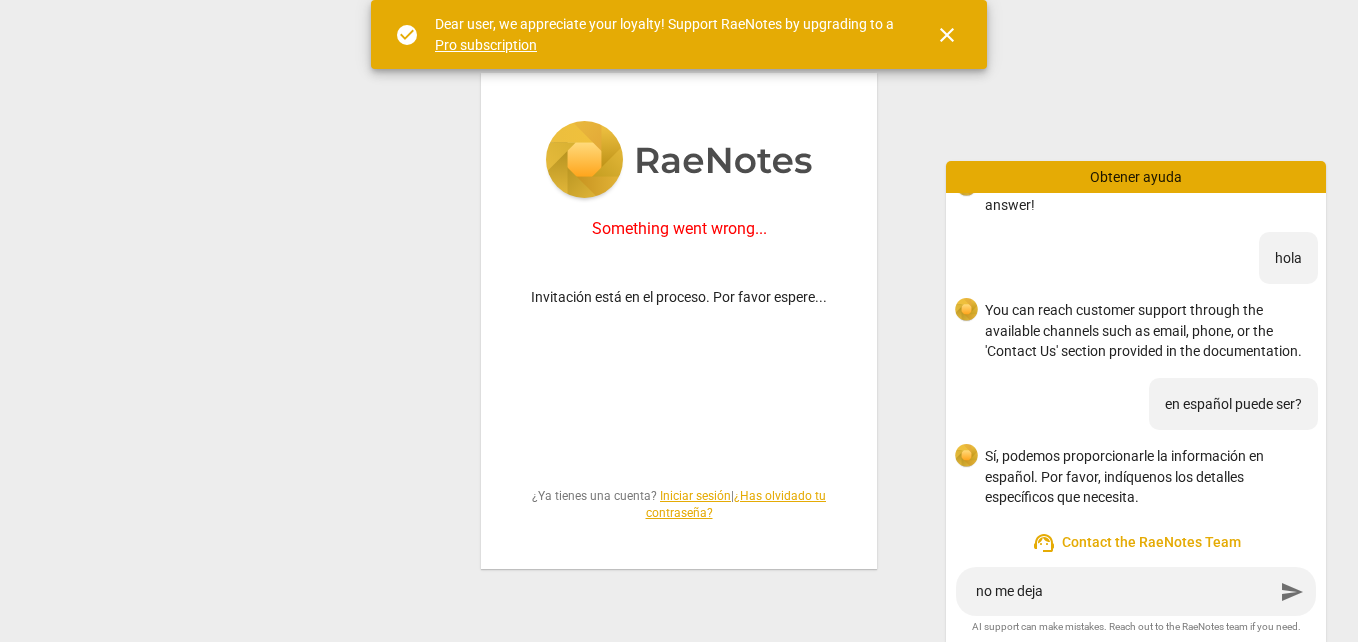 type on "no me deja" 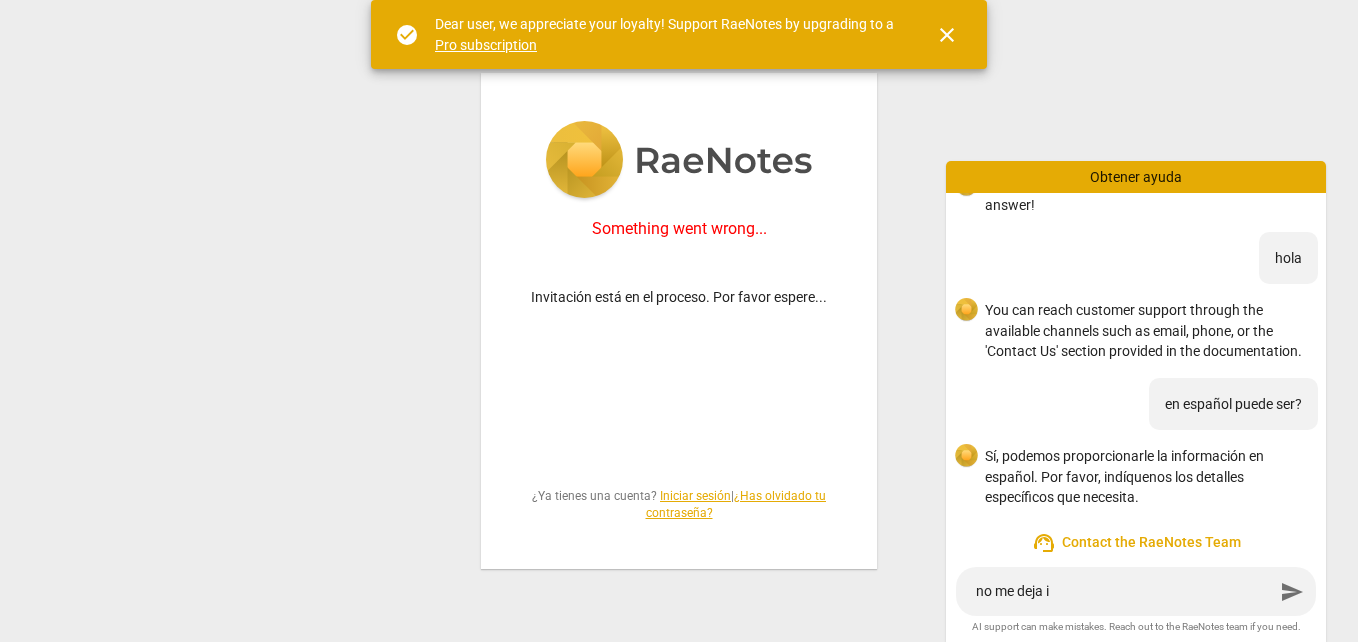 type on "no me deja in" 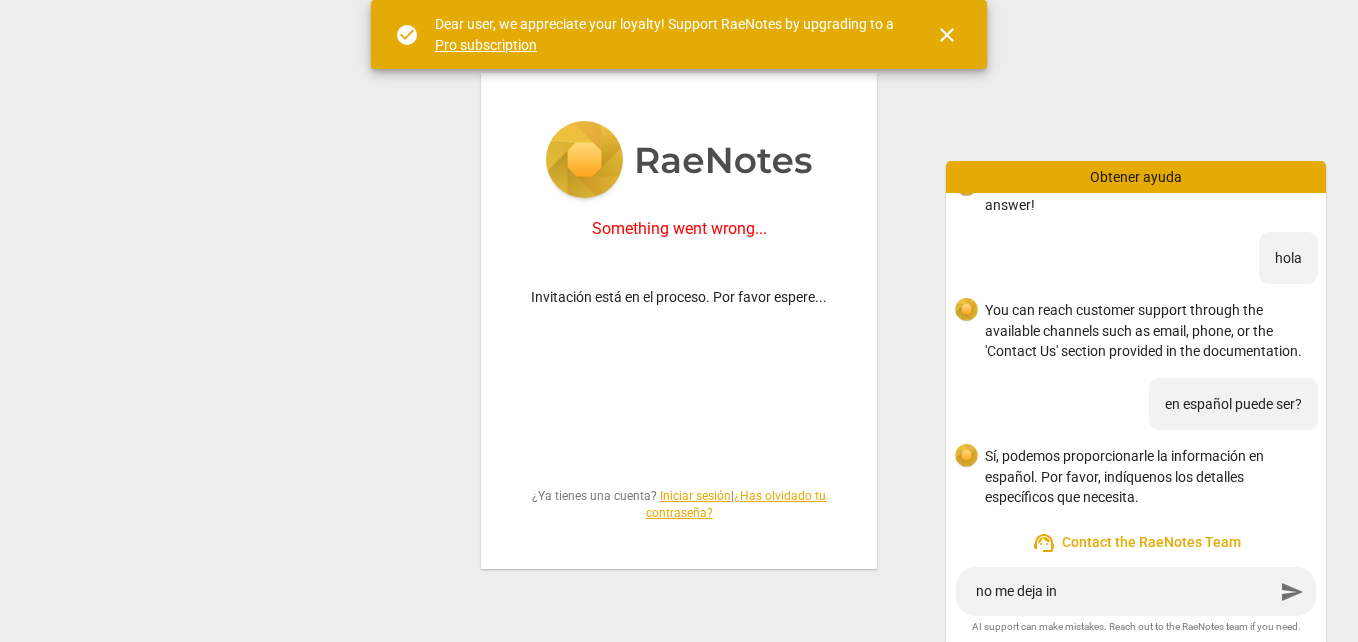 type on "no me deja ing" 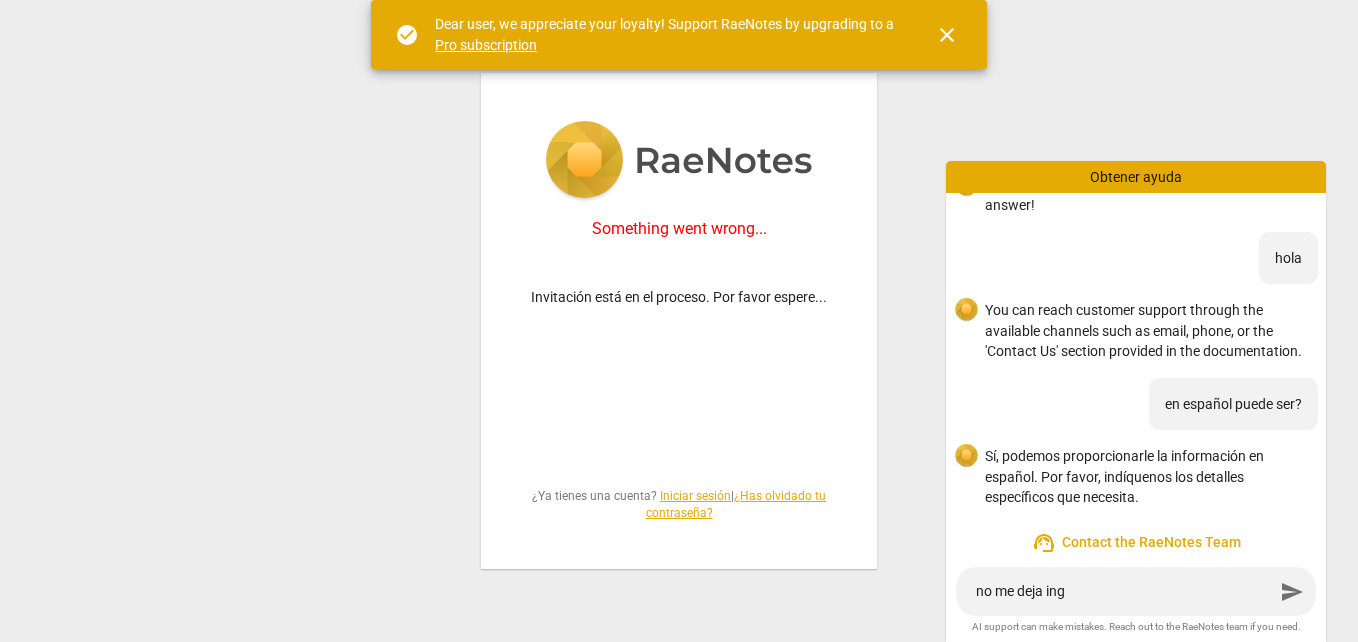 type on "no me deja ingr" 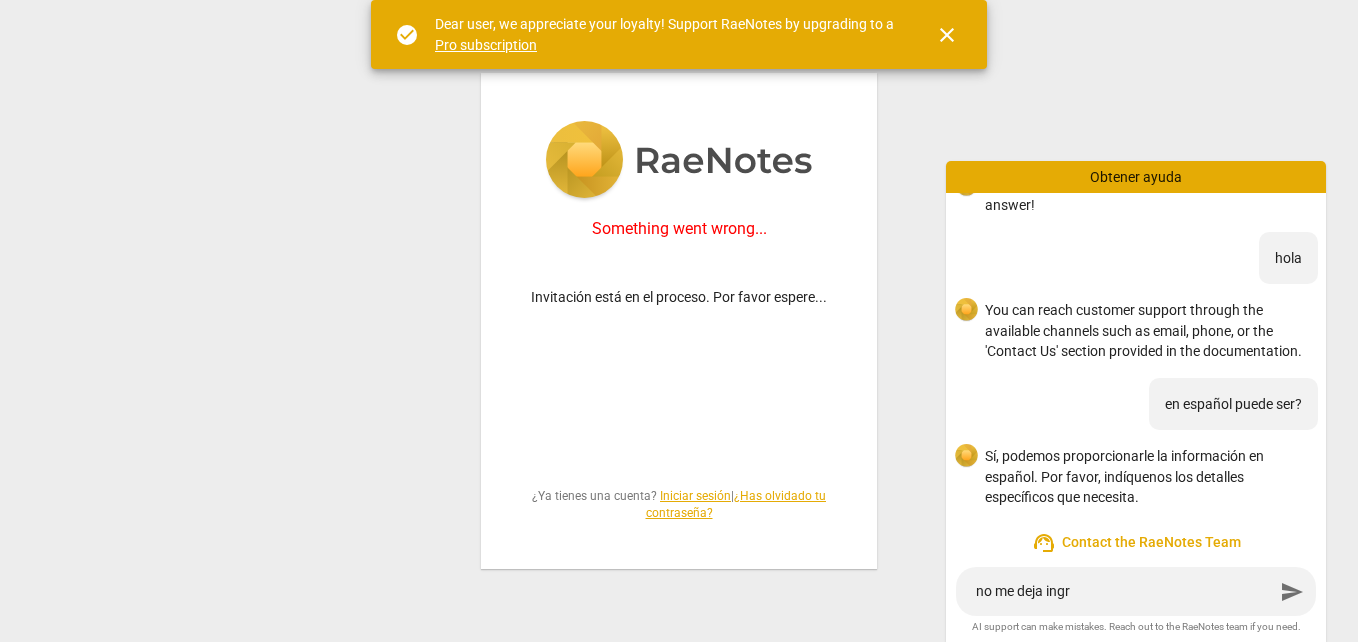 type on "no me deja ingre" 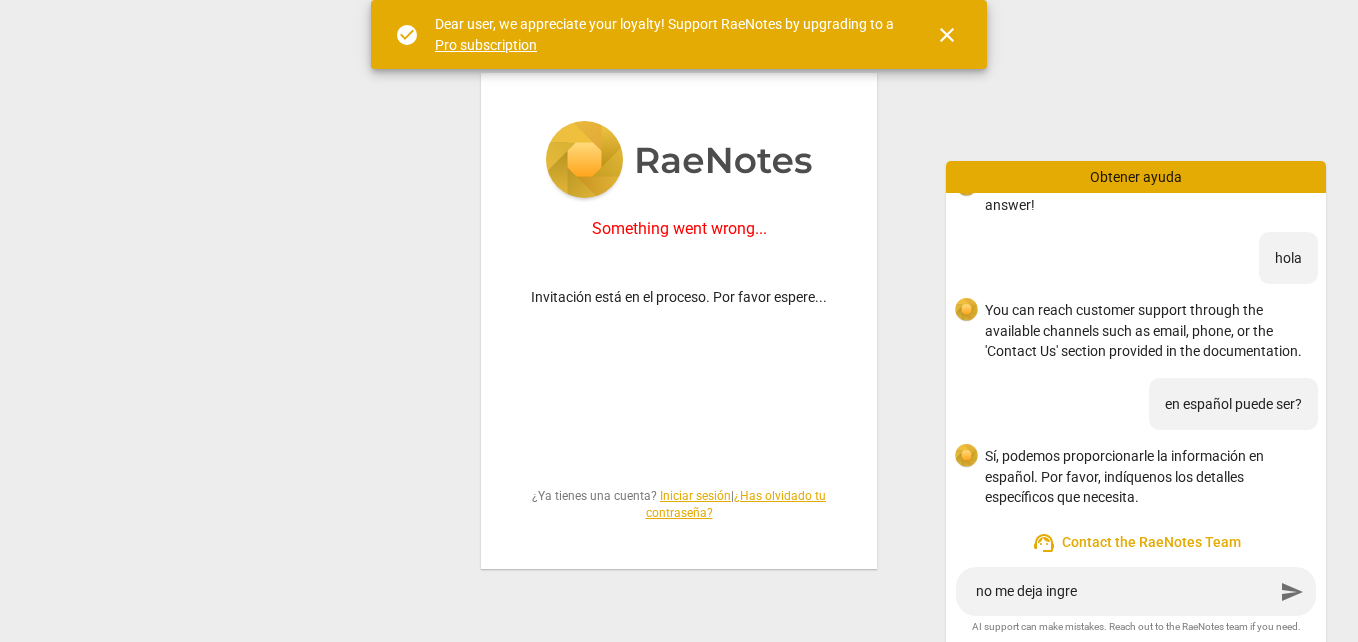 type on "no me deja ingrea" 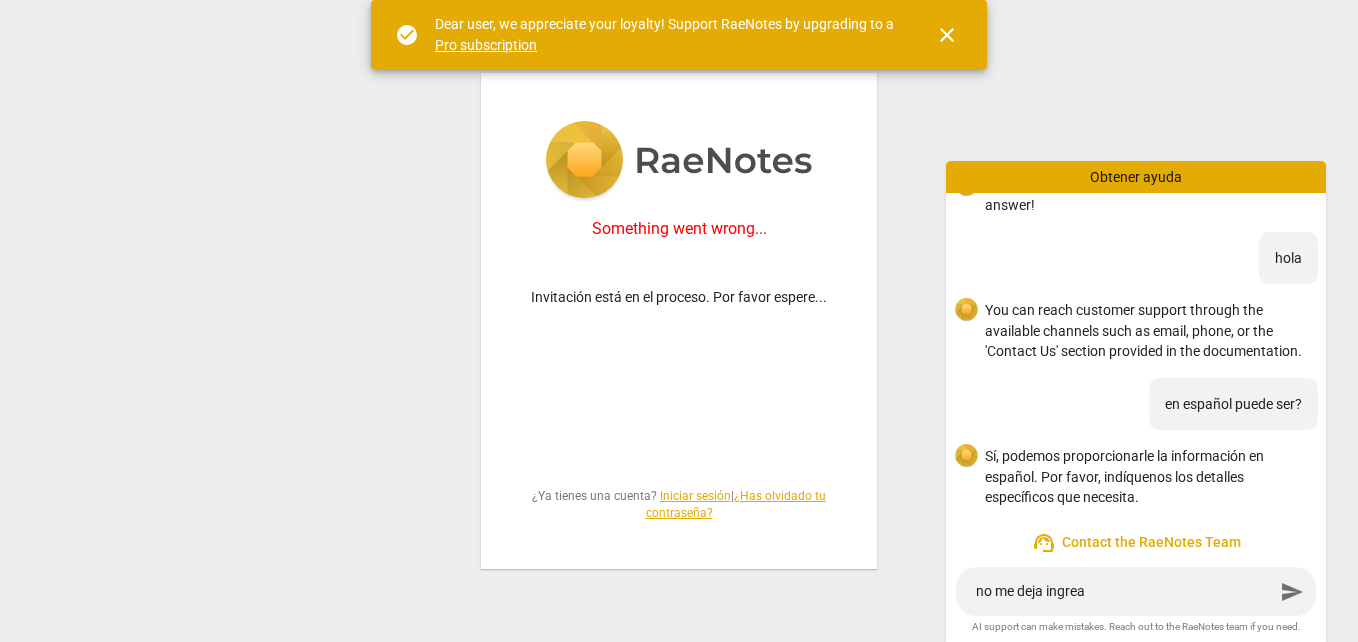 type on "no me deja ingreas" 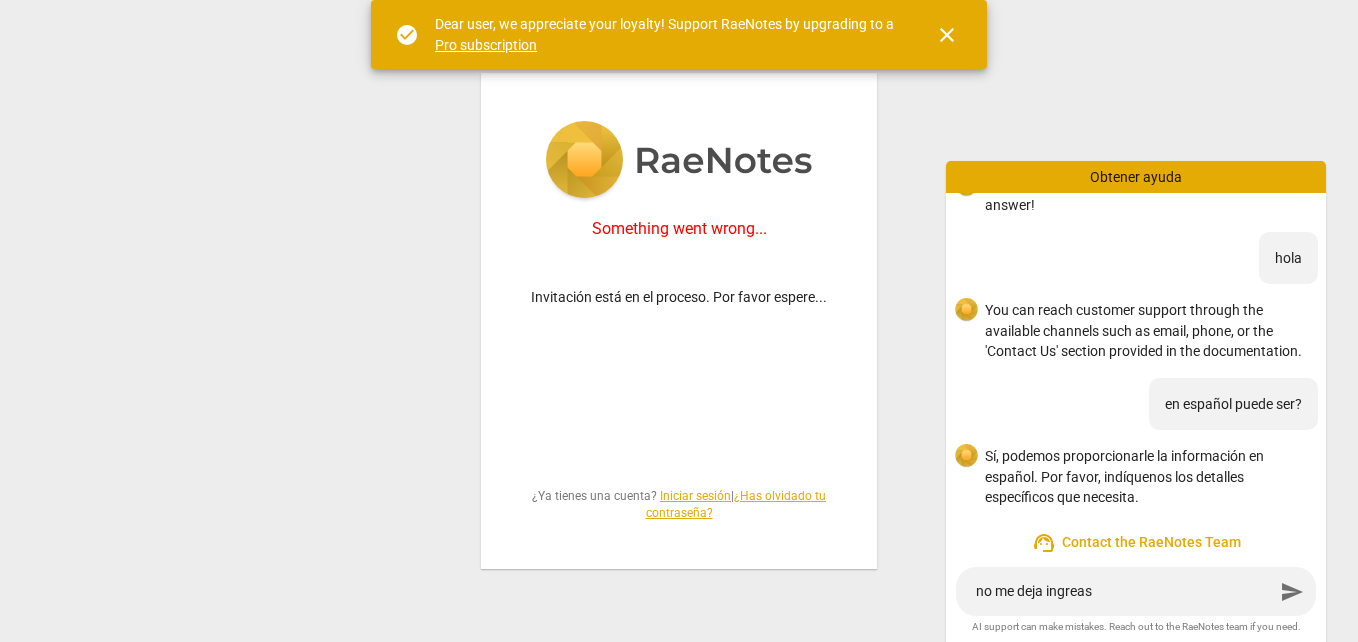 type on "no me deja ingrea" 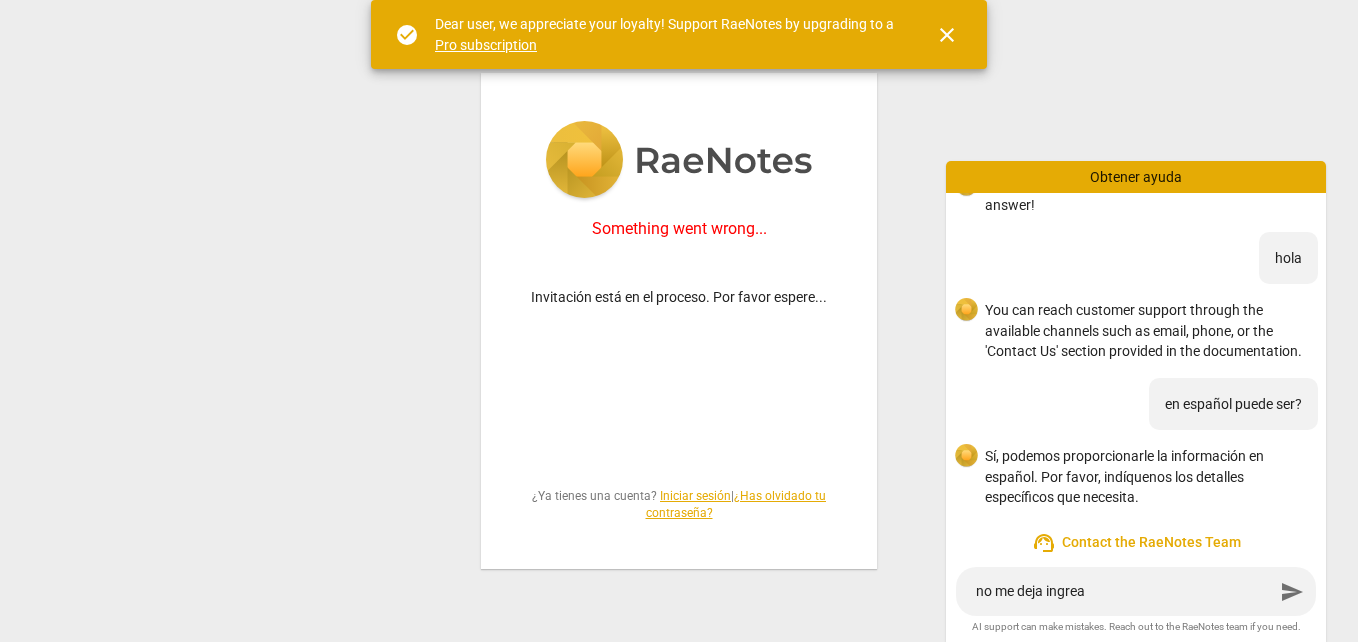 type on "no me deja ingre" 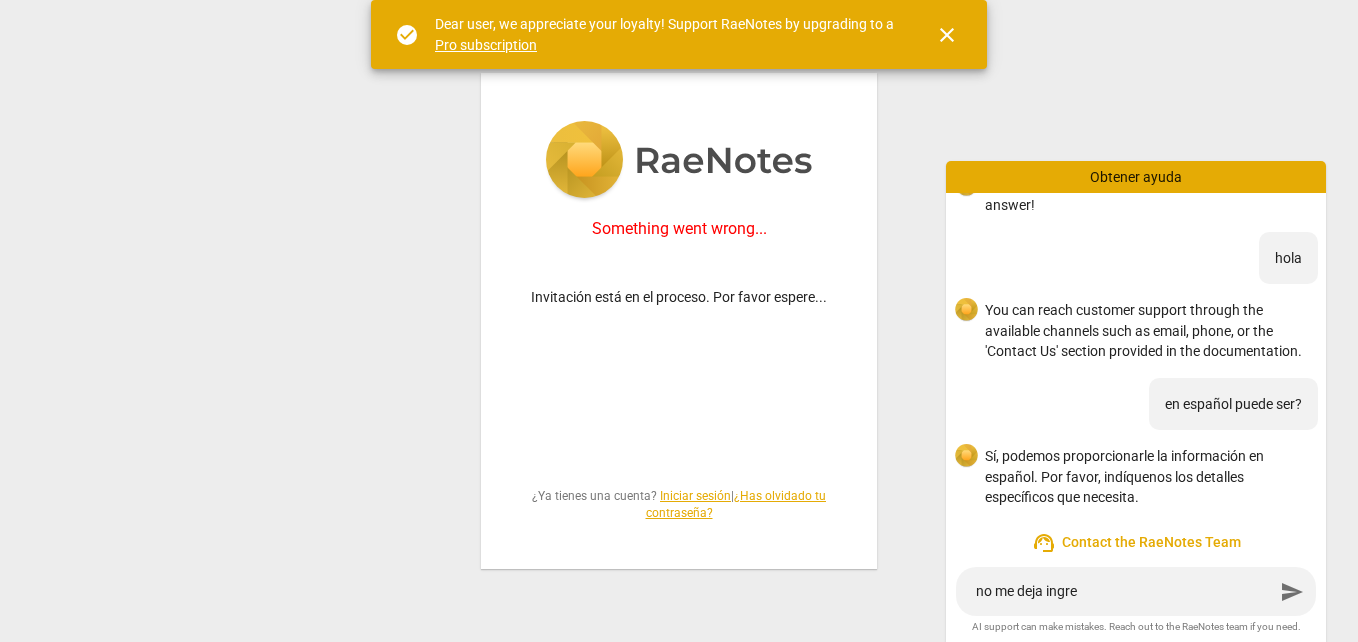 type on "no me deja ingres" 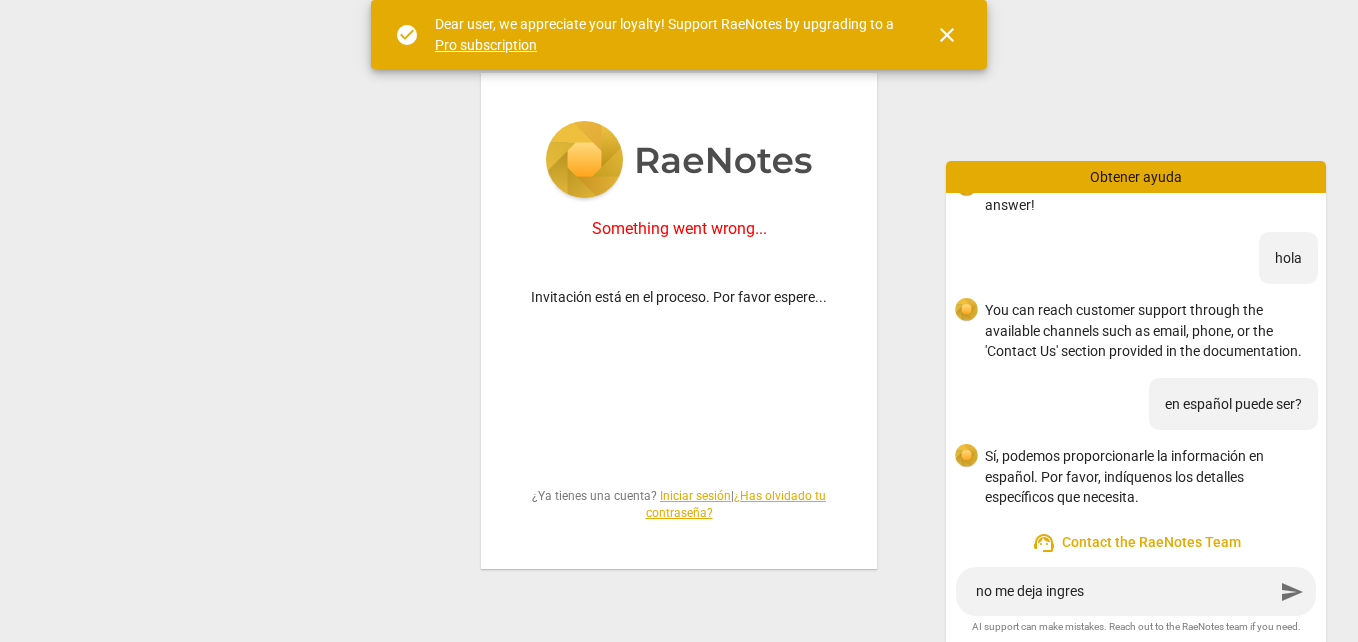 type on "no me deja ingresa" 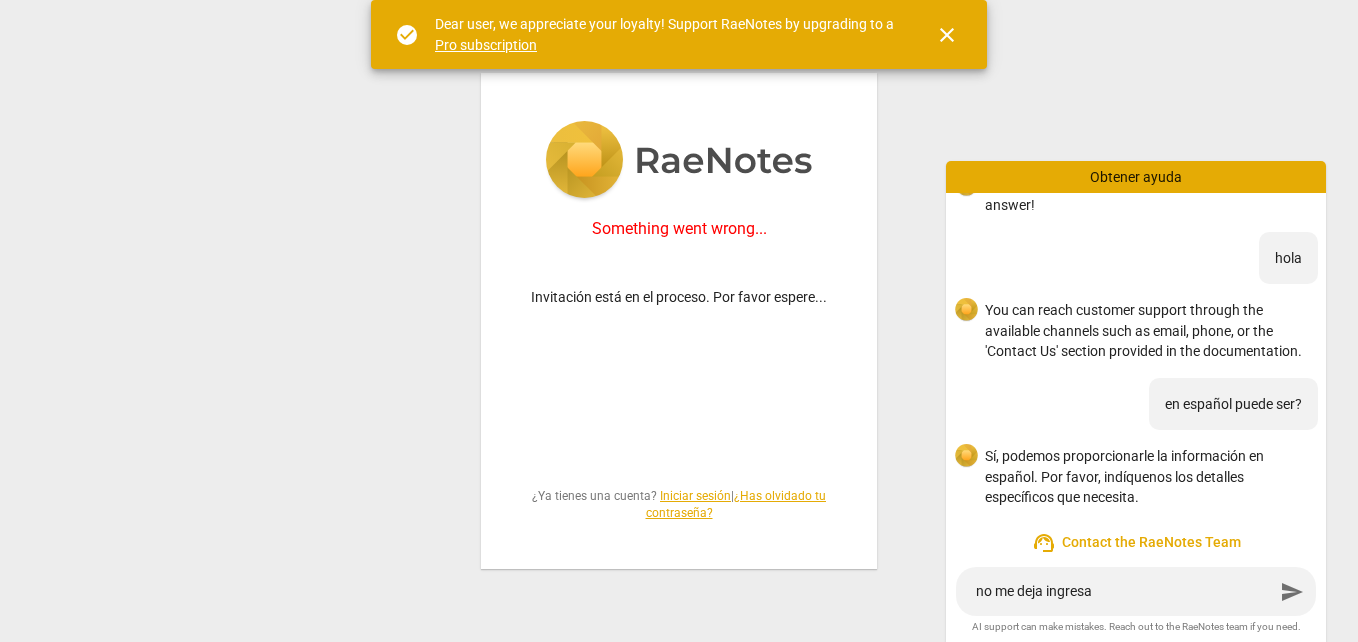 type on "no me deja ingresar" 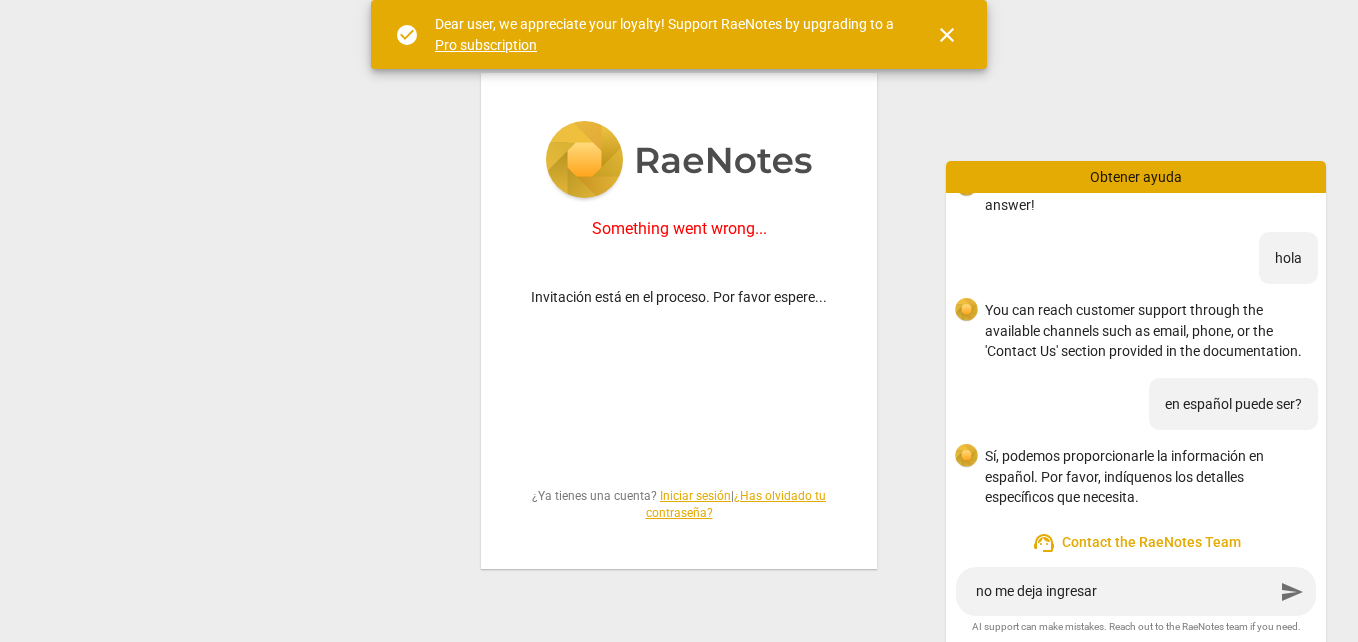 type on "no me deja ingresara" 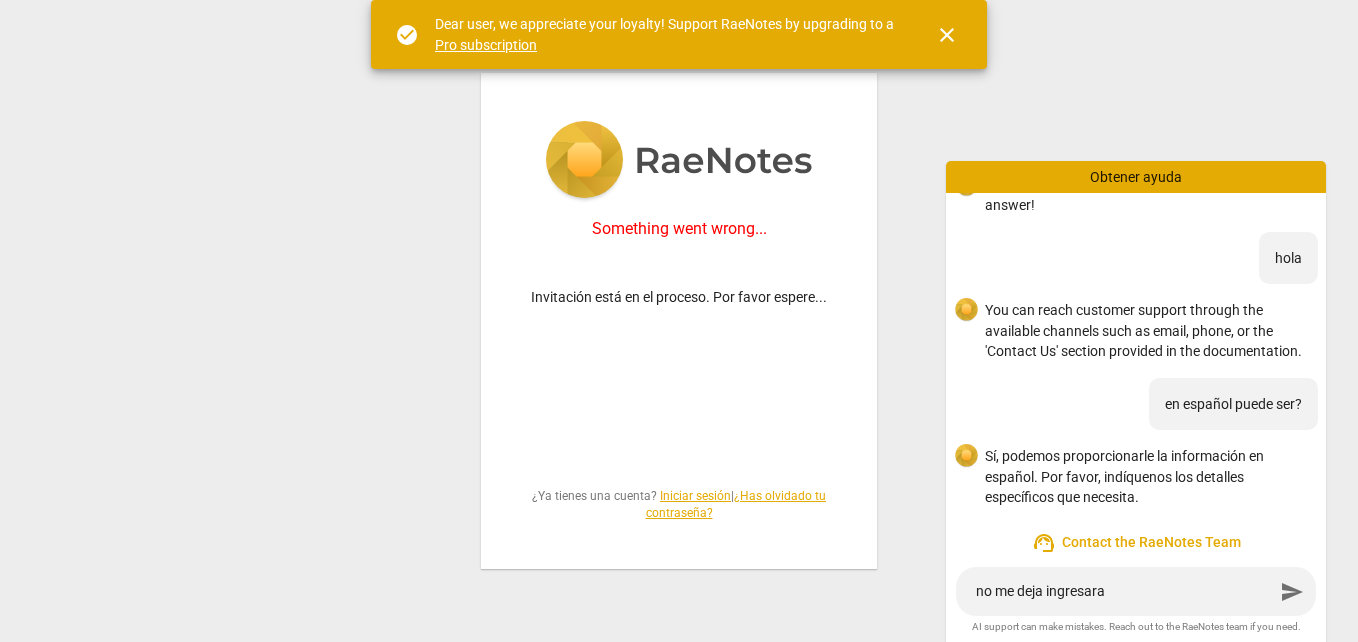 type on "no me deja ingresara" 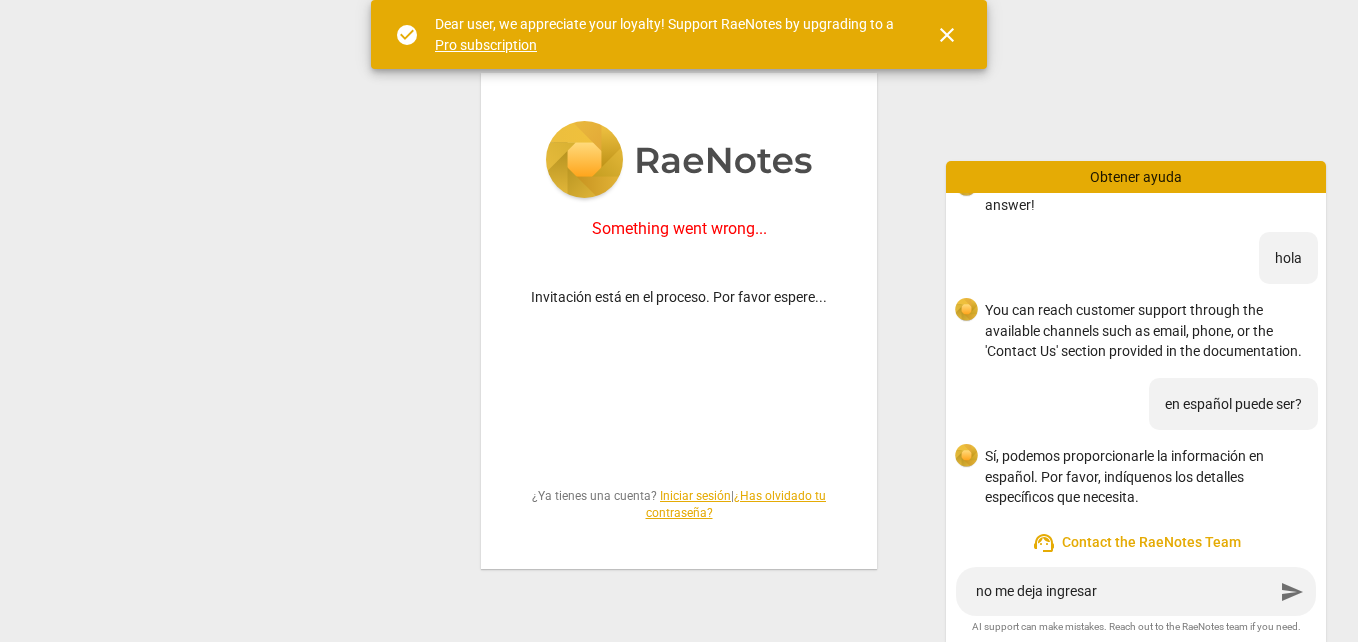 type on "no me deja ingresar" 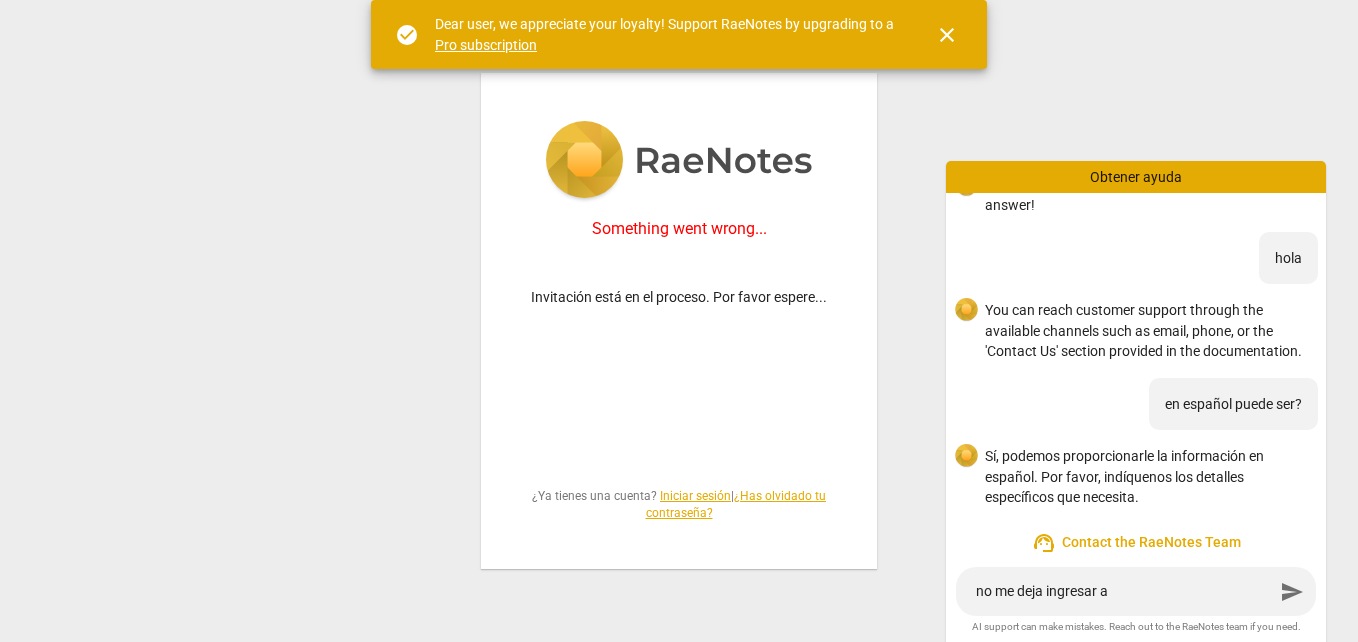 type on "no me deja ingresar a" 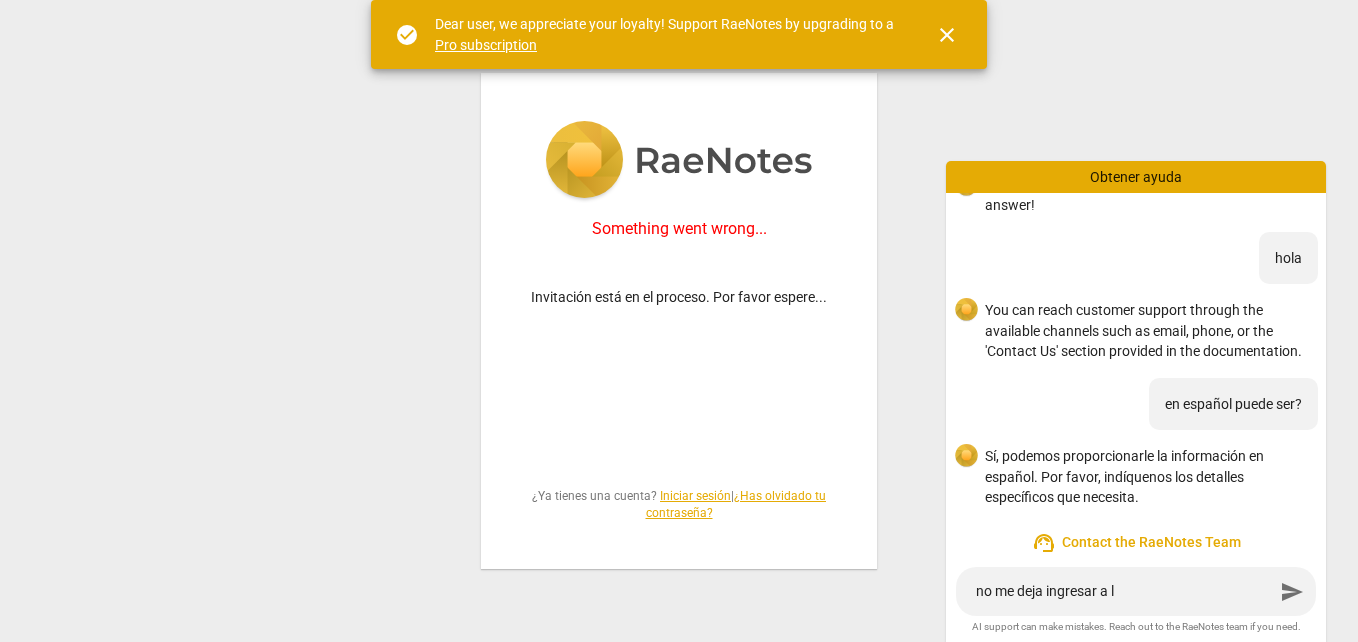 type on "no me deja ingresar a la" 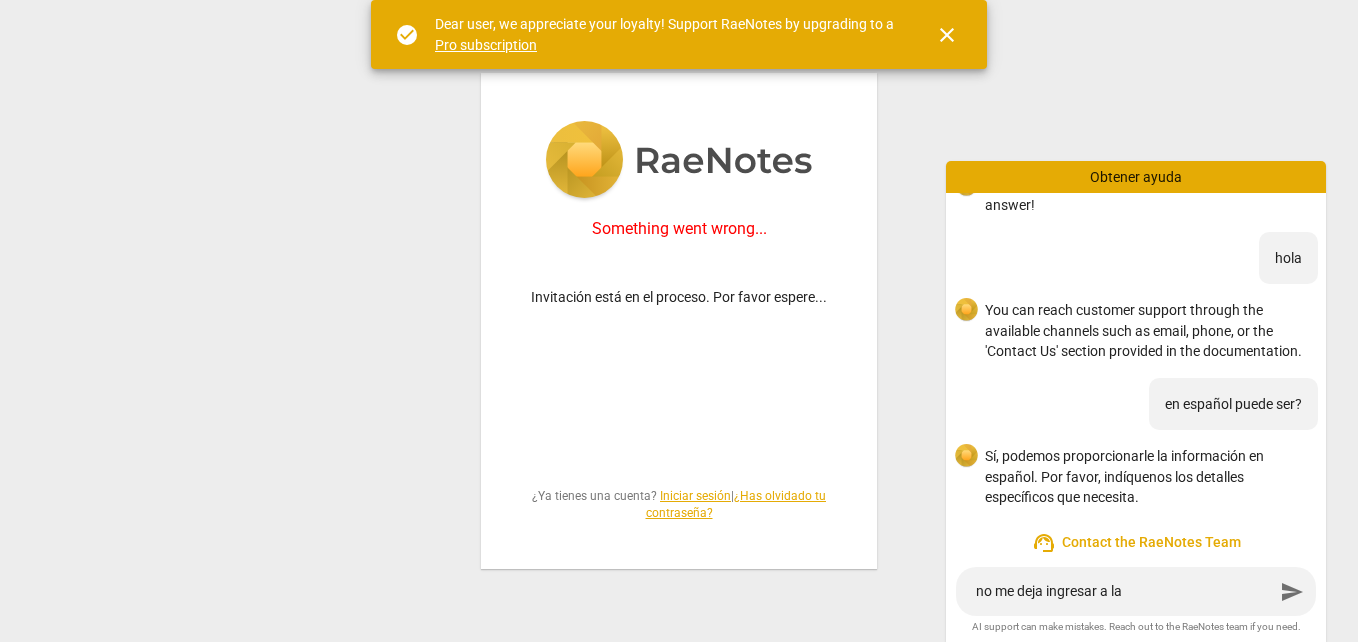 type on "no me deja ingresar a la" 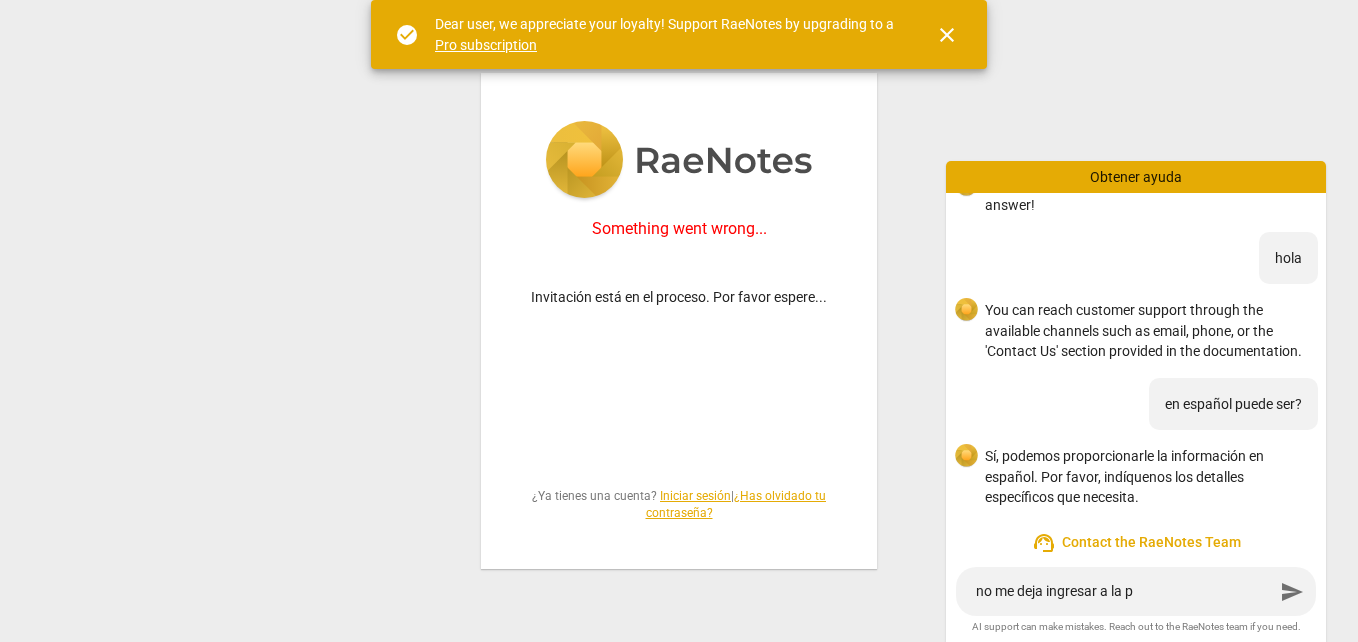 type on "no me deja ingresar a la pl" 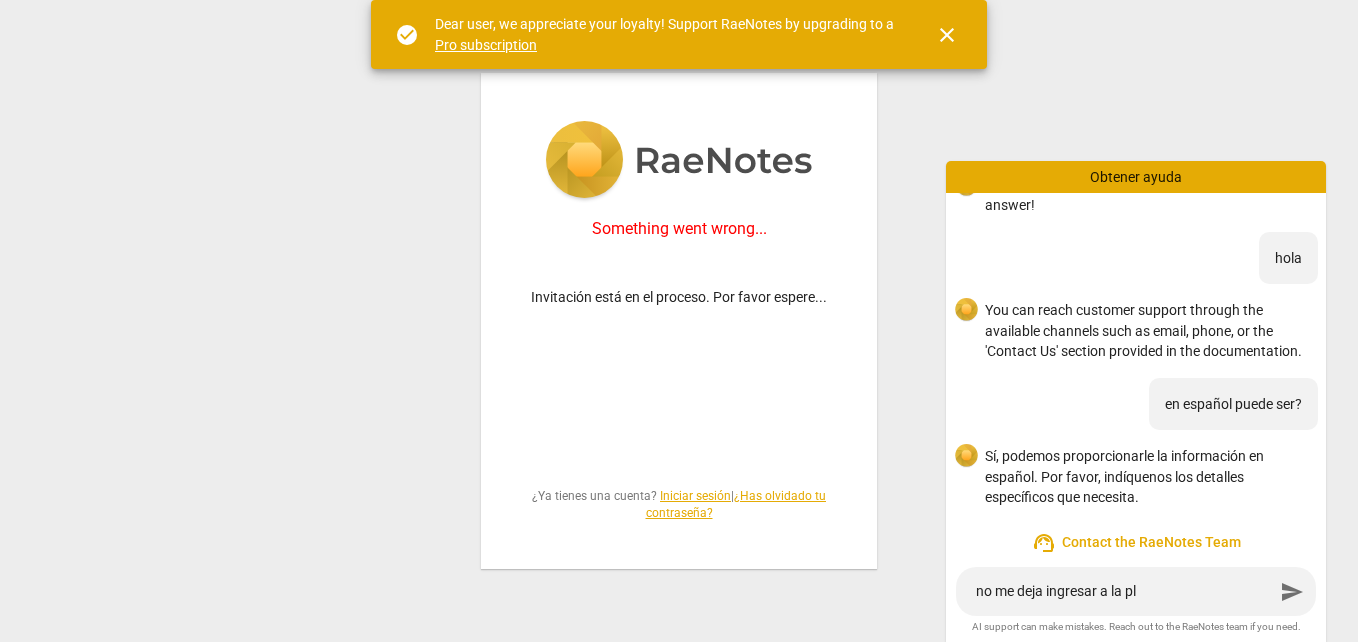type on "no me deja ingresar a la pla" 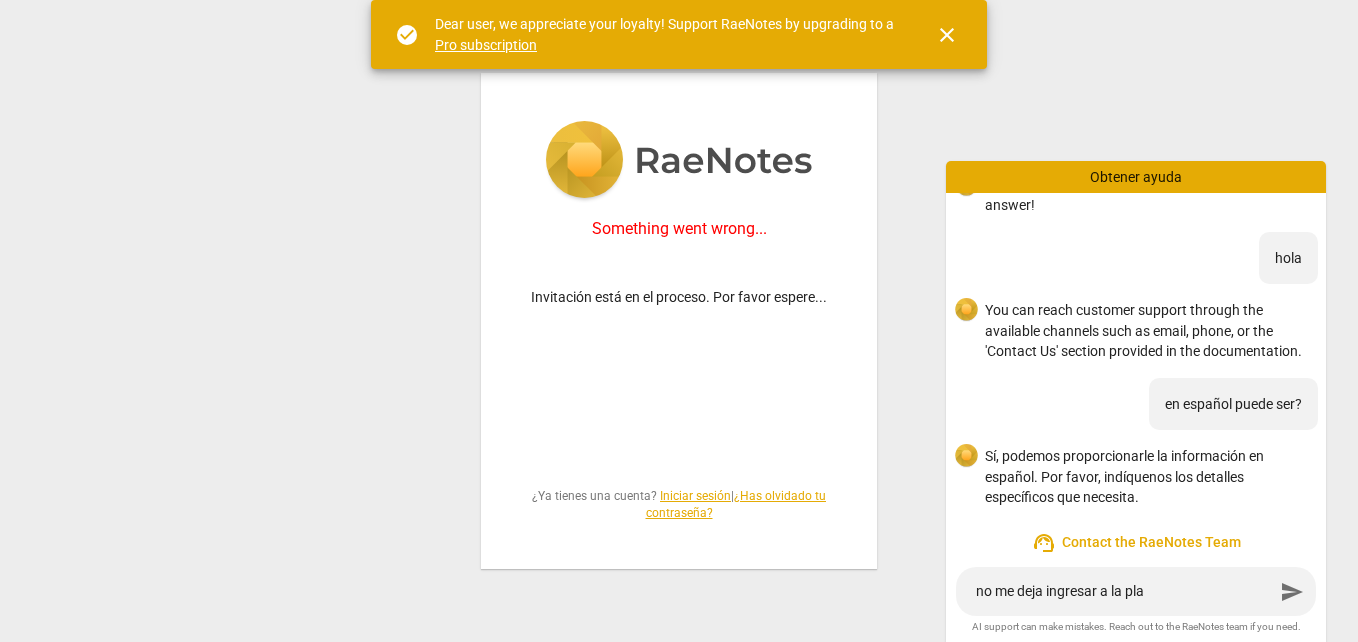 type on "no me deja ingresar a la plat" 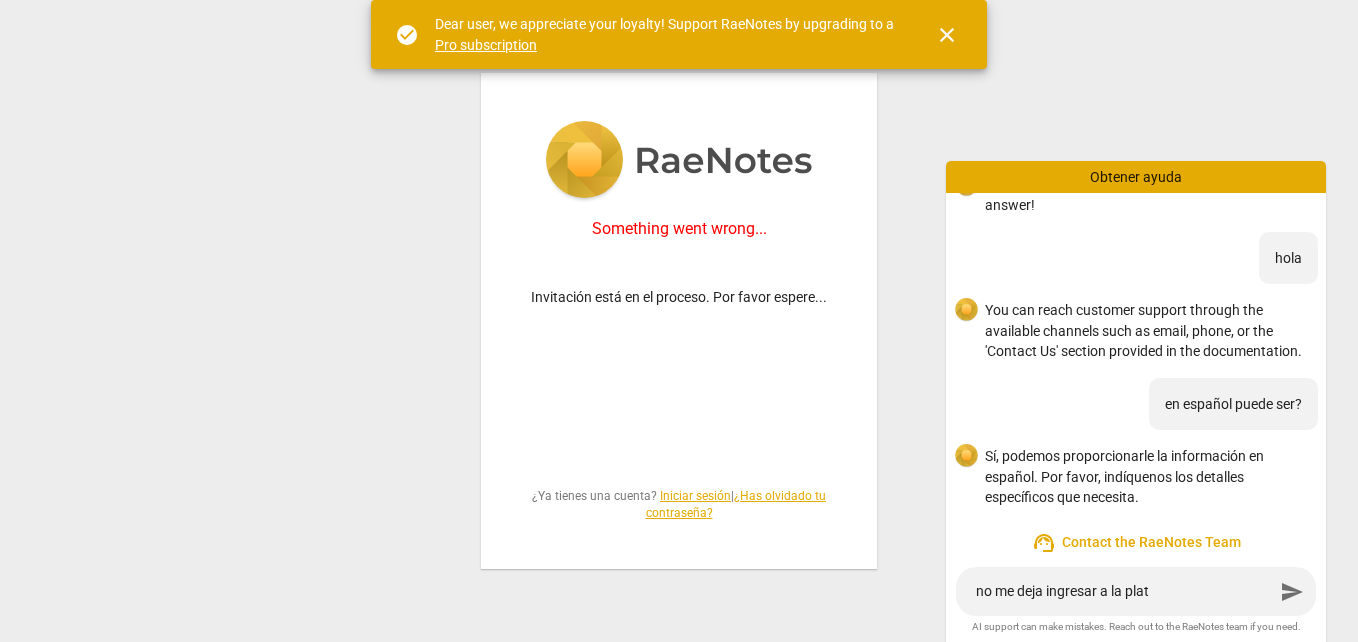 type on "no me deja ingresar a la plata" 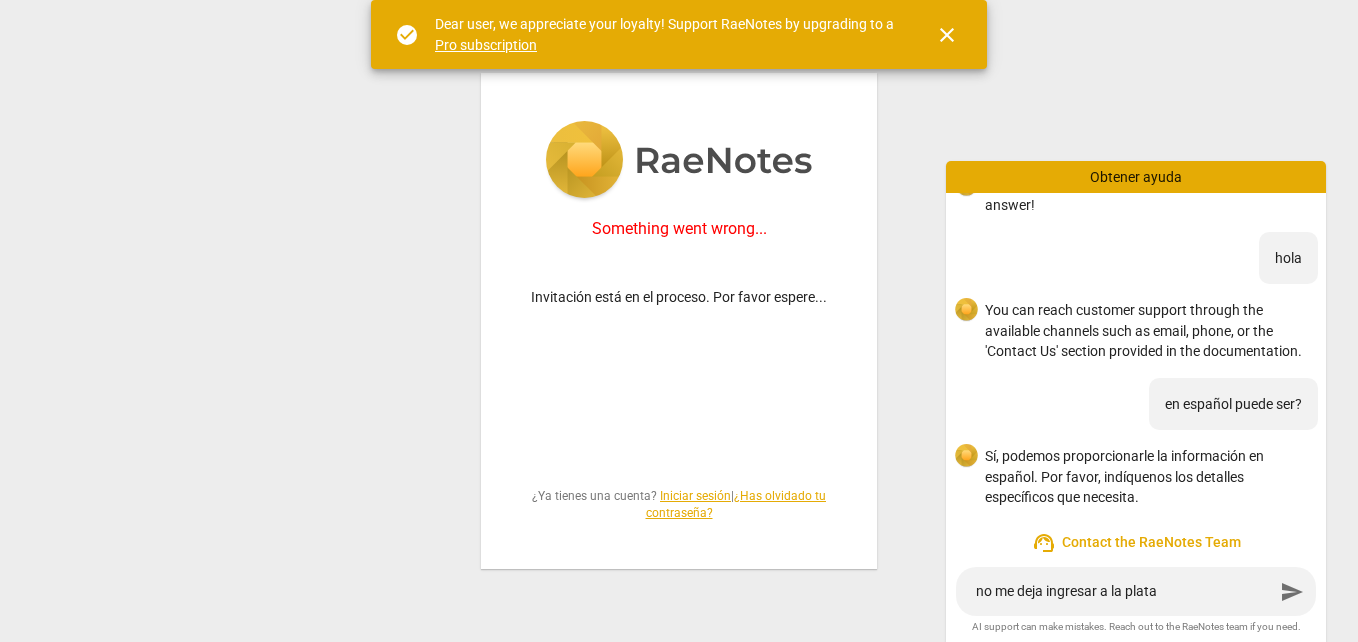 type on "no me deja ingresar a la plataf" 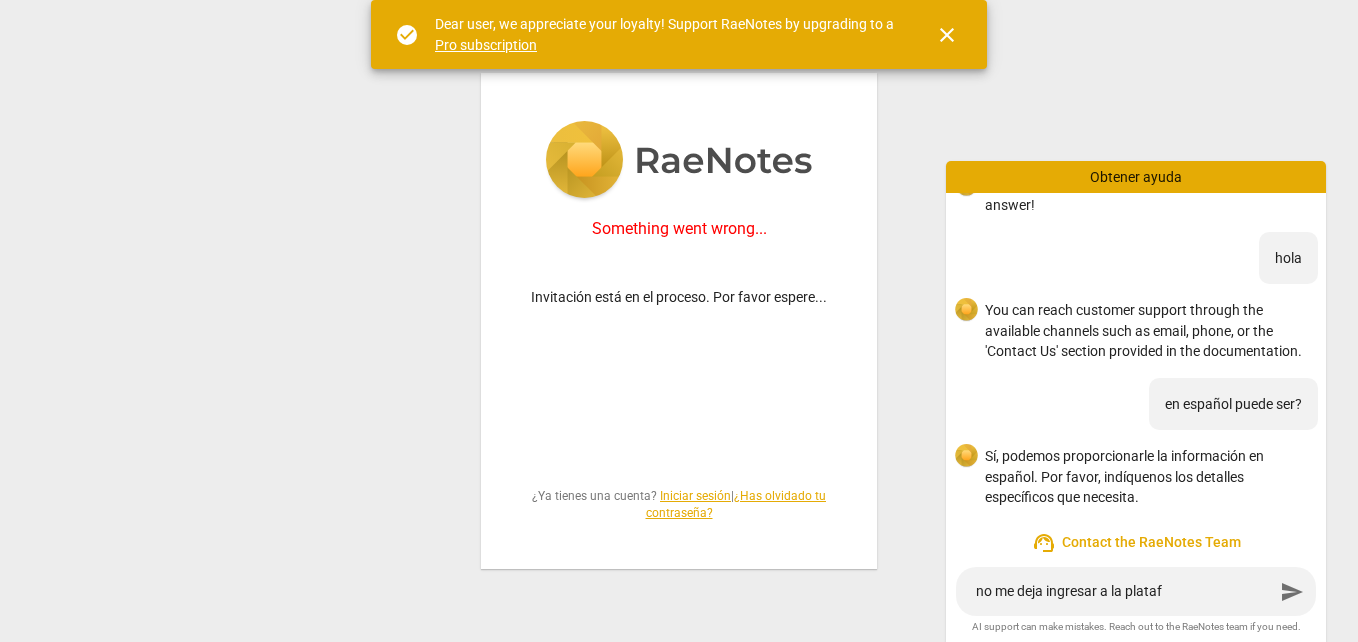type on "no me deja ingresar a la platafo" 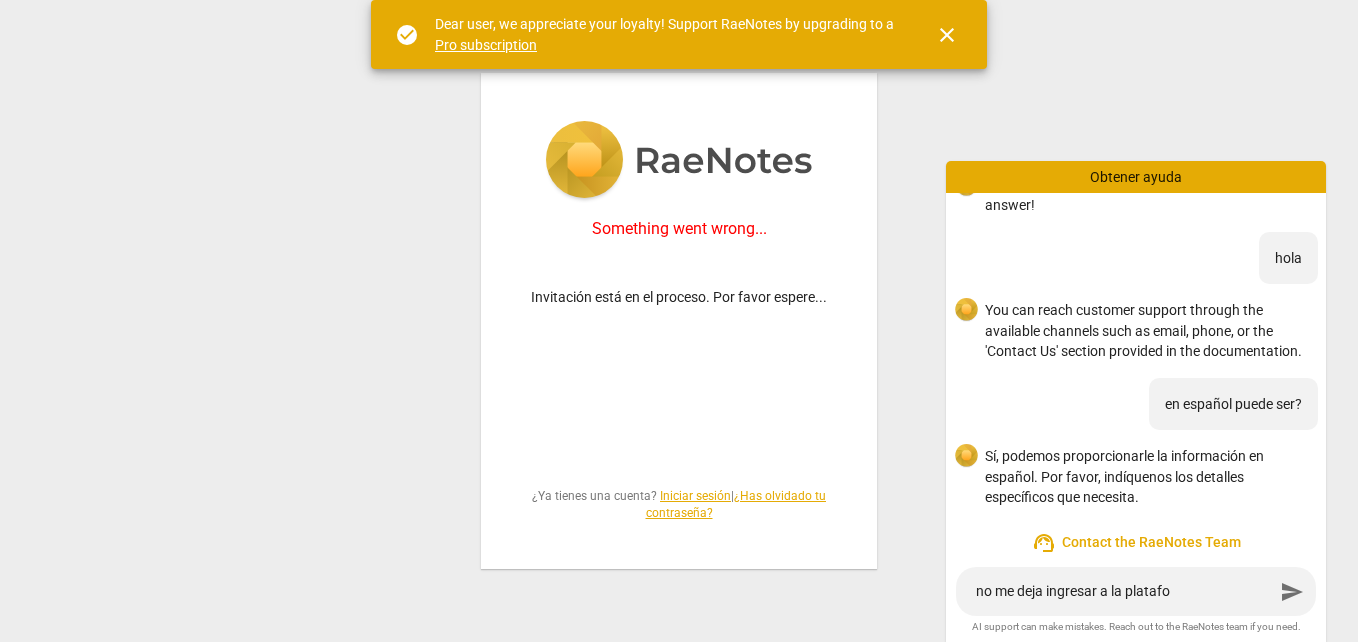type on "no me deja ingresar a la platafor" 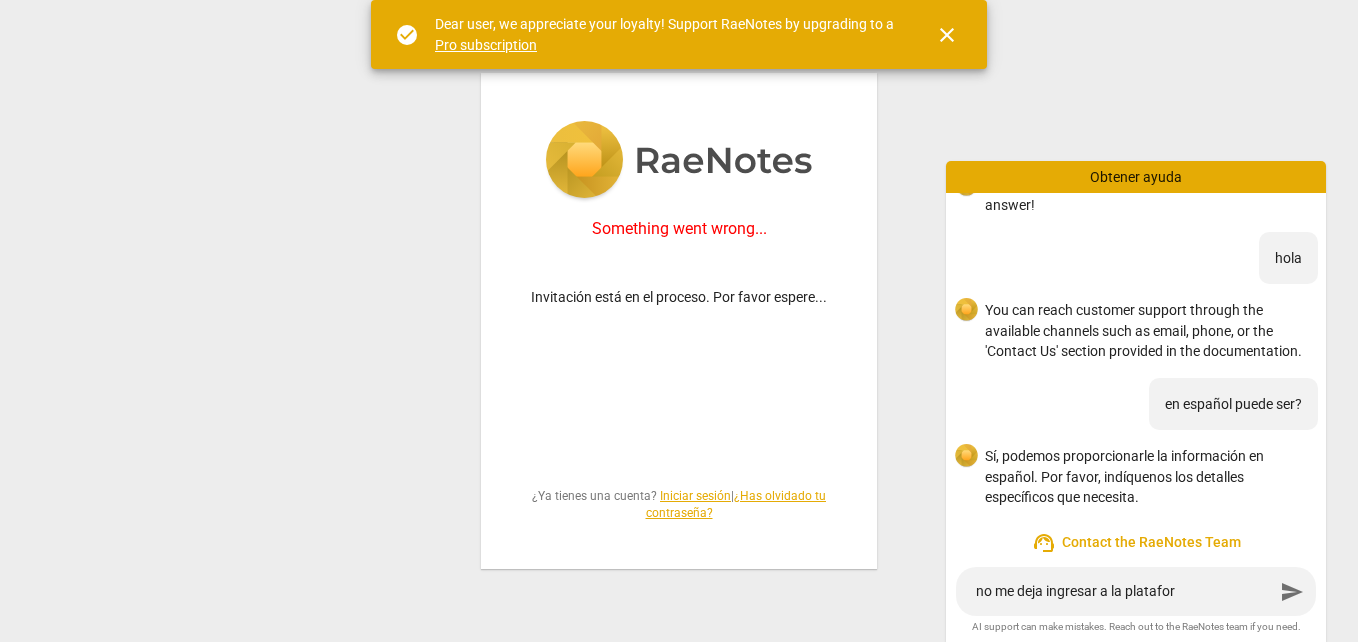 type on "no me deja ingresar a la plataform" 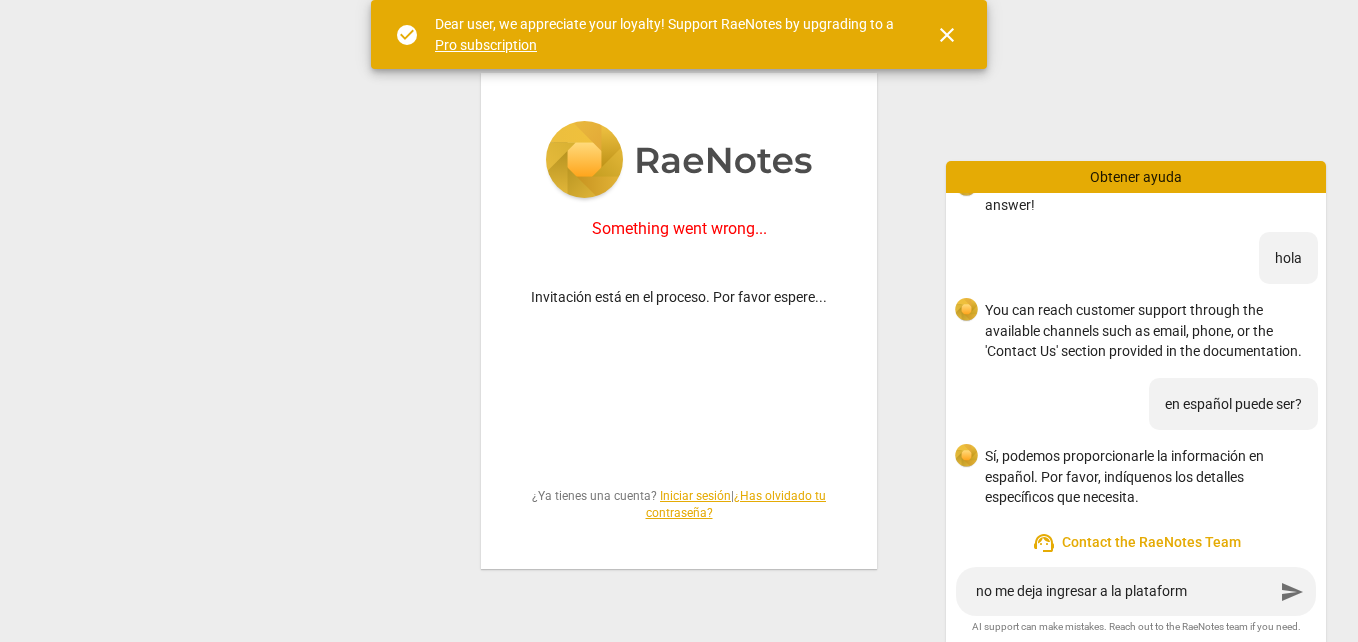 type on "no me deja ingresar a la plataforma" 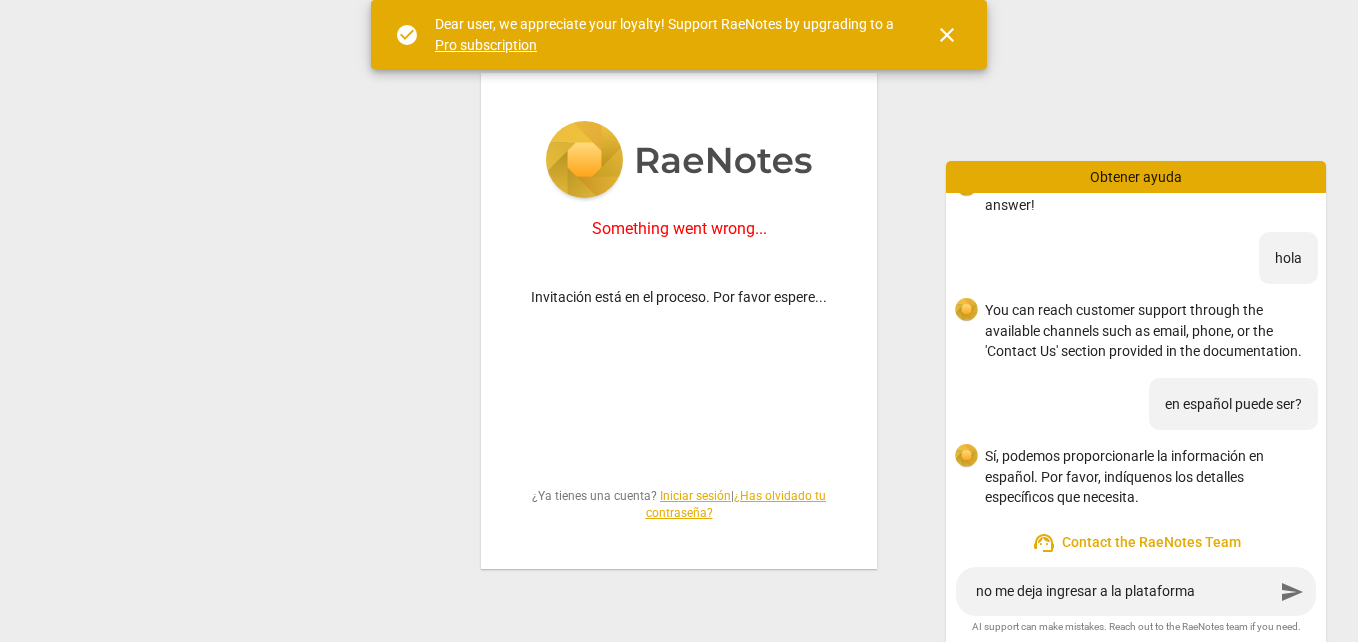 type on "no me deja ingresar a la plataforma" 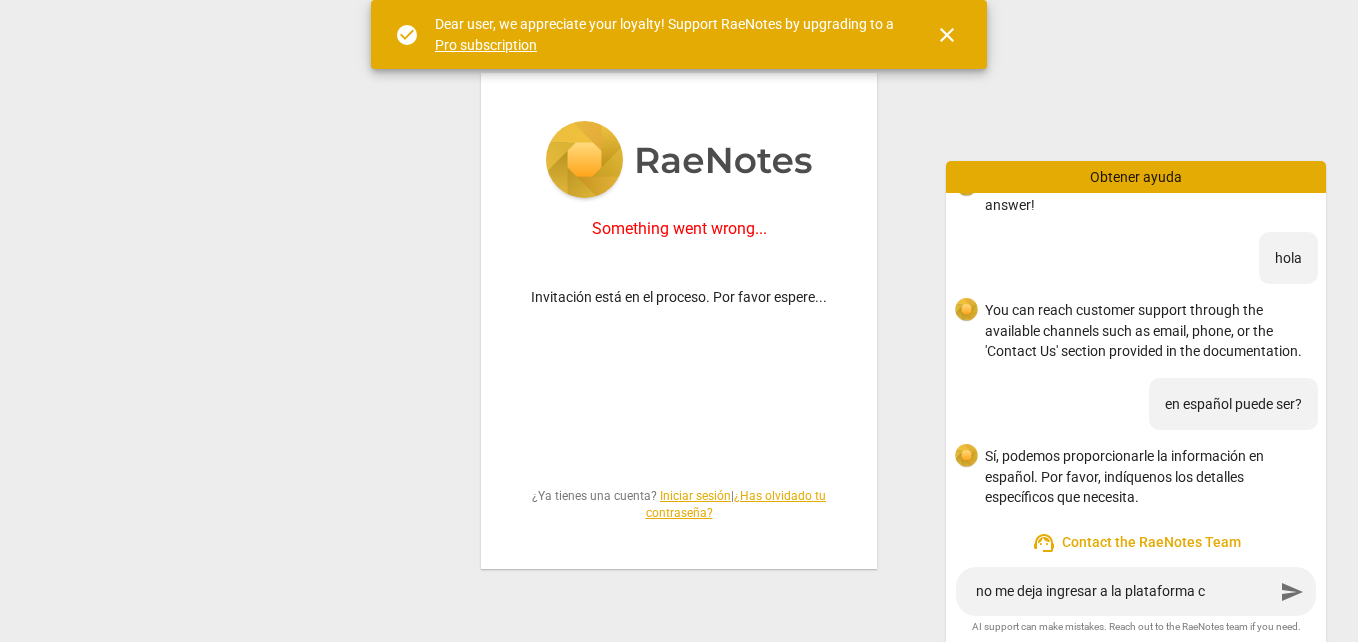 type on "no me deja ingresar a la plataforma co" 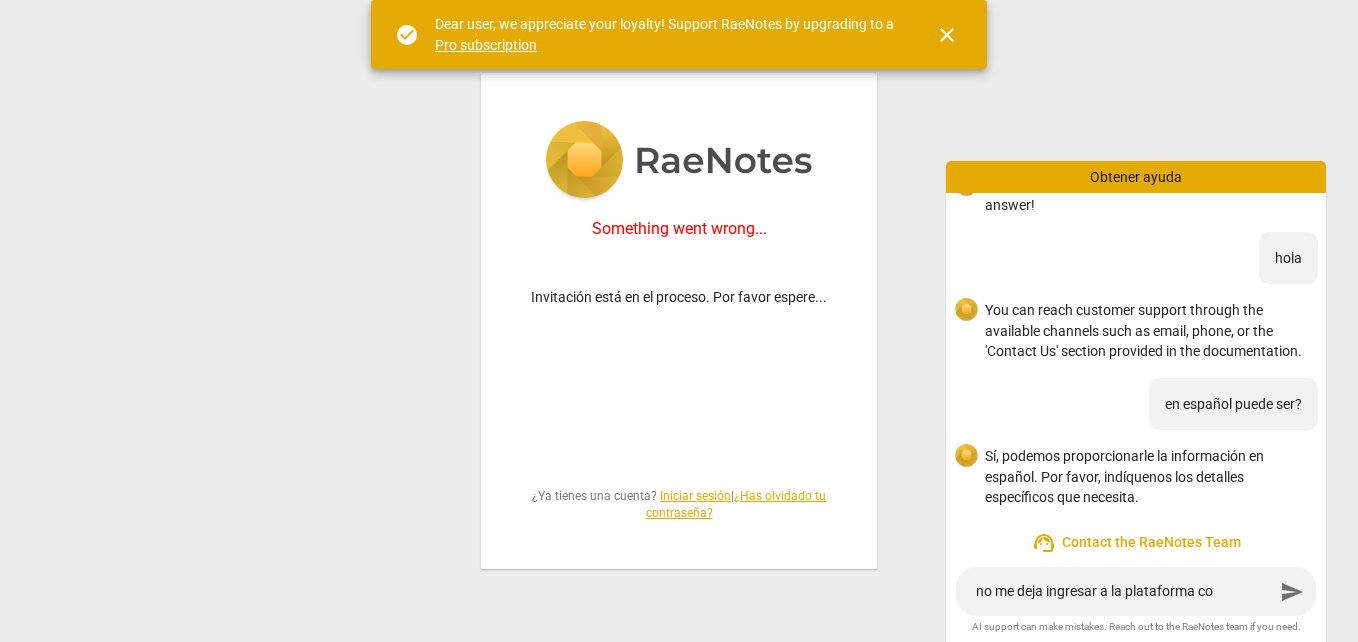 type on "no me deja ingresar a la plataforma con" 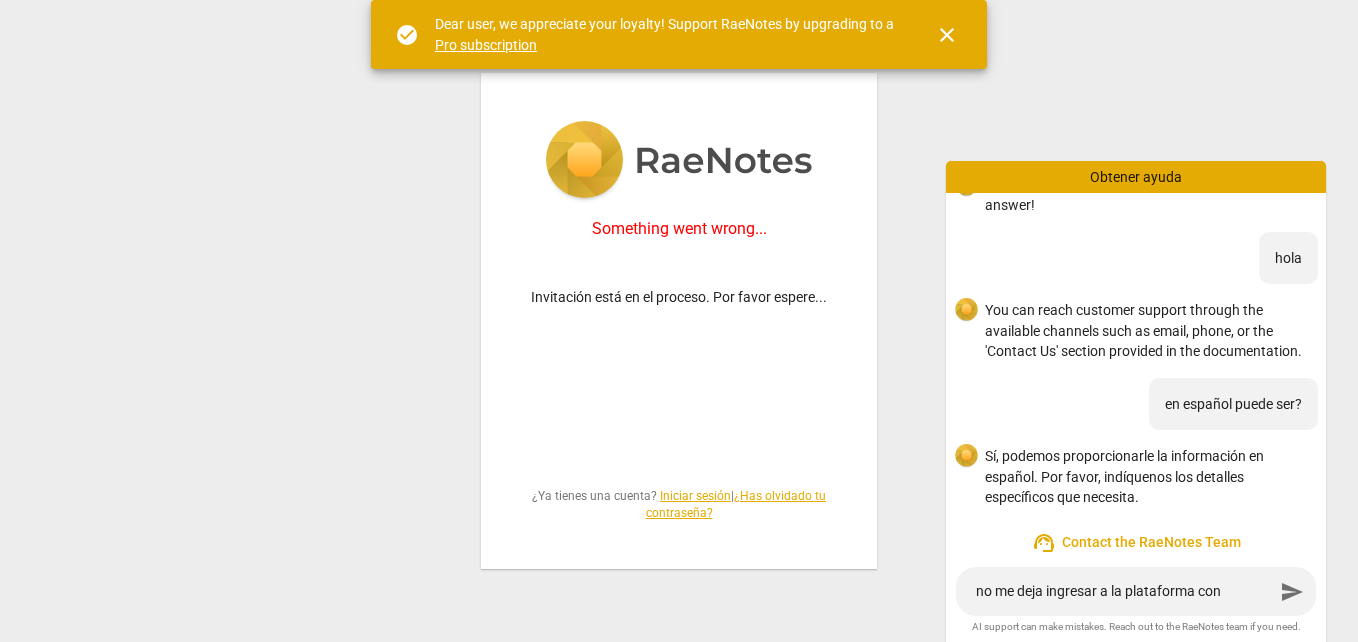 type on "no me deja ingresar a la plataforma con" 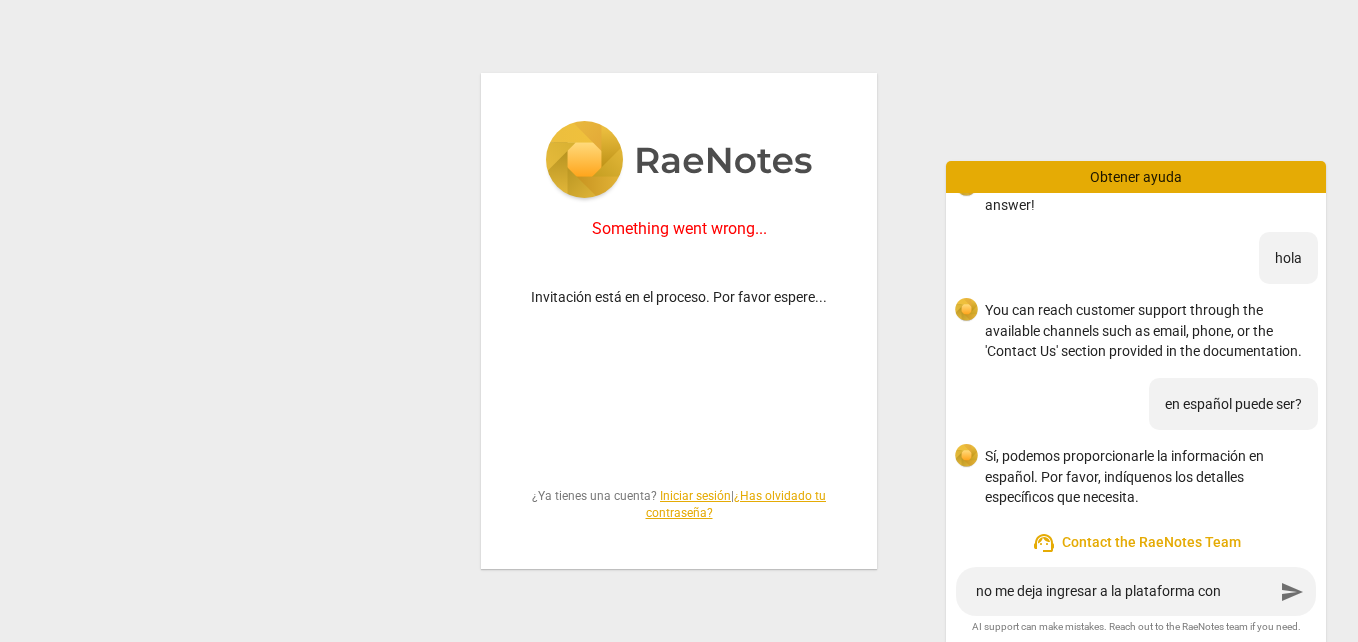 type on "no me deja ingresar a la plataforma con l" 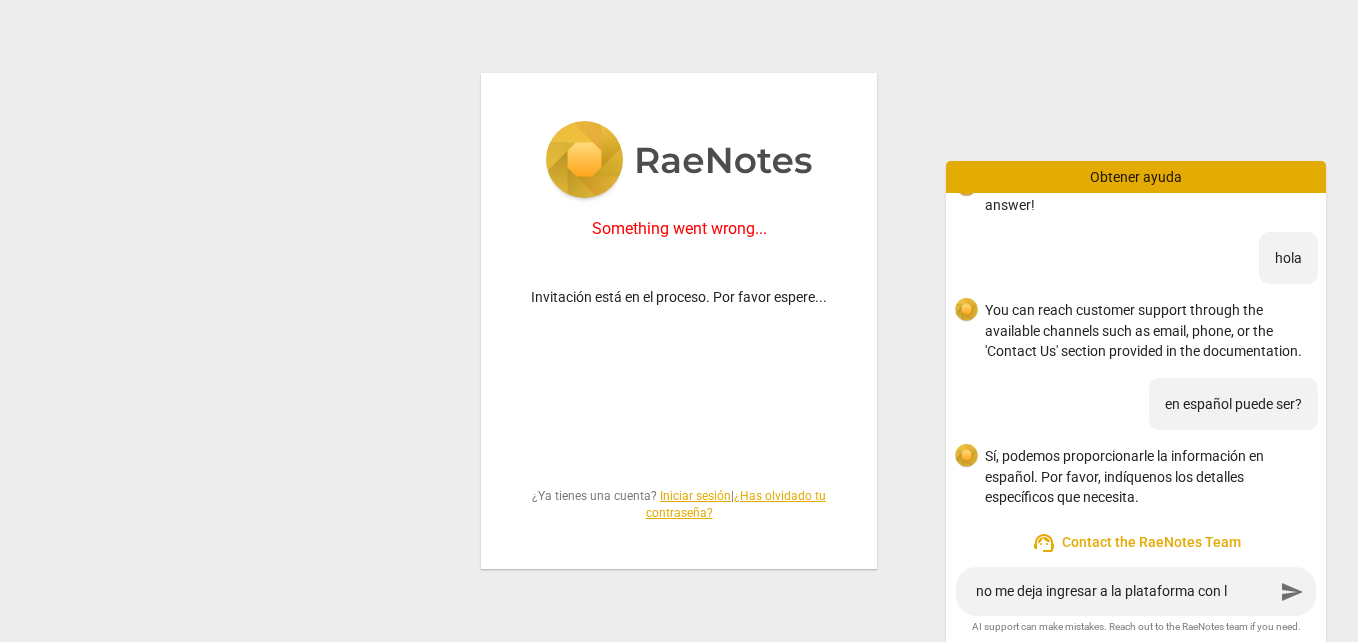 type on "no me deja ingresar a la plataforma con la" 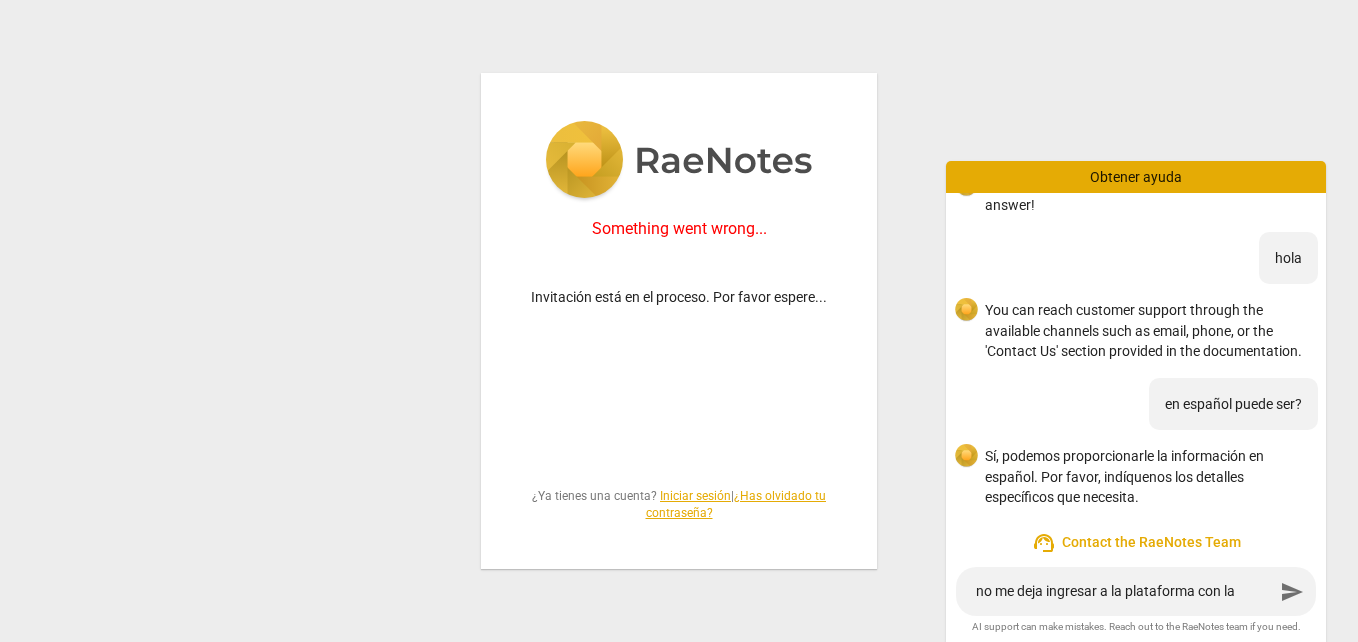 type on "no me deja ingresar a la plataforma con la" 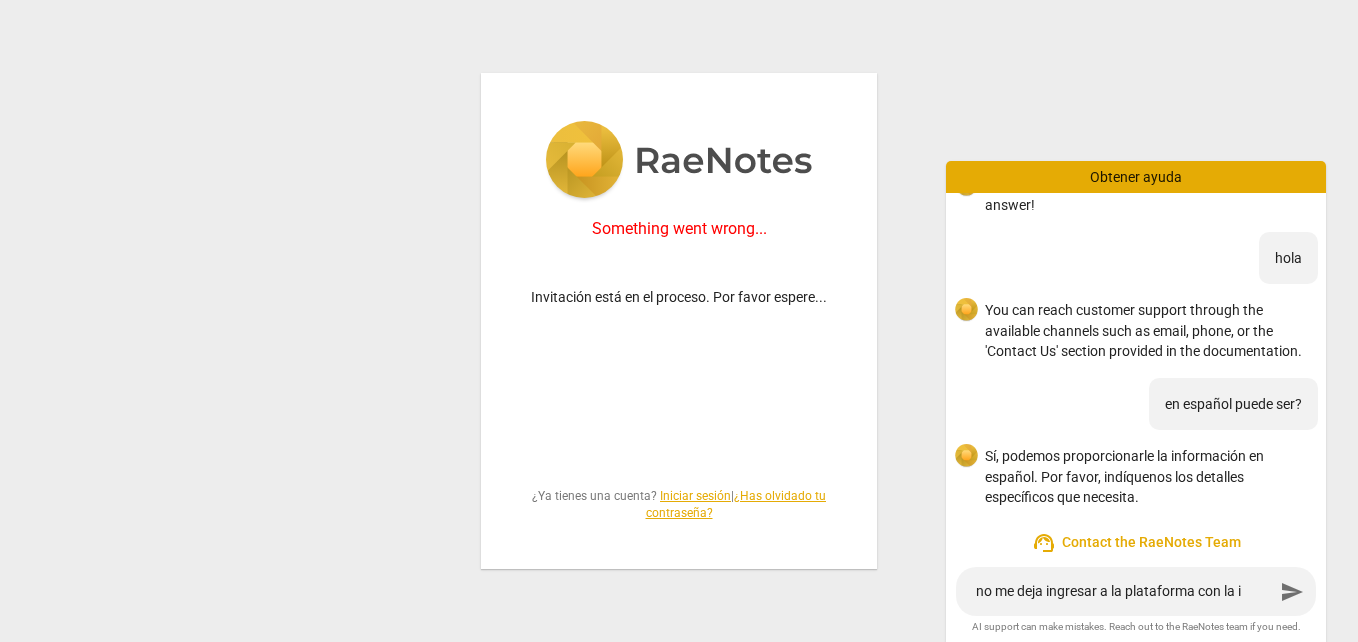 type on "no me deja ingresar a la plataforma con la in" 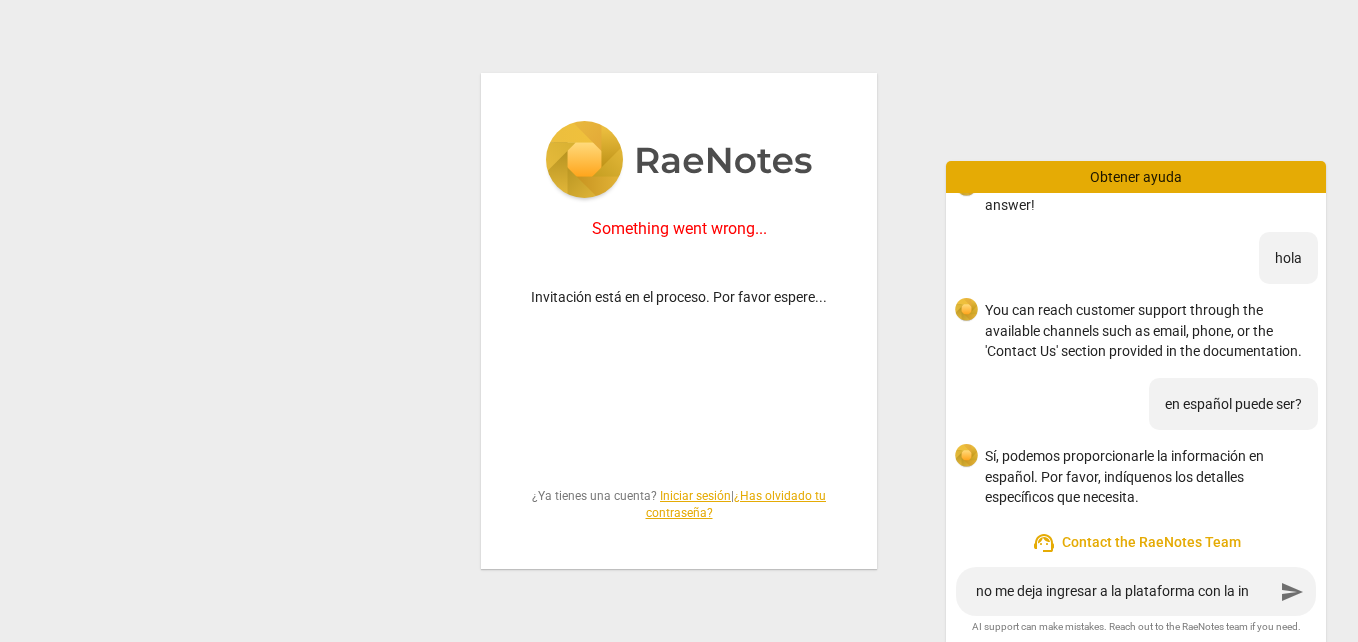 type on "no me deja ingresar a la plataforma con la inv" 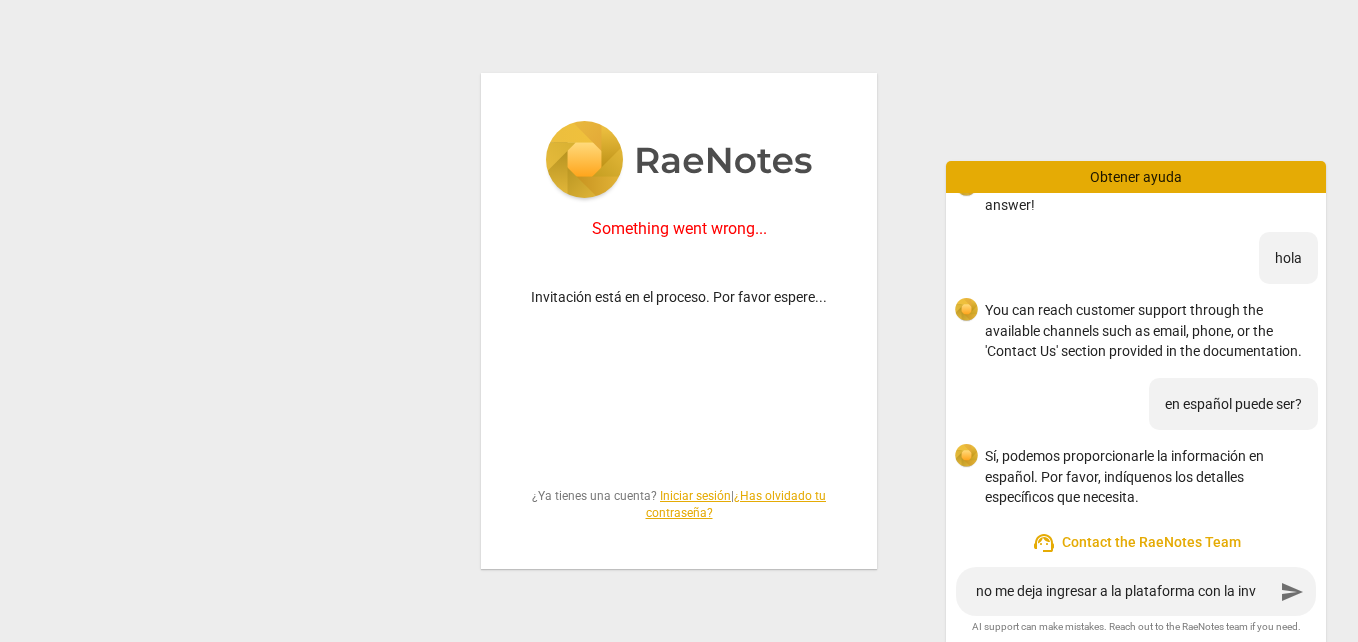 type on "no me deja ingresar a la plataforma con la invi" 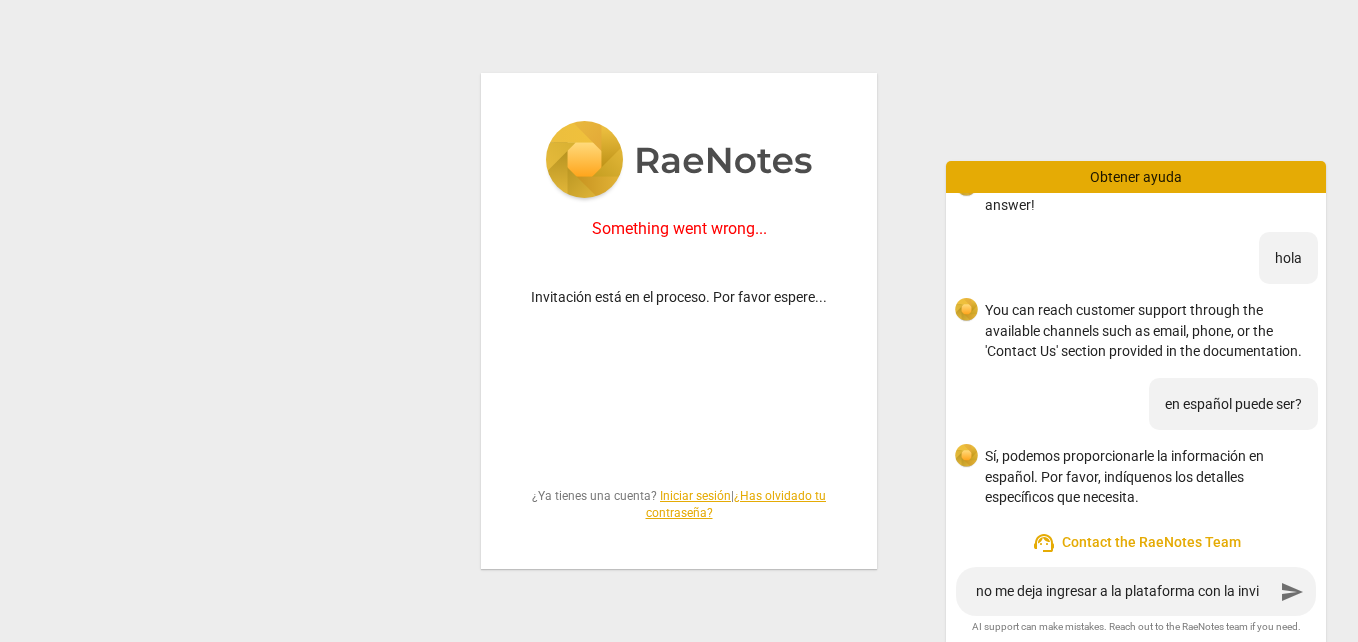 type on "no me deja ingresar a la plataforma con la invit" 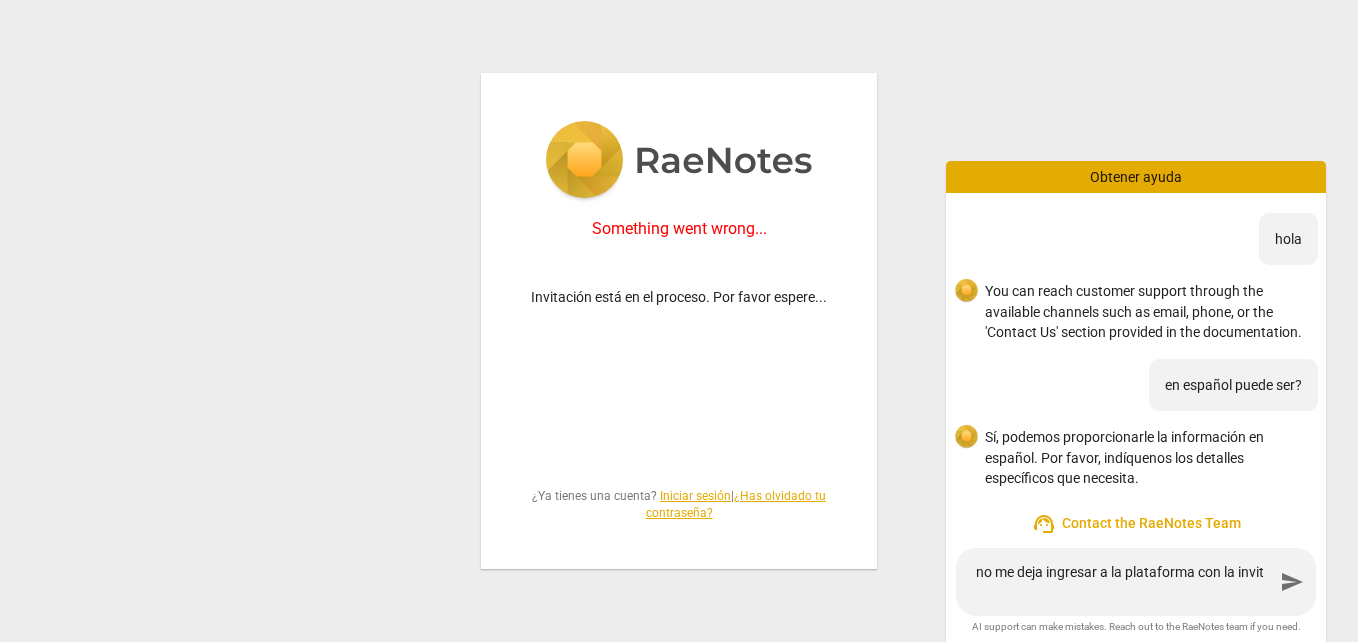 type on "no me deja ingresar a la plataforma con la invita" 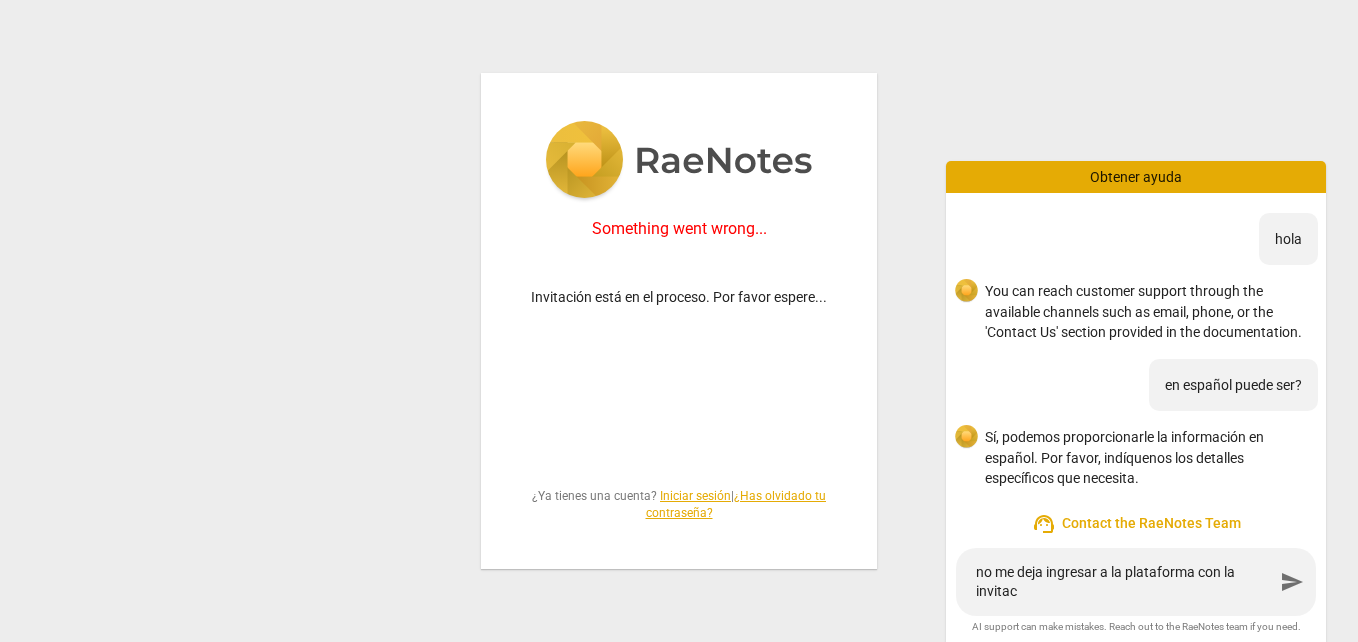 type on "no me deja ingresar a la plataforma con la invitaco" 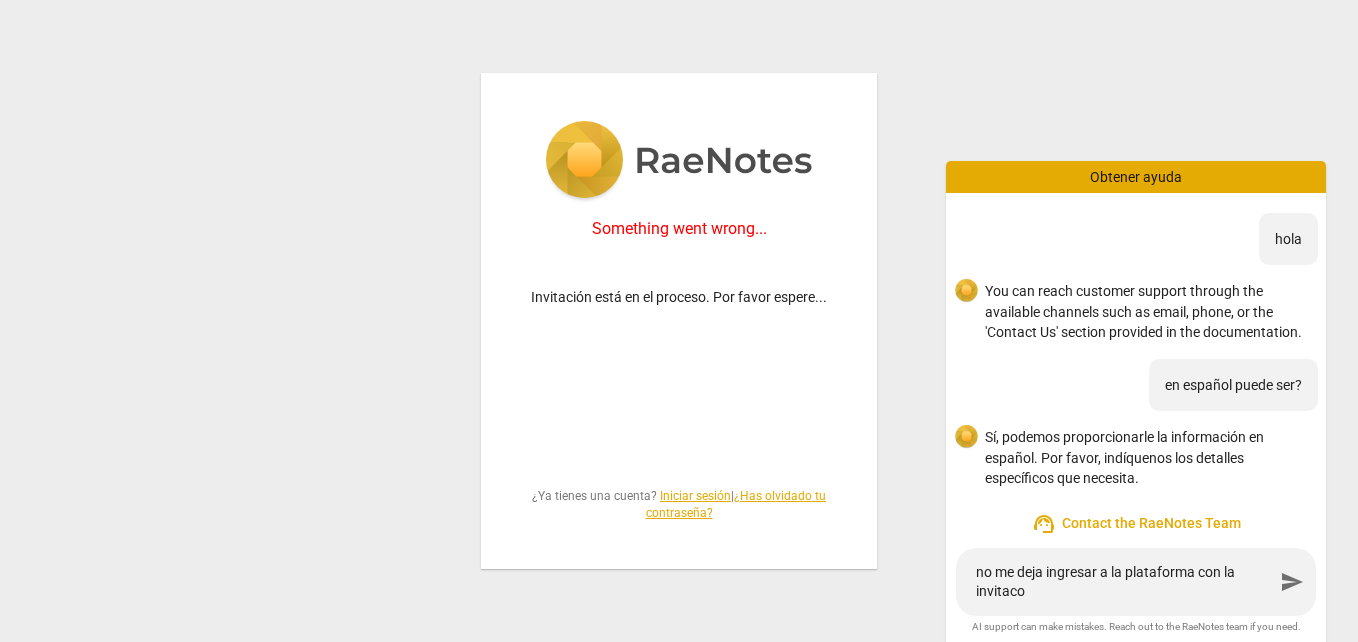 type on "no me deja ingresar a la plataforma con la invitac" 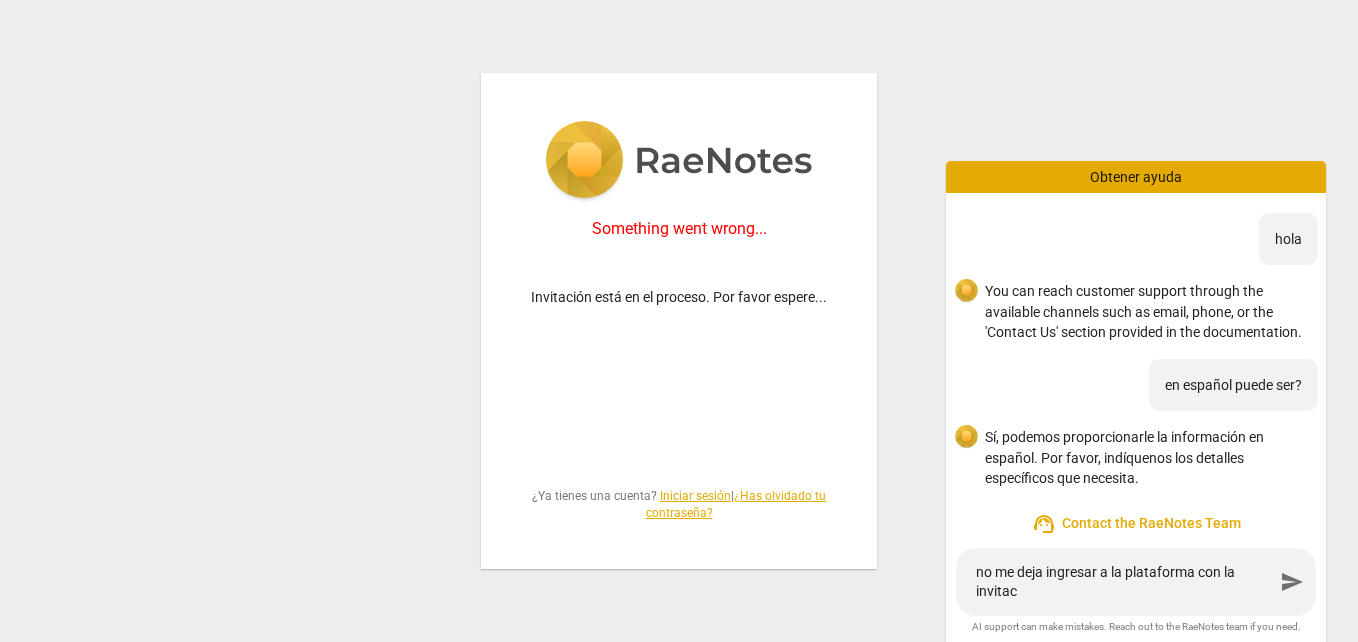 type on "no me deja ingresar a la plataforma con la invitaci" 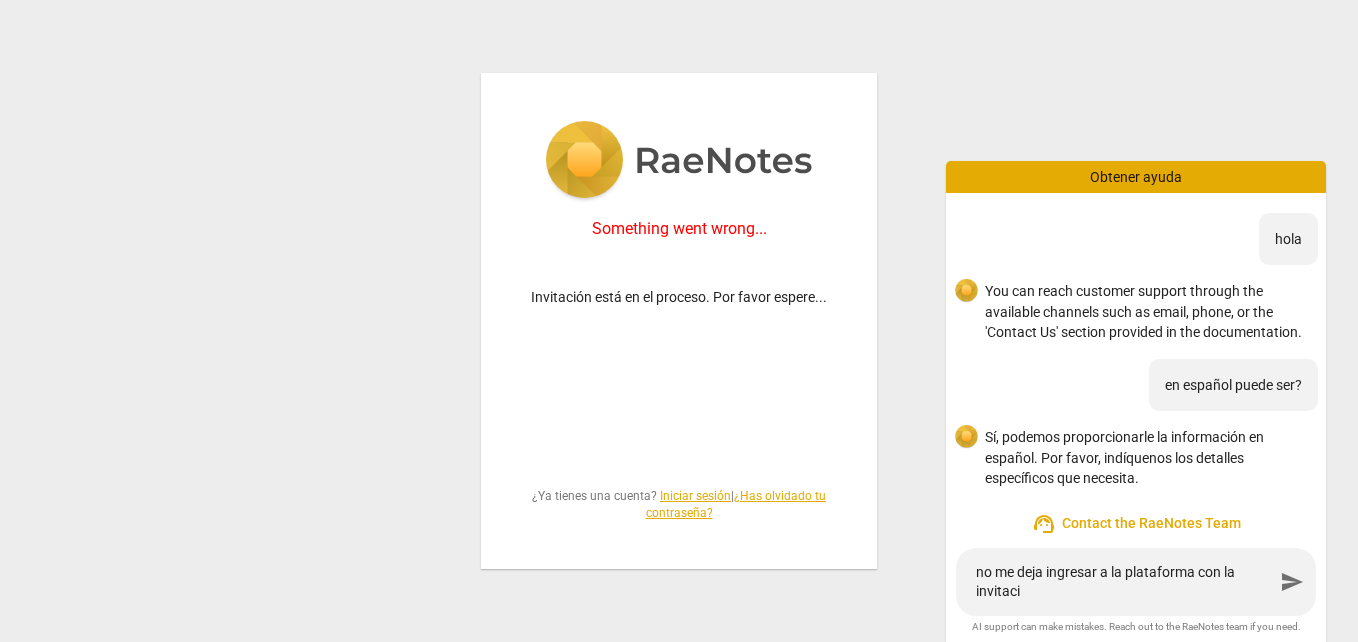 type on "no me deja ingresar a la plataforma con la invitacio" 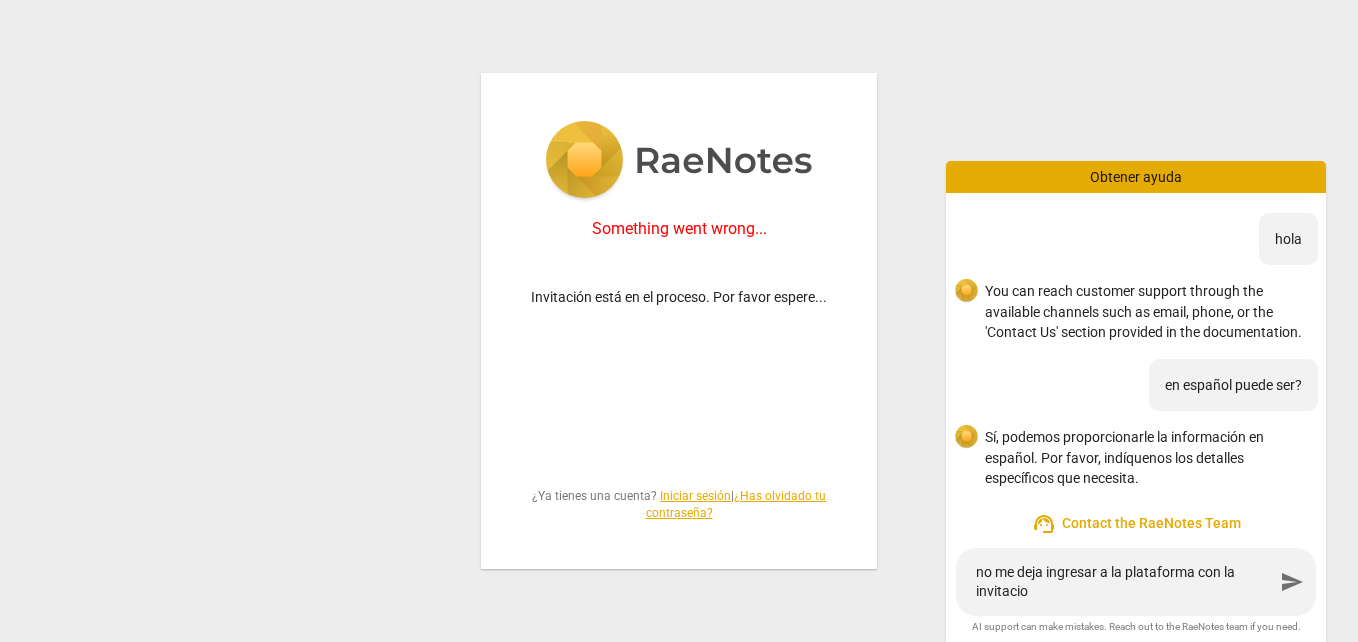 type on "no me deja ingresar a la plataforma con la invitacion" 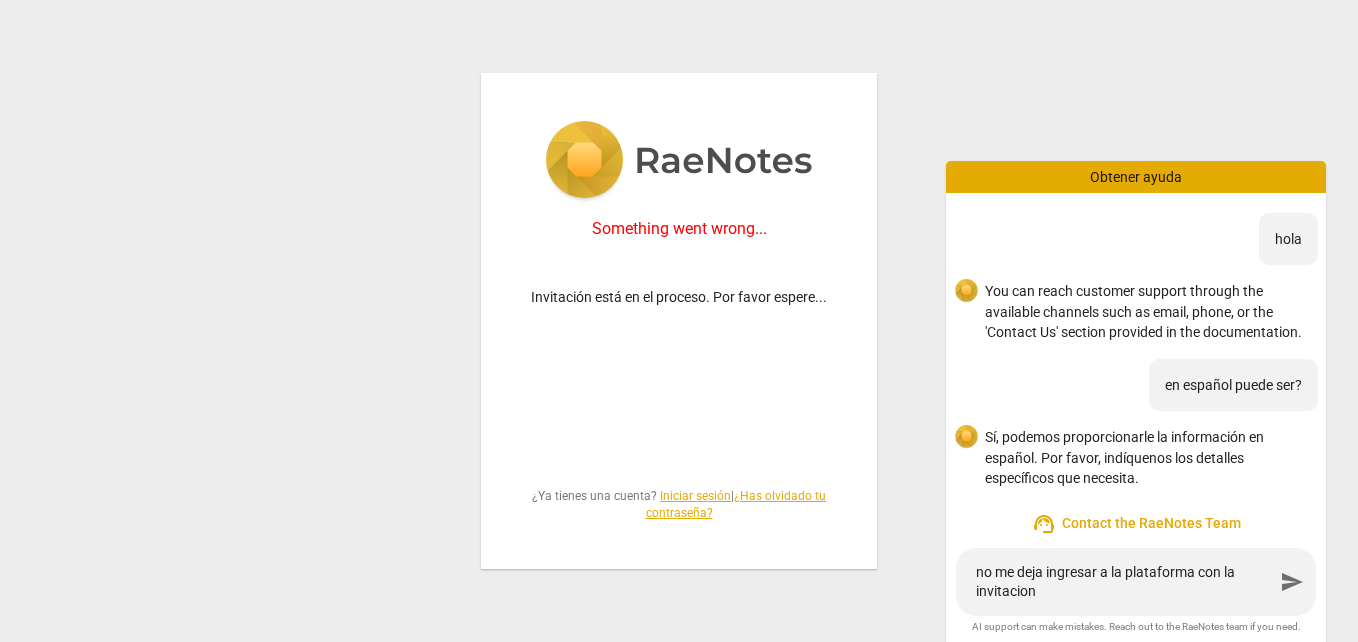 type on "no me deja ingresar a la plataforma con la invitacion" 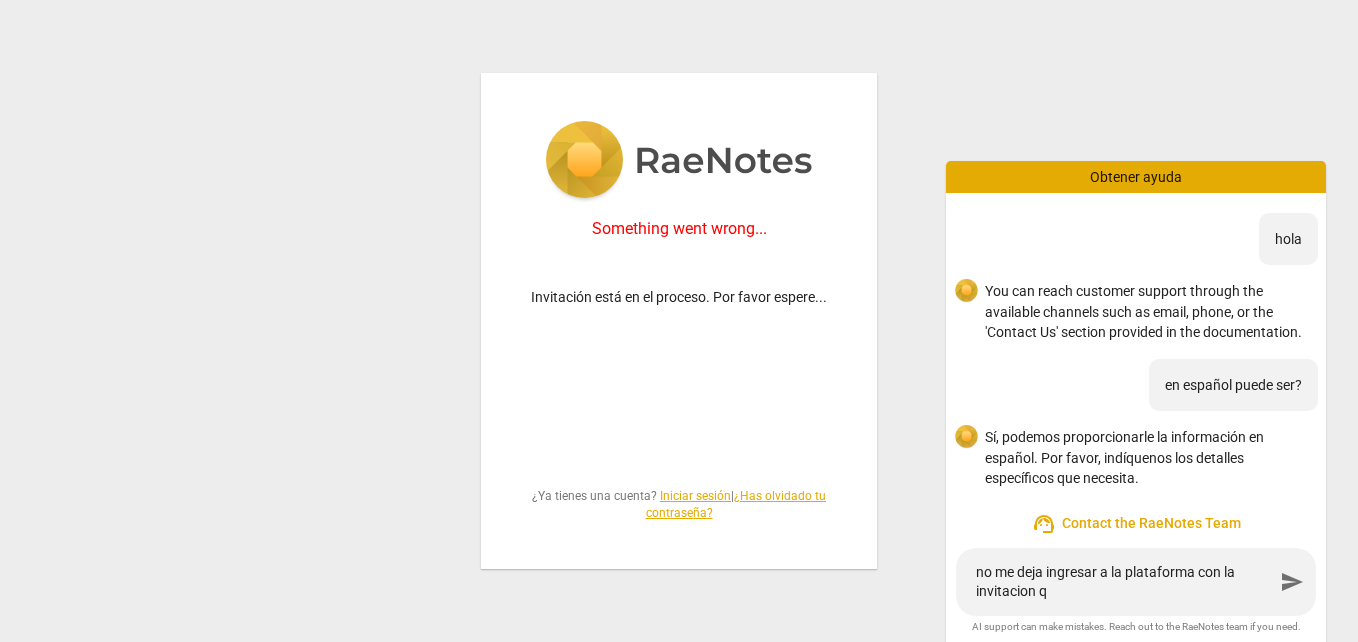 type on "no me deja ingresar a la plataforma con la invitacion qu" 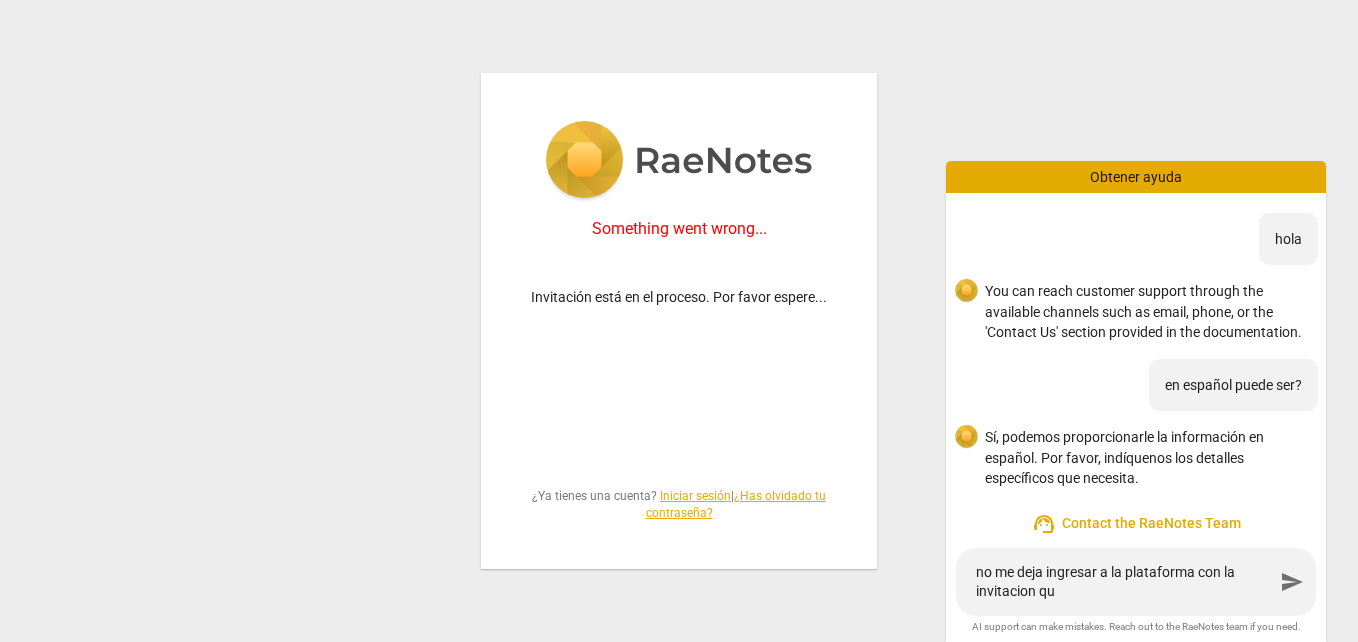 type on "no me deja ingresar a la plataforma con la invitacion que" 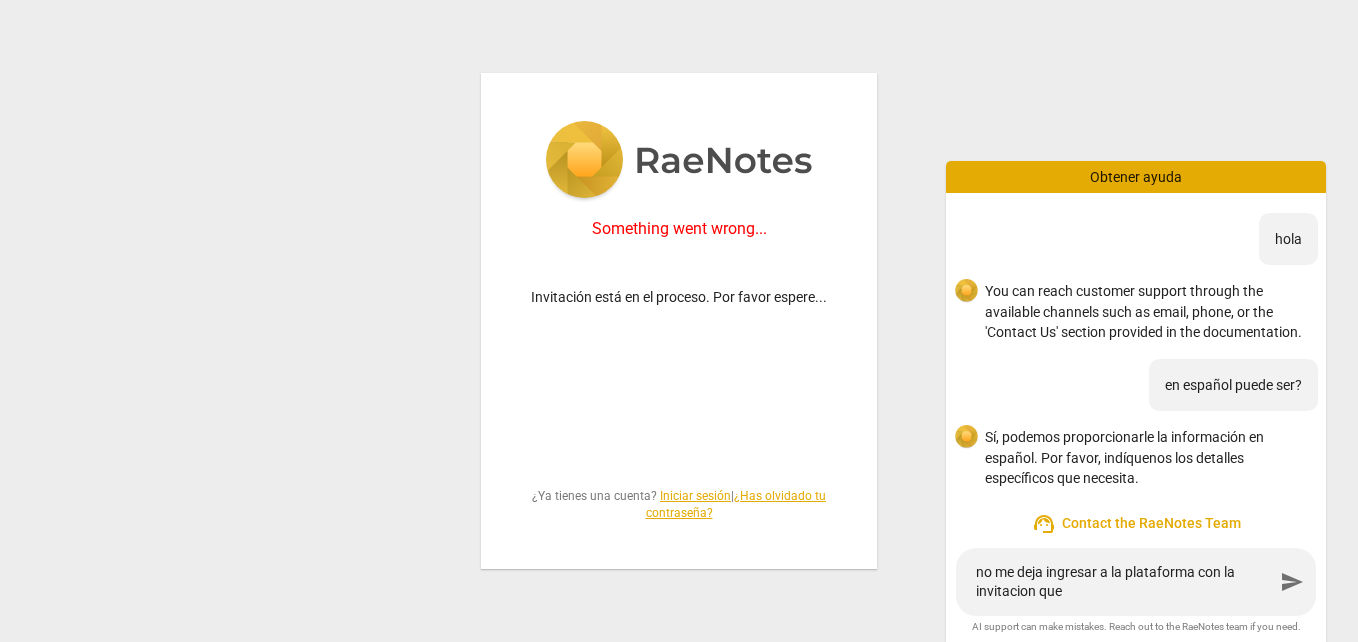 type on "no me deja ingresar a la plataforma con la invitacion que" 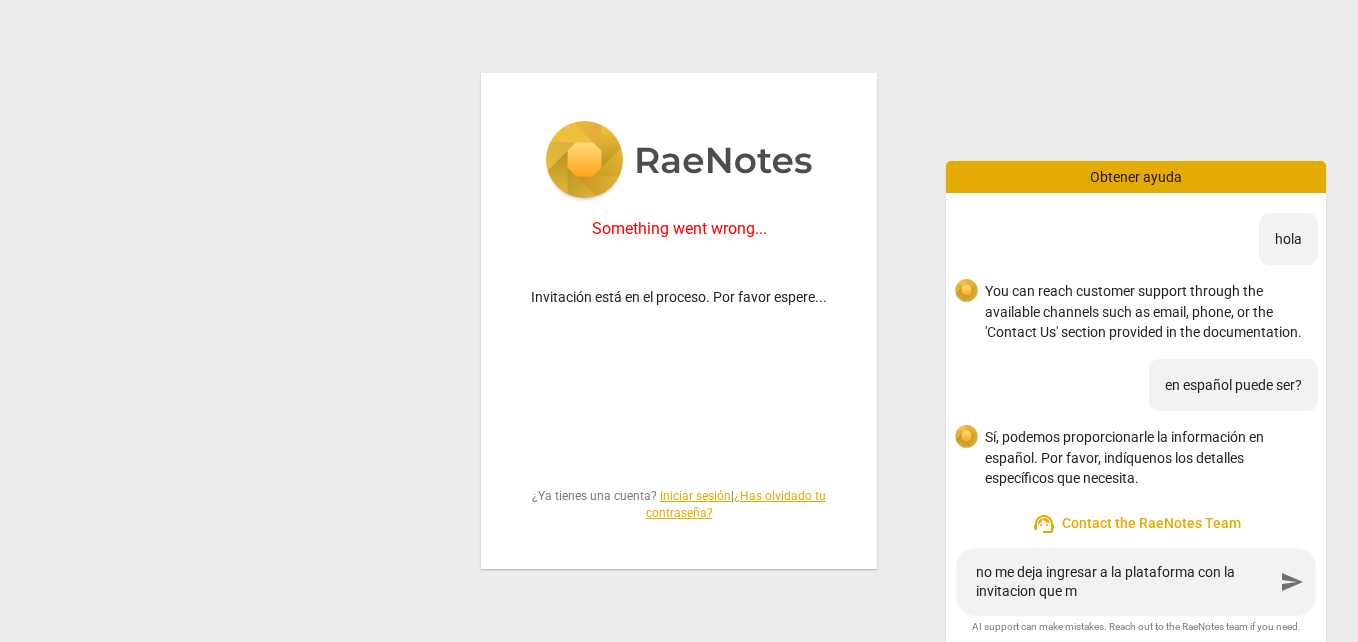 type on "no me deja ingresar a la plataforma con la invitacion que me" 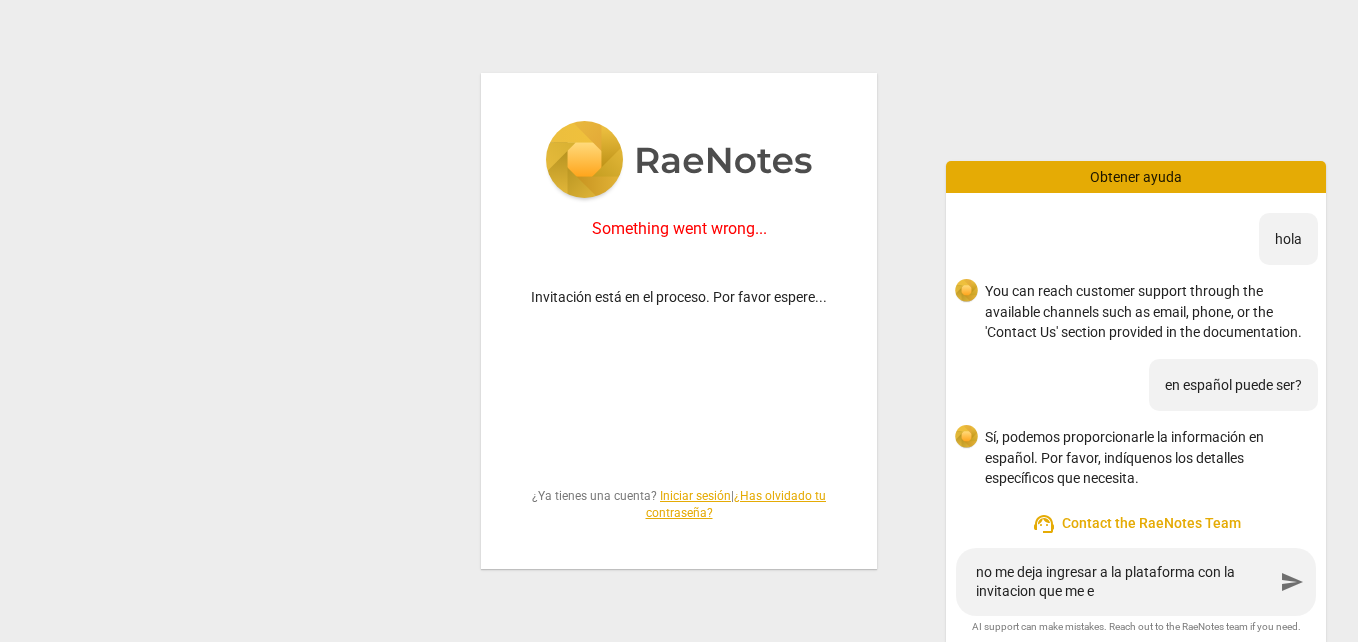 type on "no me deja ingresar a la plataforma con la invitacion que me en" 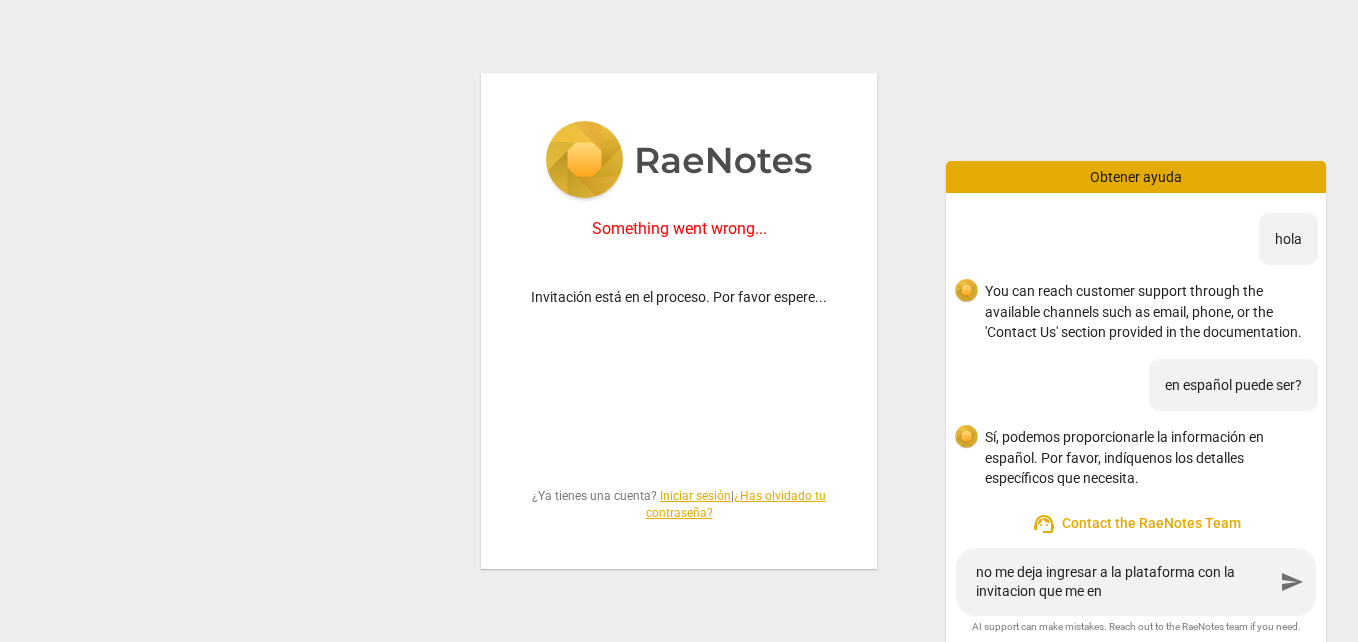 type on "no me deja ingresar a la plataforma con la invitacion que me env" 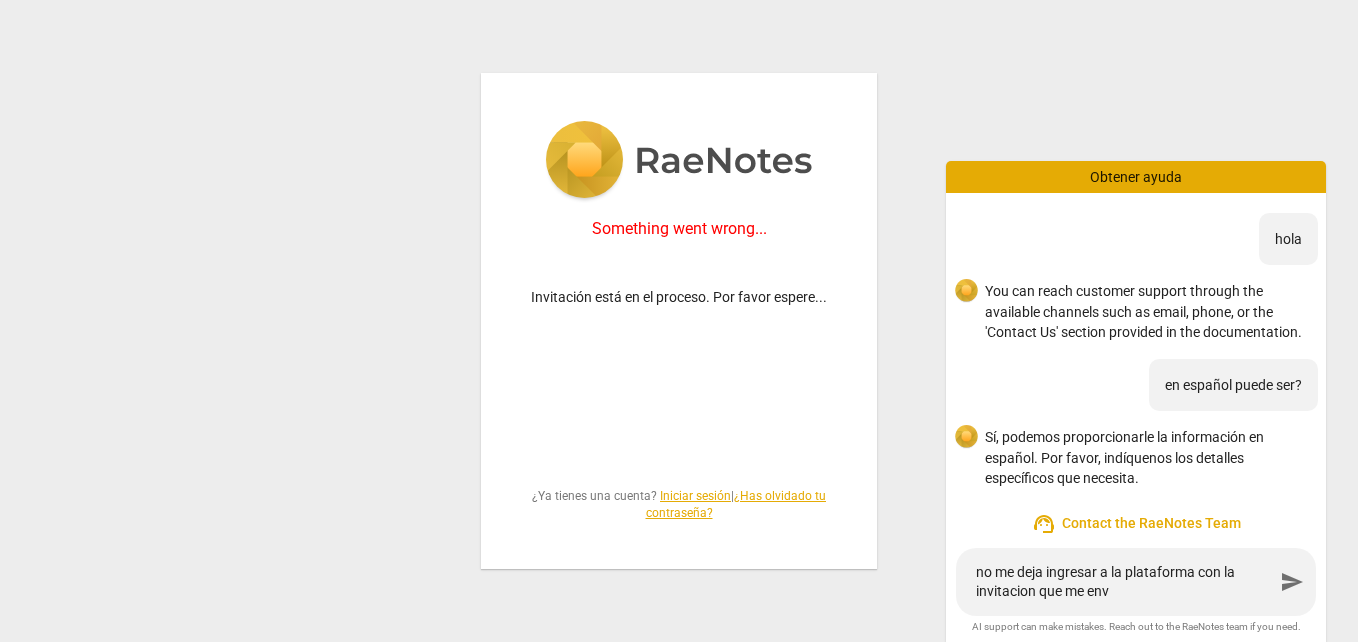 type on "no me deja ingresar a la plataforma con la invitacion que me envi" 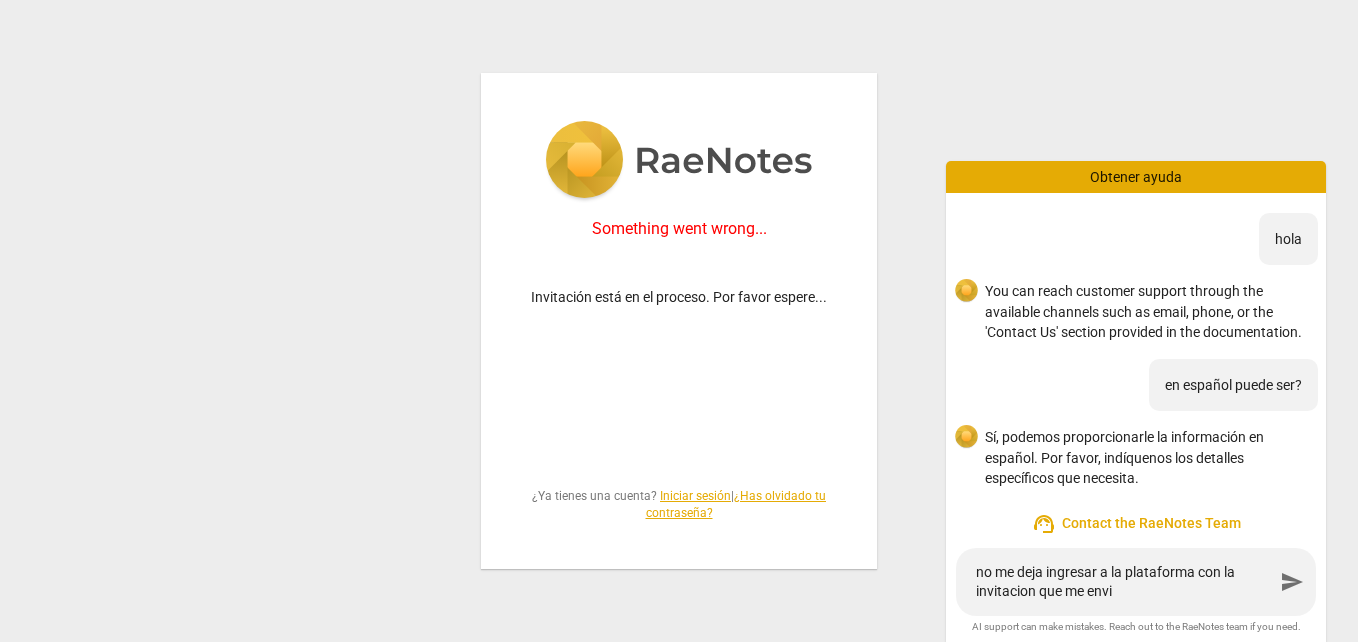 type on "no me deja ingresar a la plataforma con la invitacion que me envia" 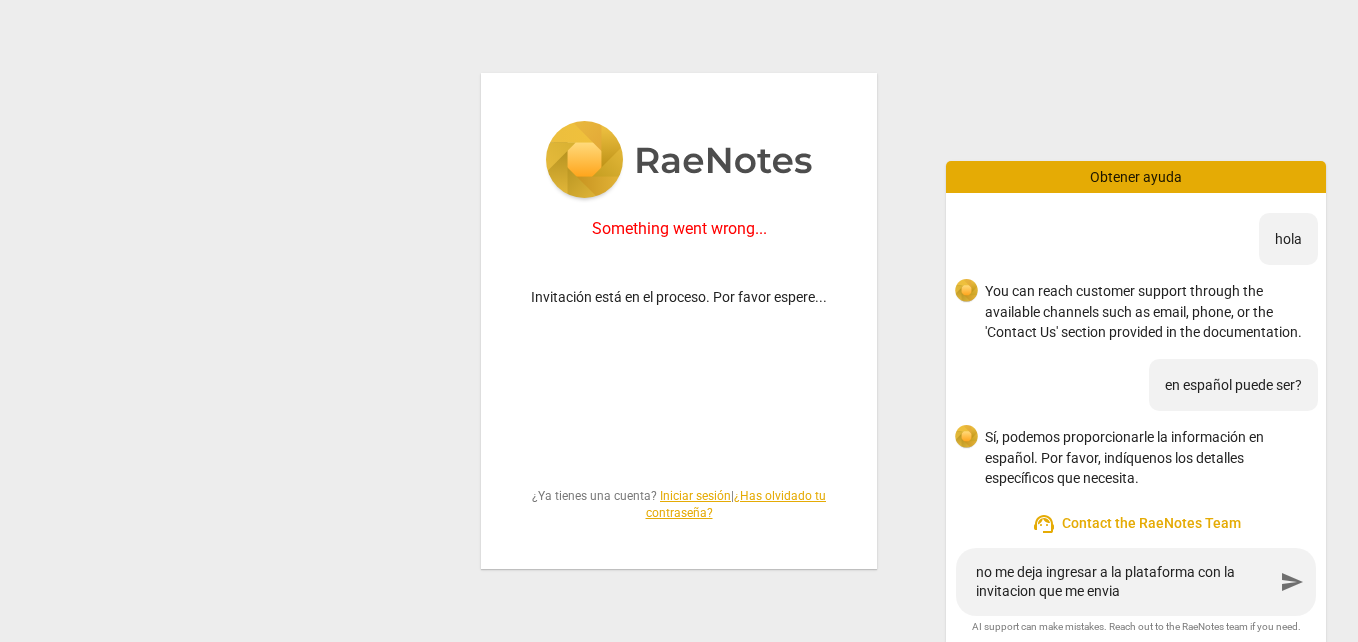 type on "no me deja ingresar a la plataforma con la invitacion que me enviar" 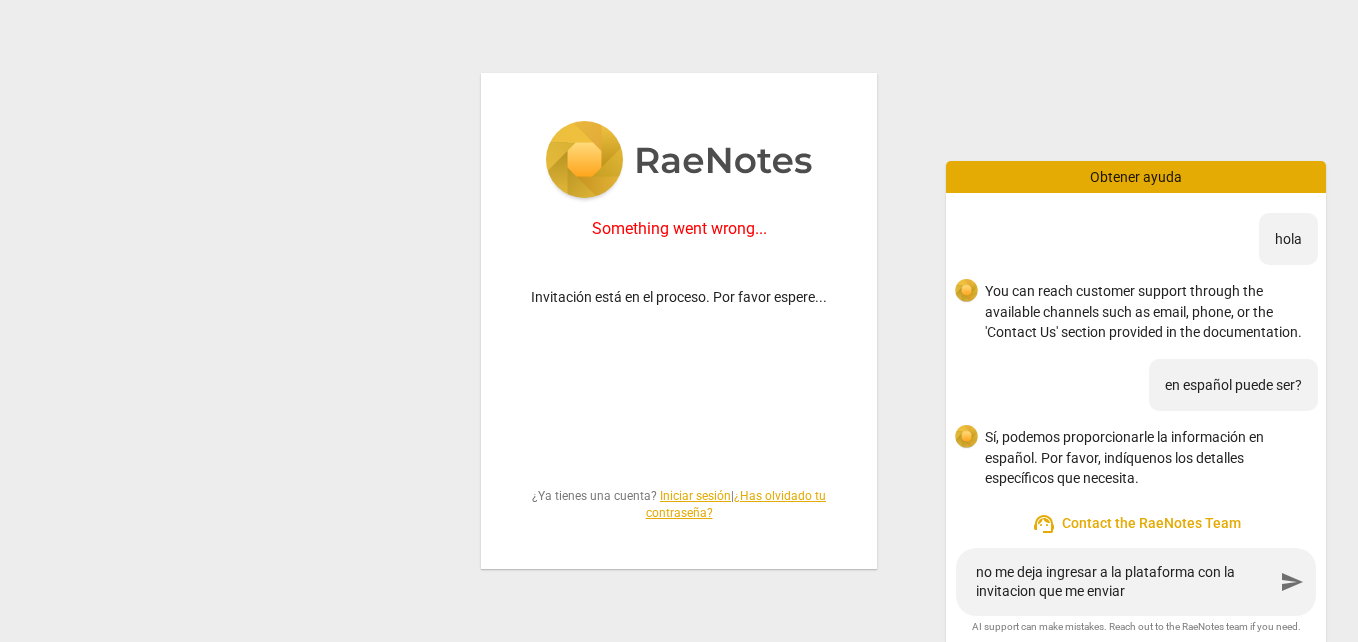 type on "no me deja ingresar a la plataforma con la invitacion que me enviaro" 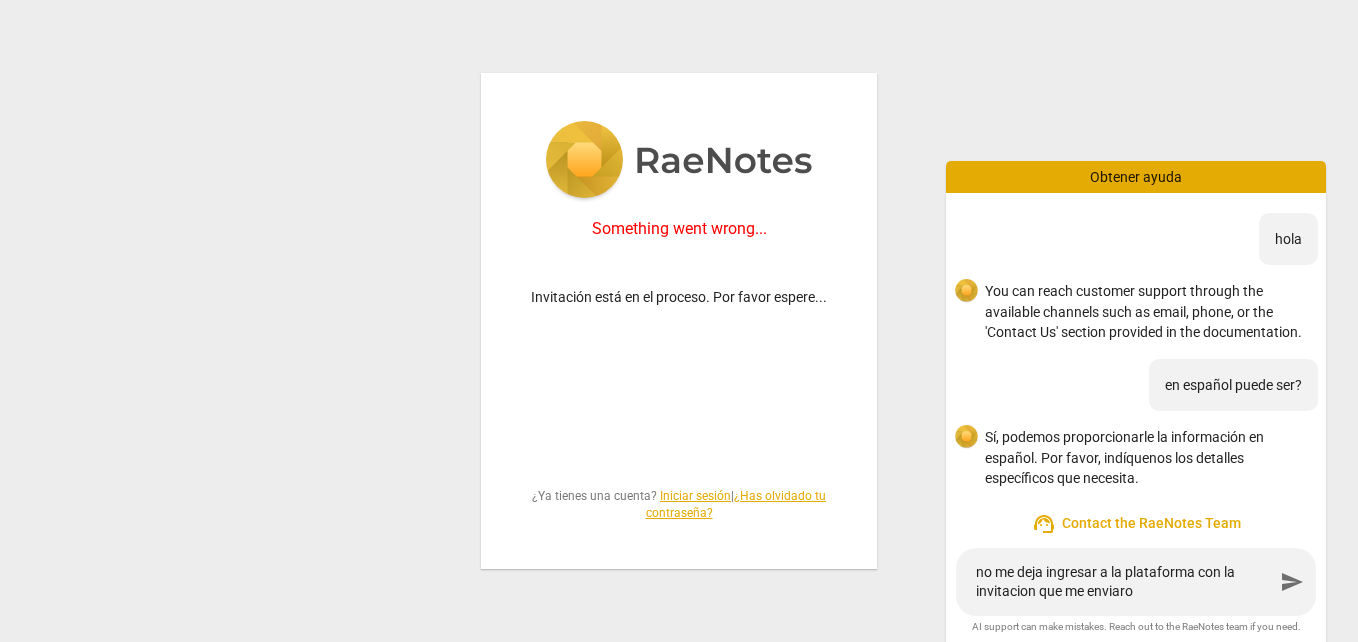 type on "no me deja ingresar a la plataforma con la invitacion que me enviaron" 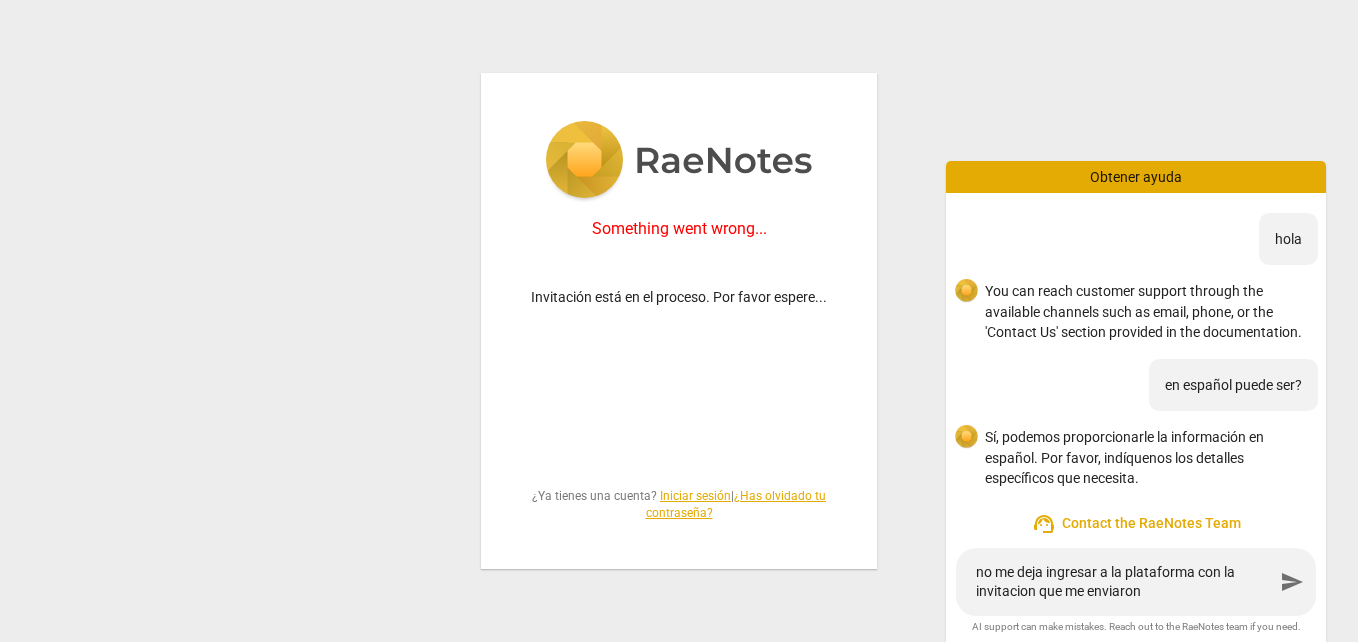 type on "no me deja ingresar a la plataforma con la invitacion que me enviaron" 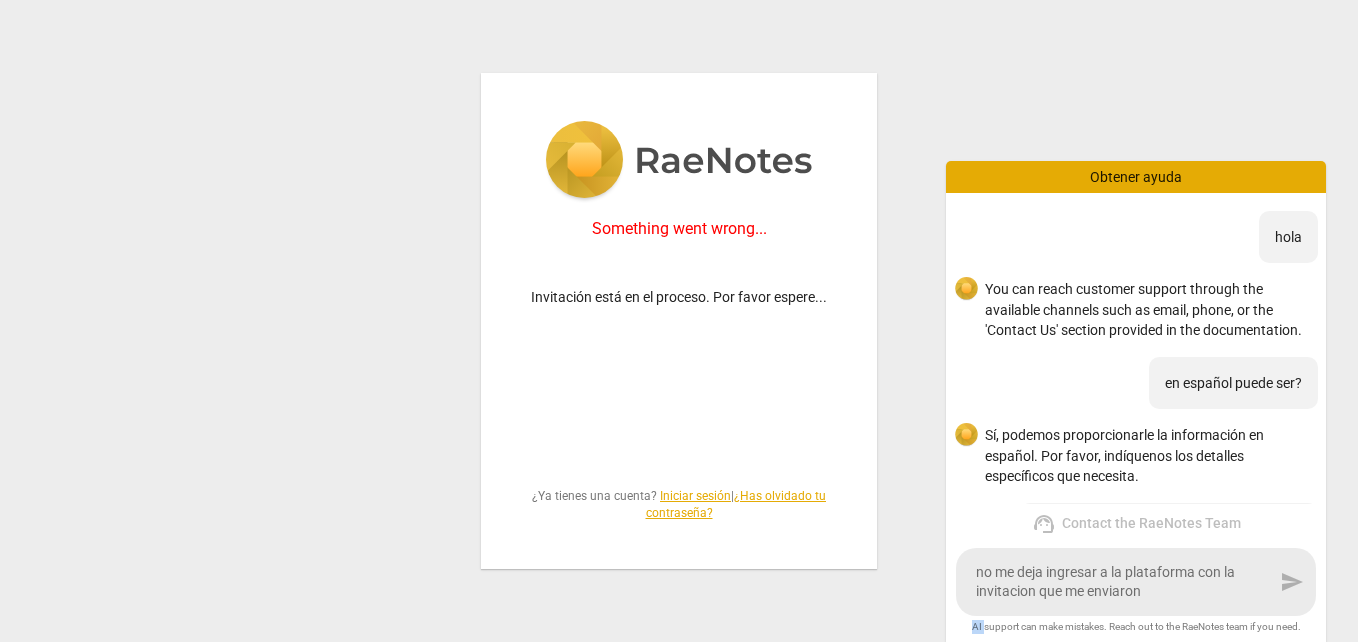 scroll, scrollTop: 201, scrollLeft: 0, axis: vertical 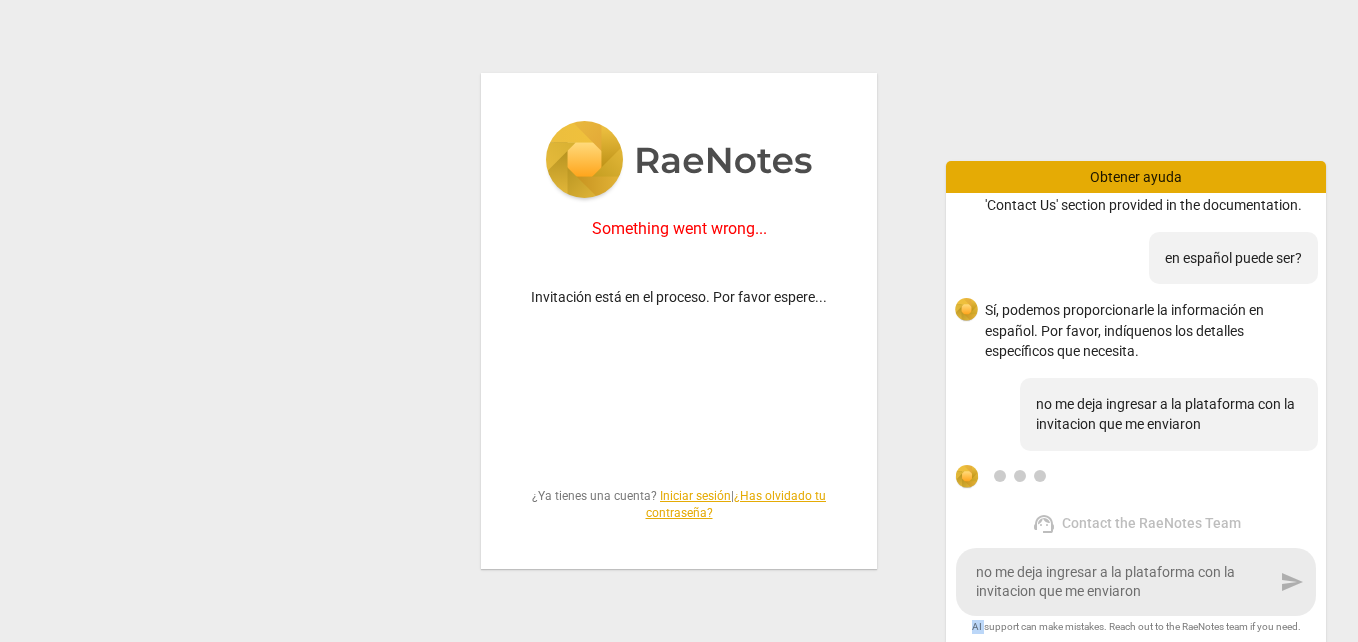 type 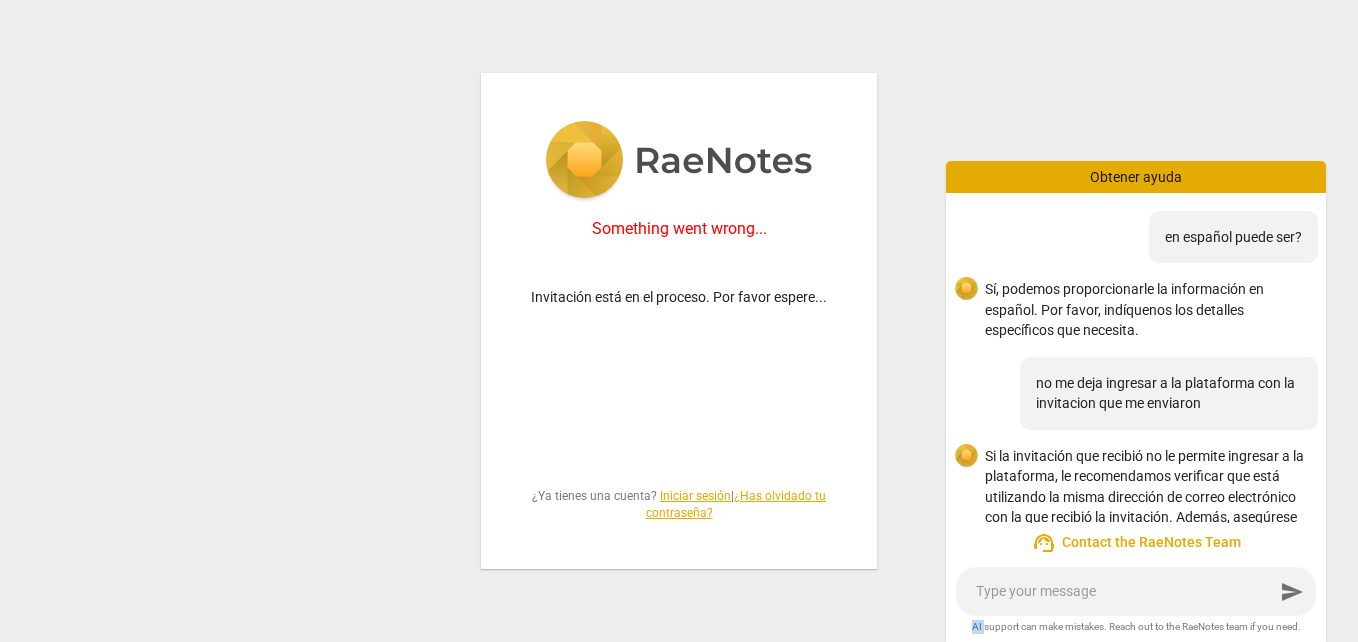 scroll, scrollTop: 358, scrollLeft: 0, axis: vertical 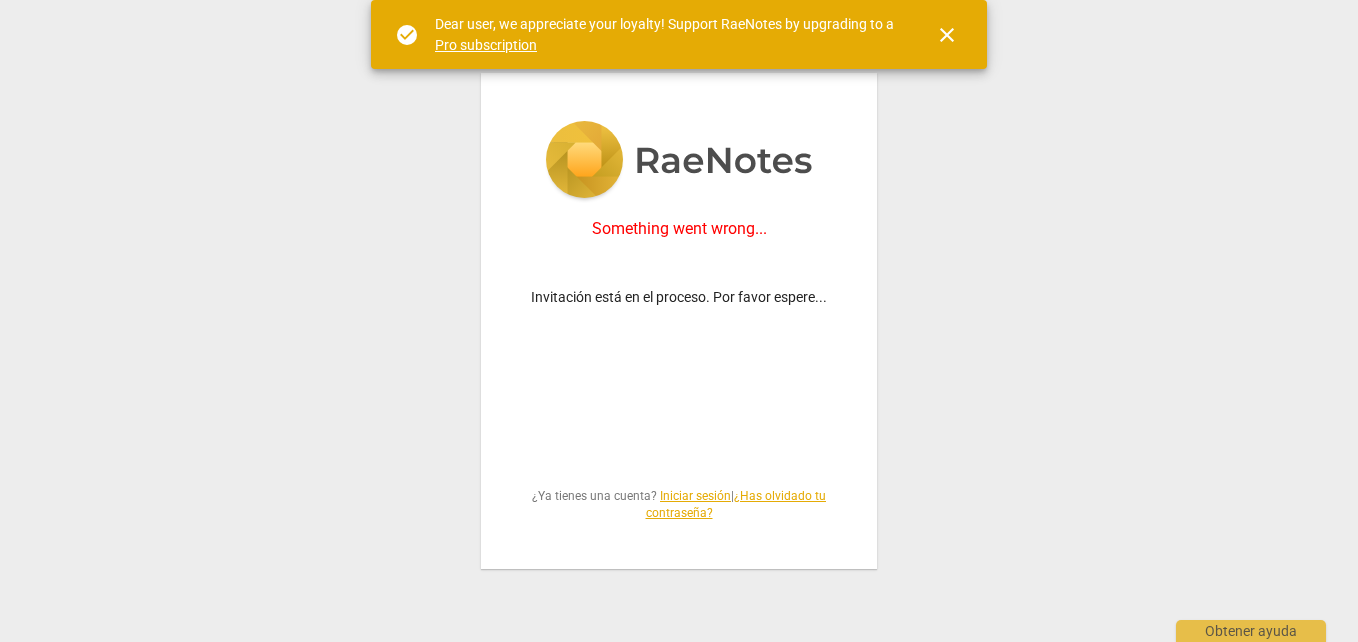 click on "close" at bounding box center (947, 35) 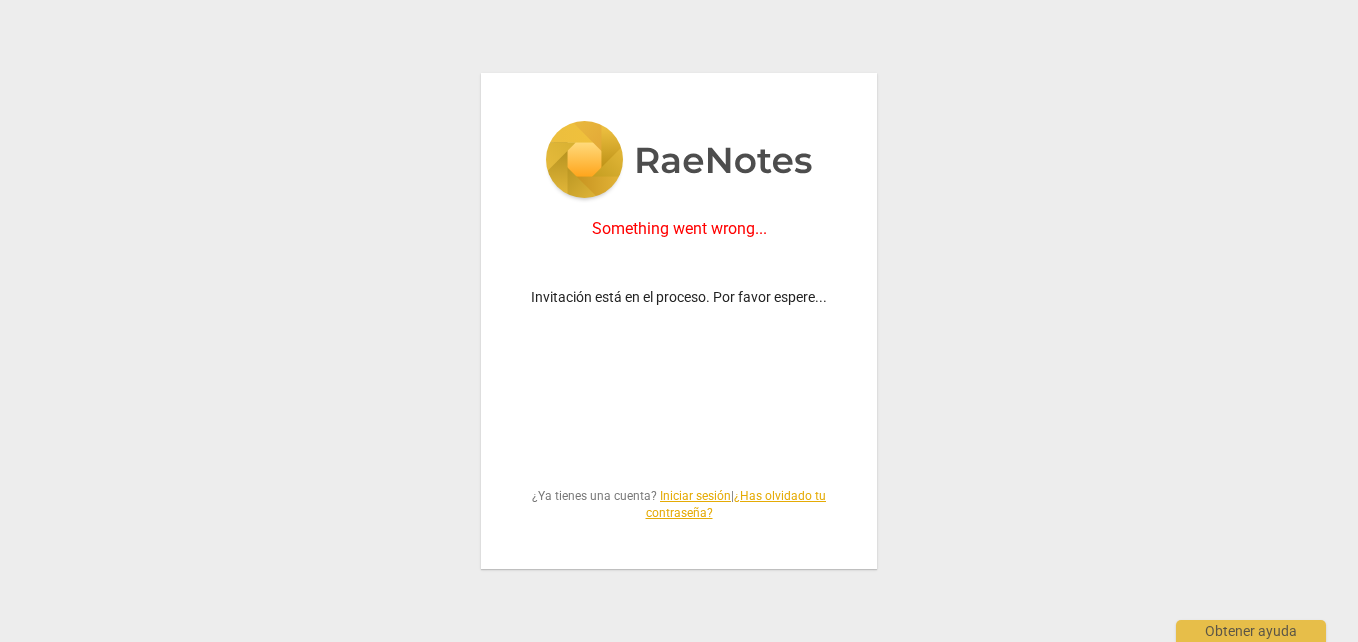 click on "Something went wrong..." at bounding box center [679, 229] 